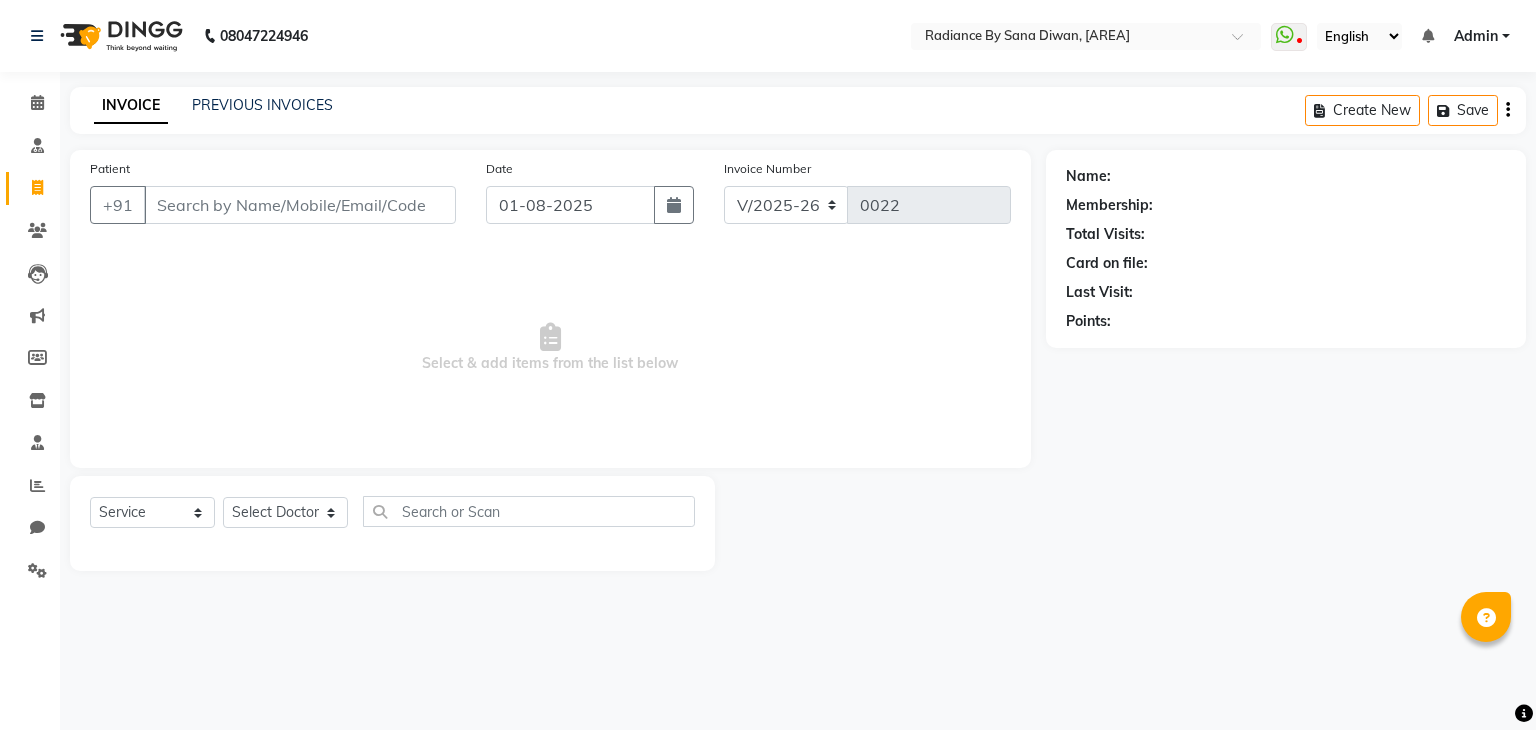 select on "8635" 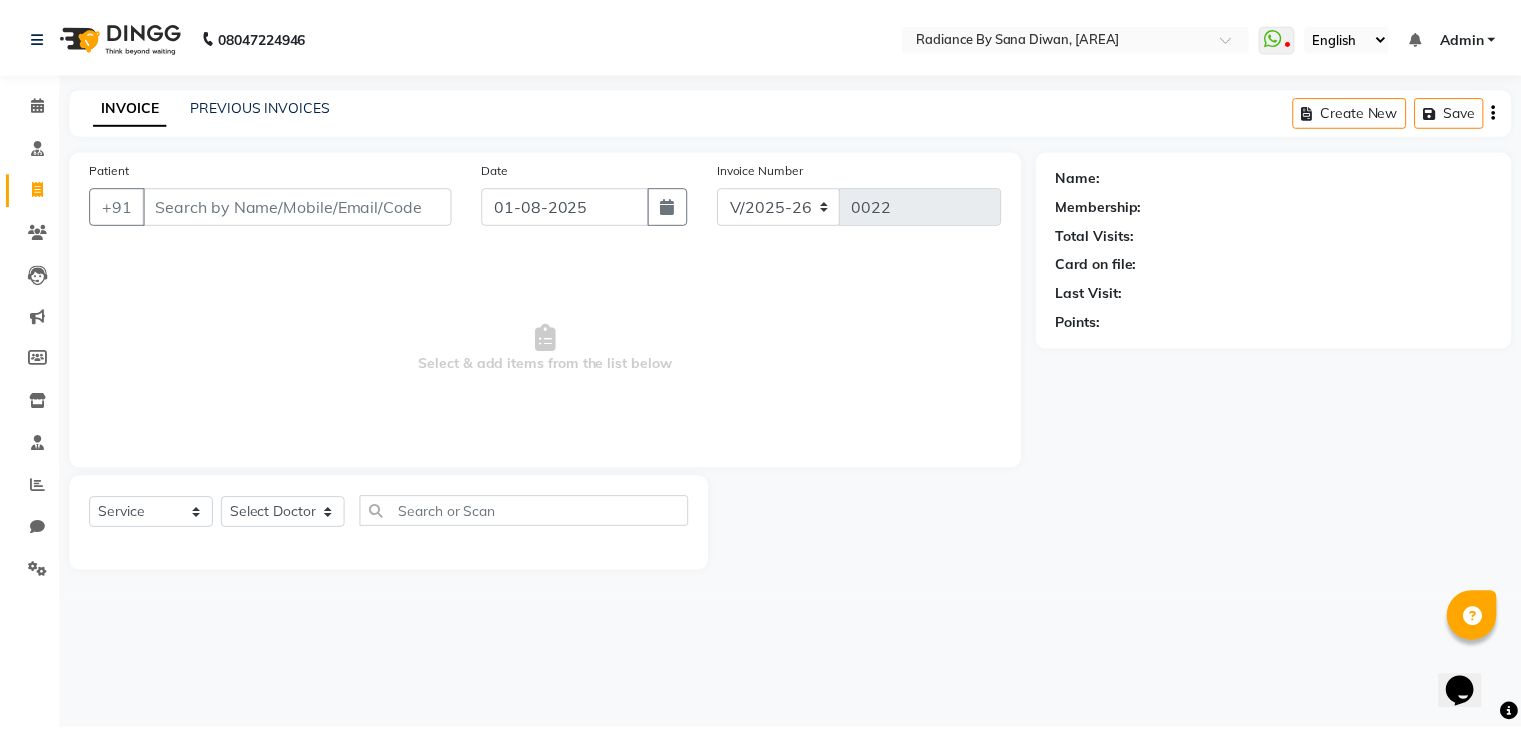 scroll, scrollTop: 0, scrollLeft: 0, axis: both 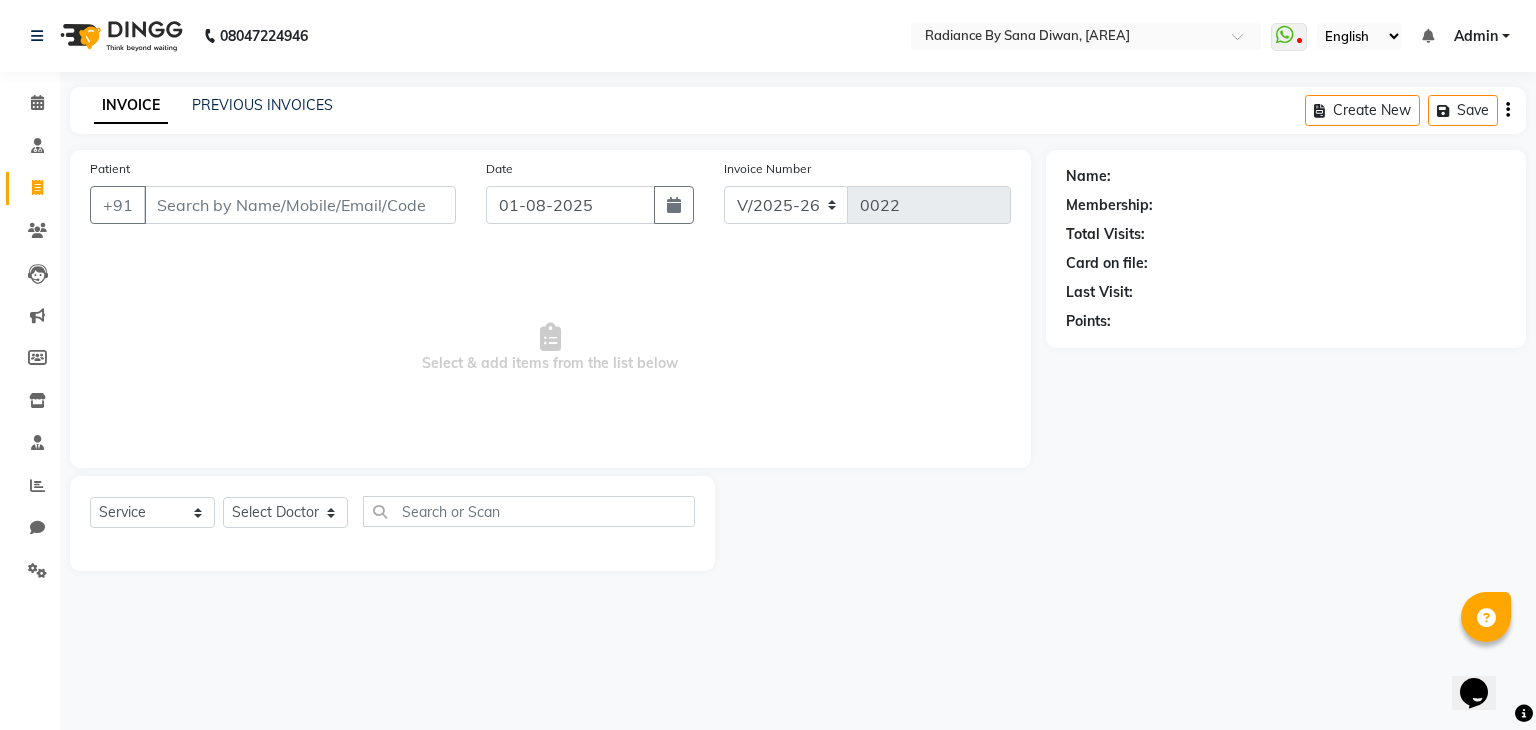 click on "Select & add items from the list below" at bounding box center [550, 348] 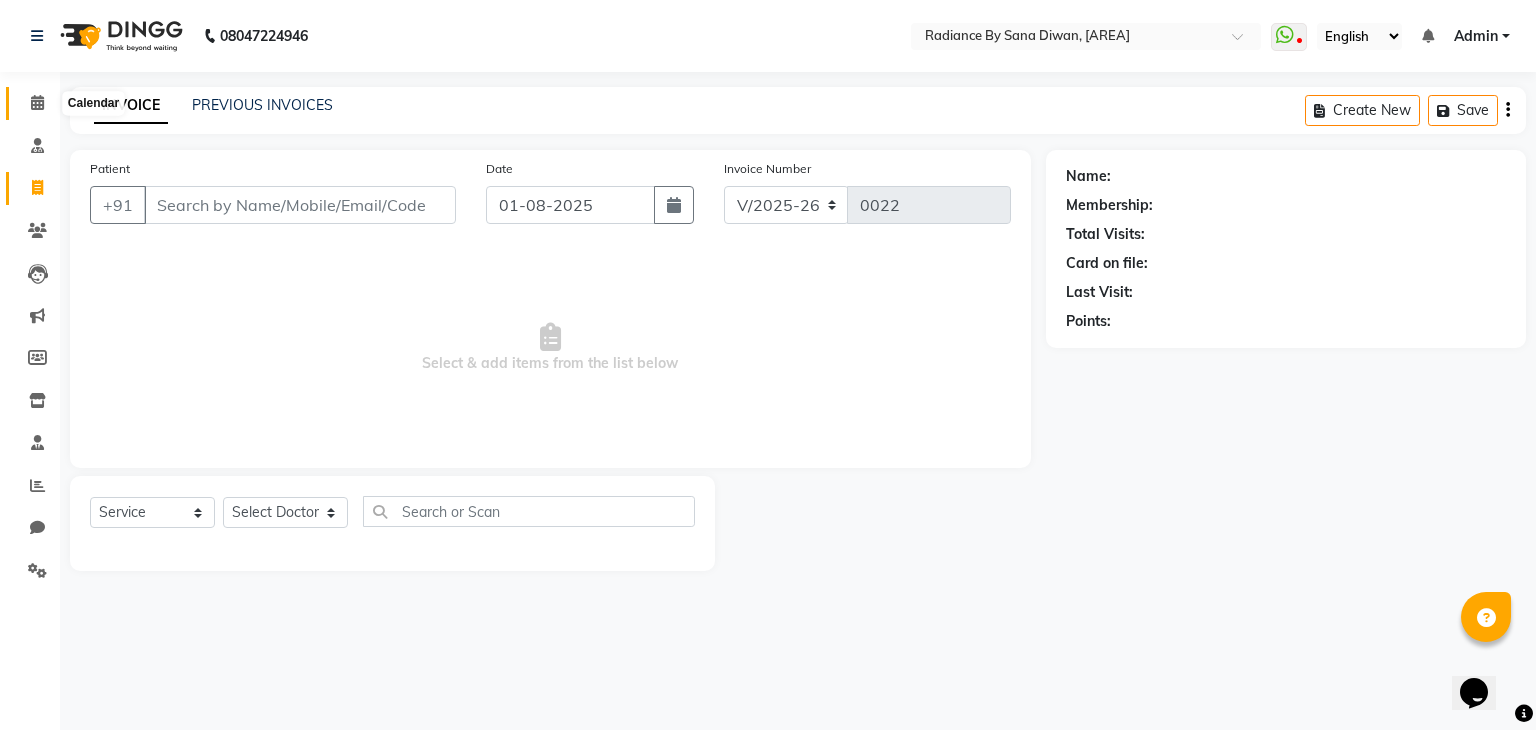 click 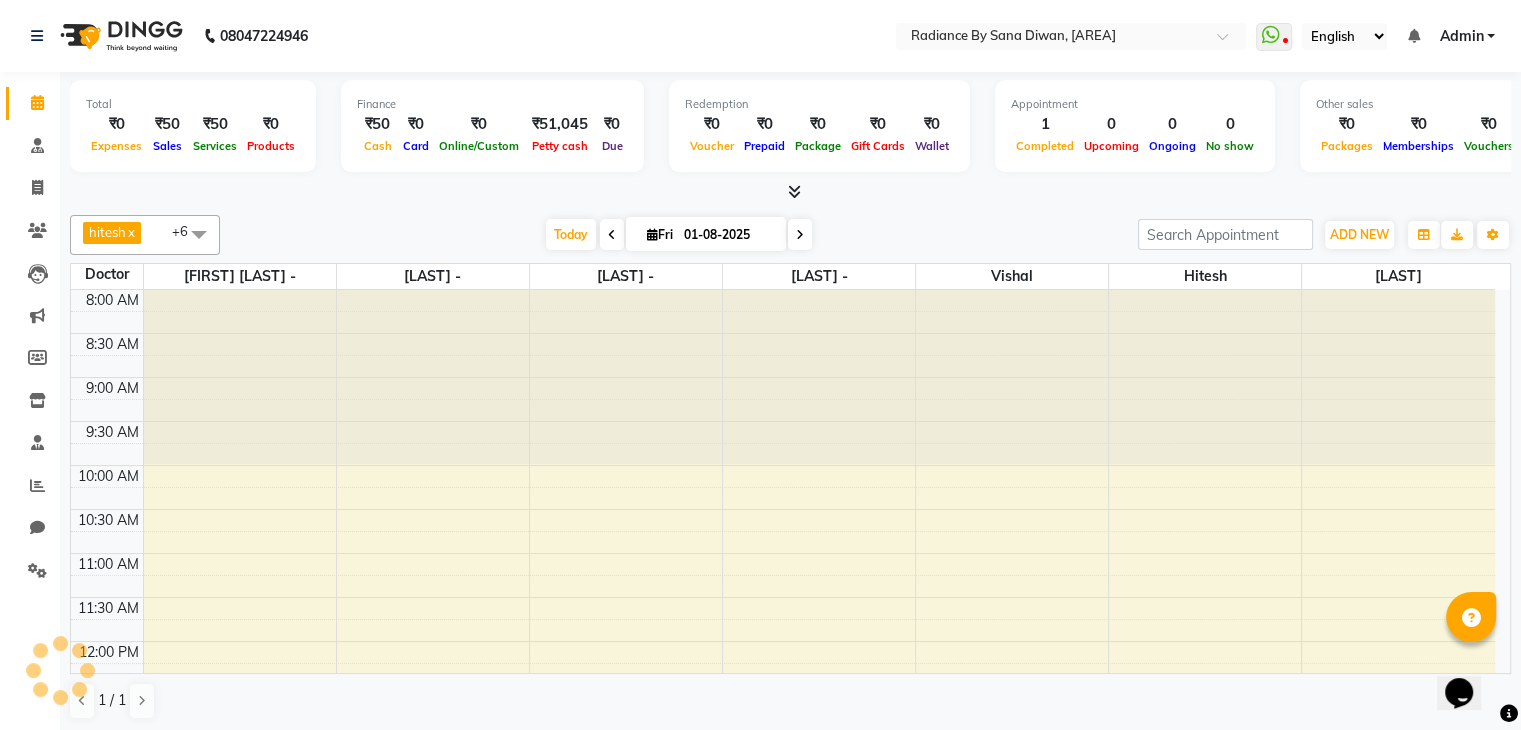 scroll, scrollTop: 0, scrollLeft: 0, axis: both 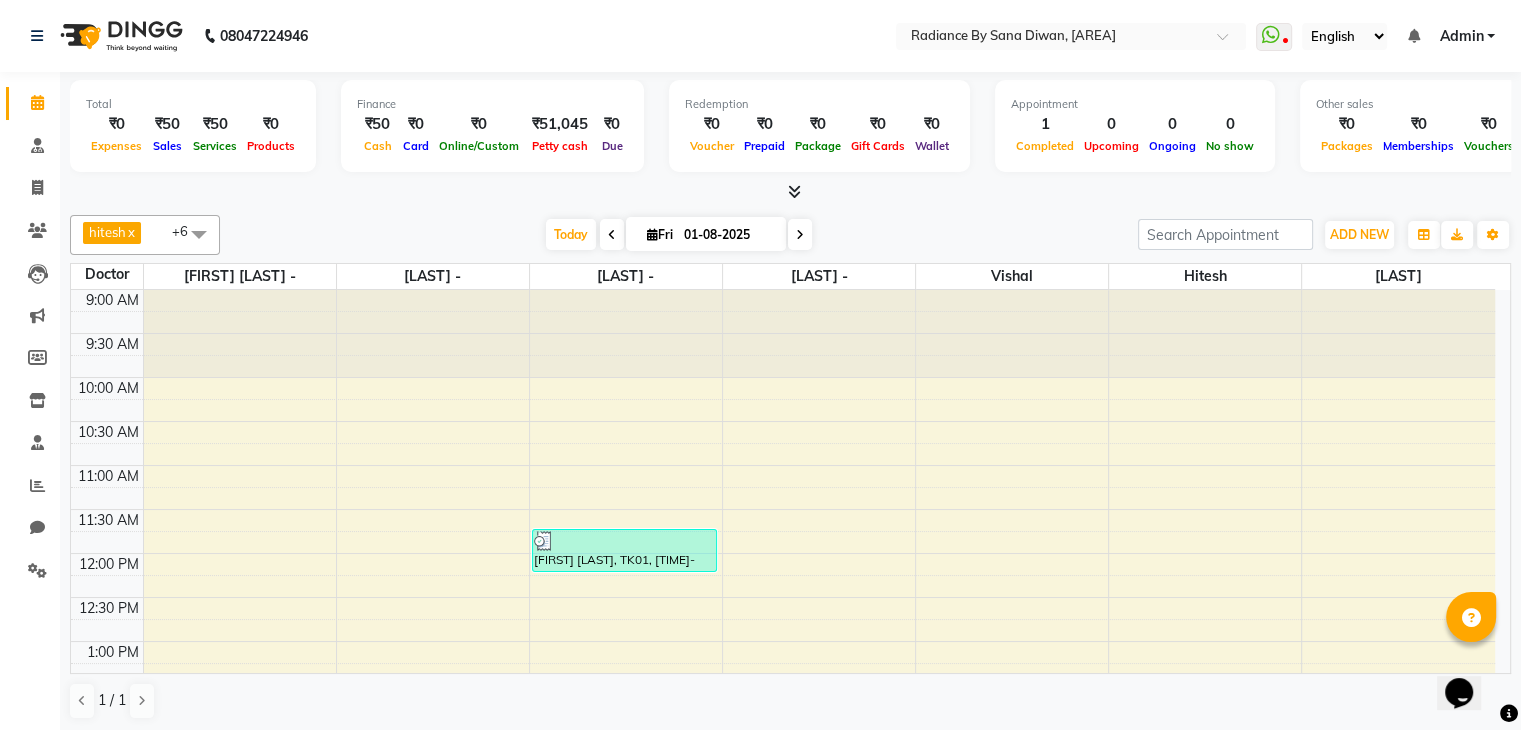 click at bounding box center [794, 191] 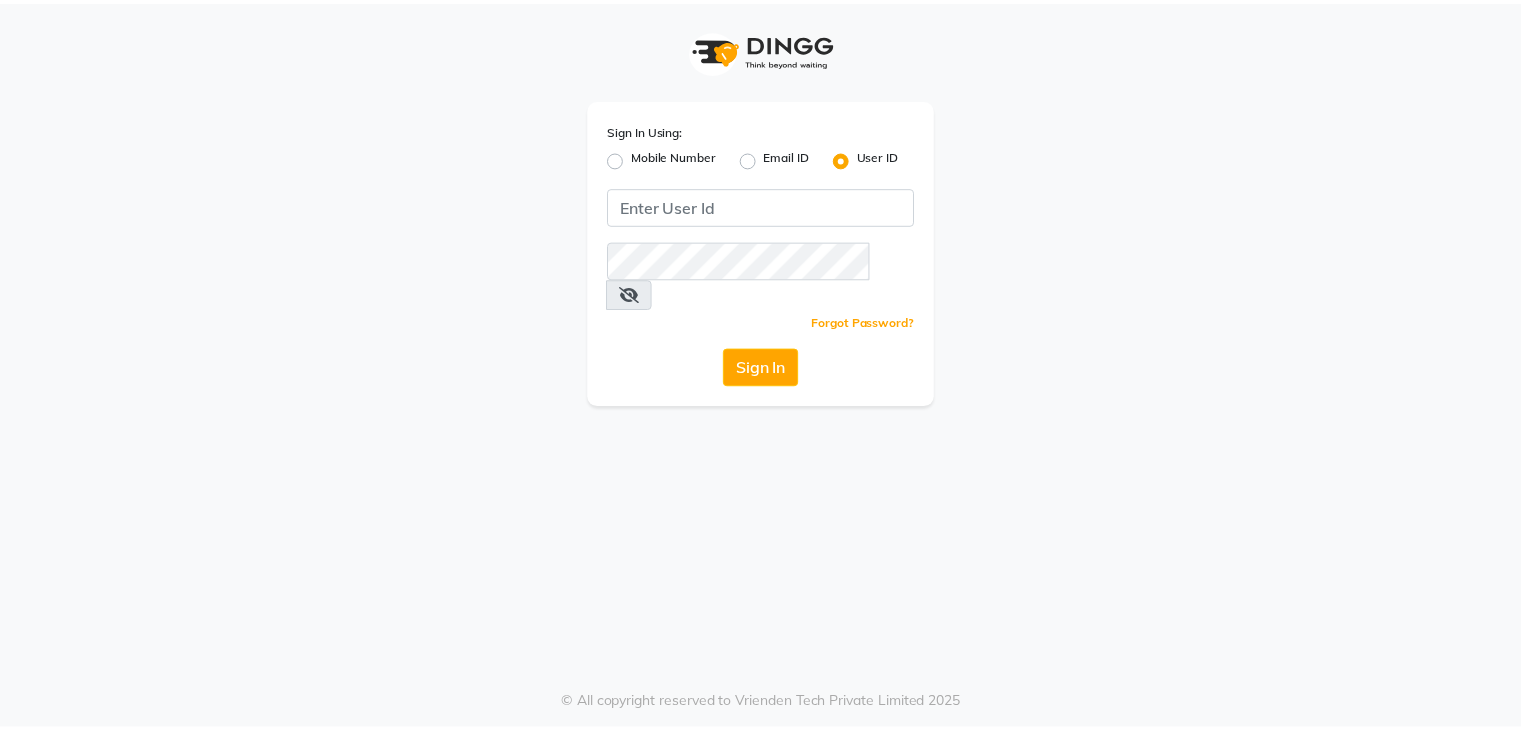 scroll, scrollTop: 0, scrollLeft: 0, axis: both 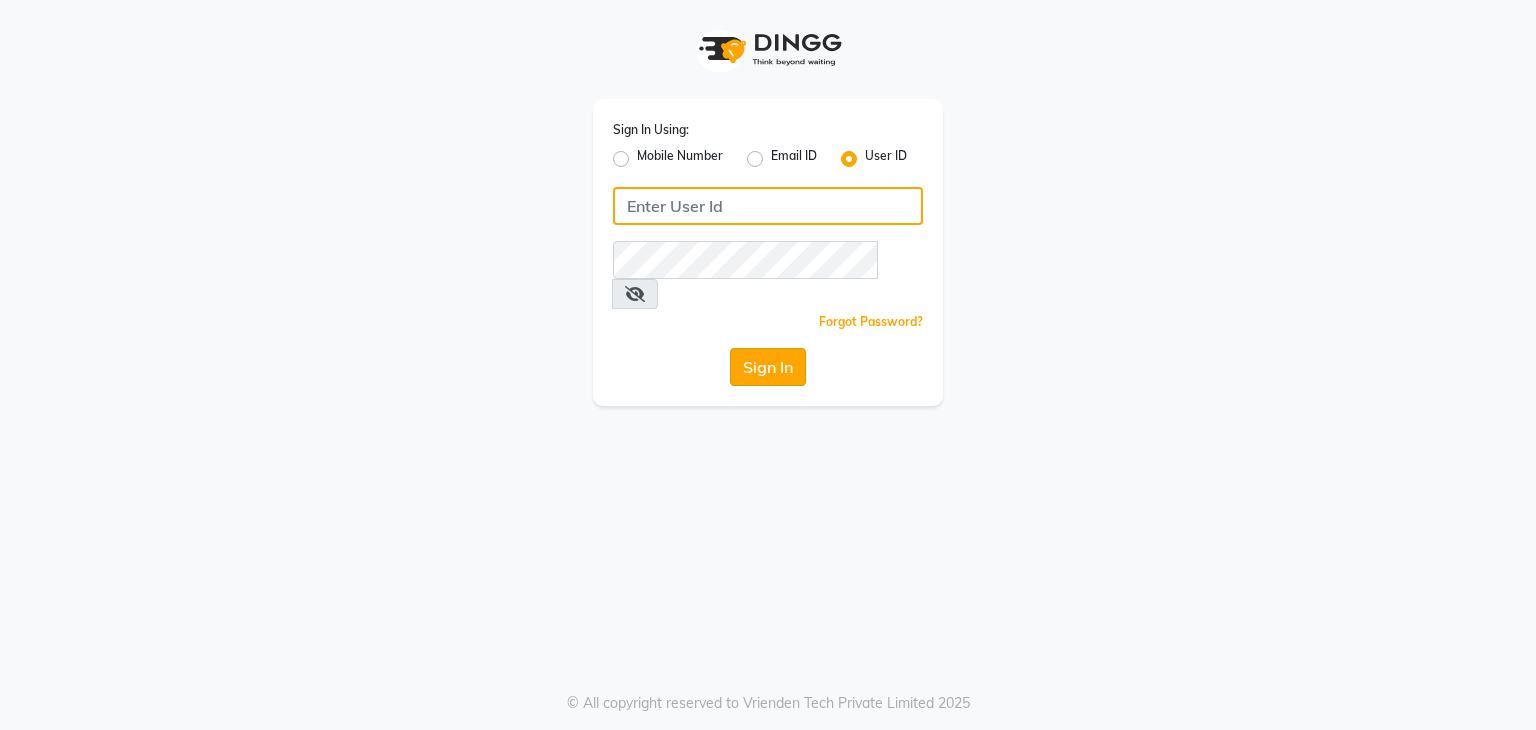 type on "radiance" 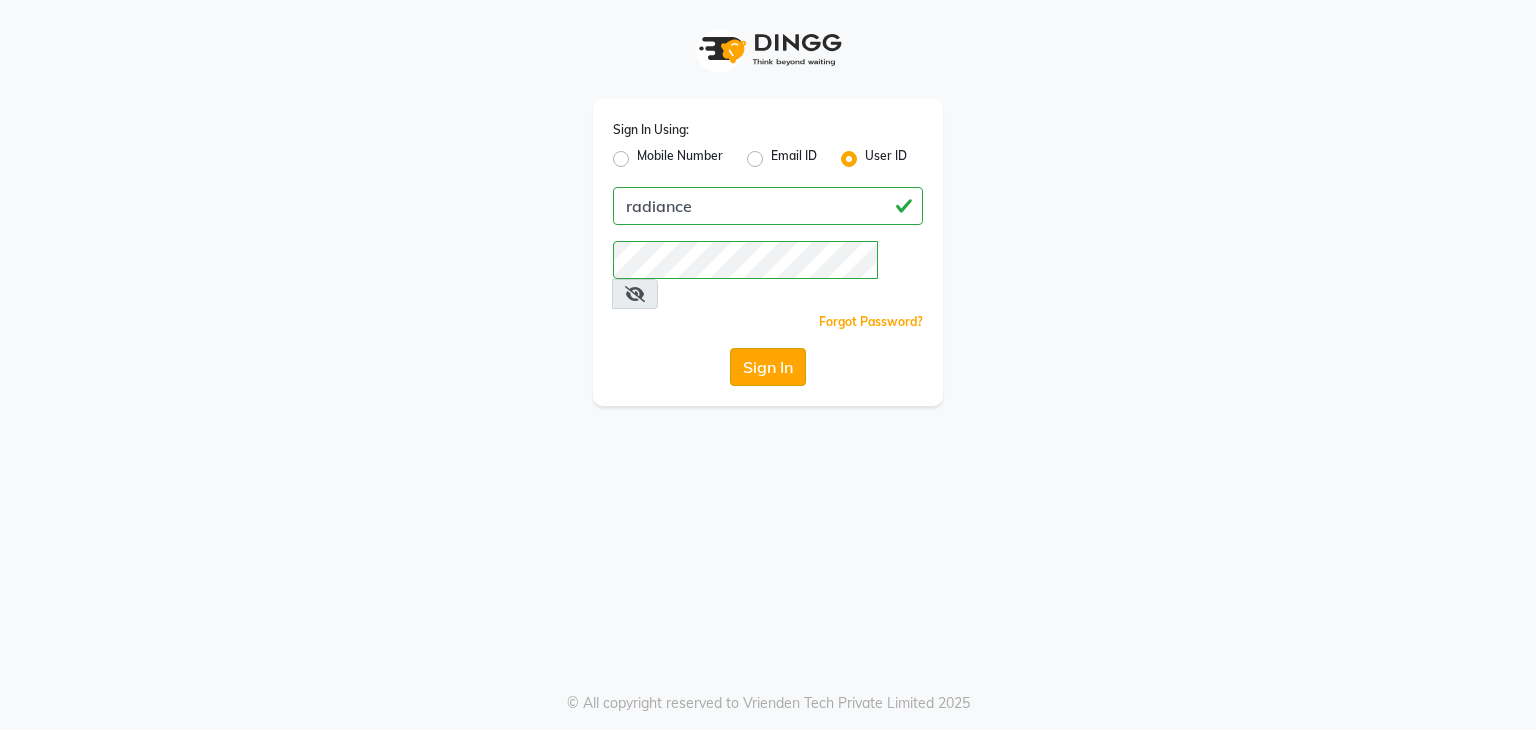 click on "Sign In" 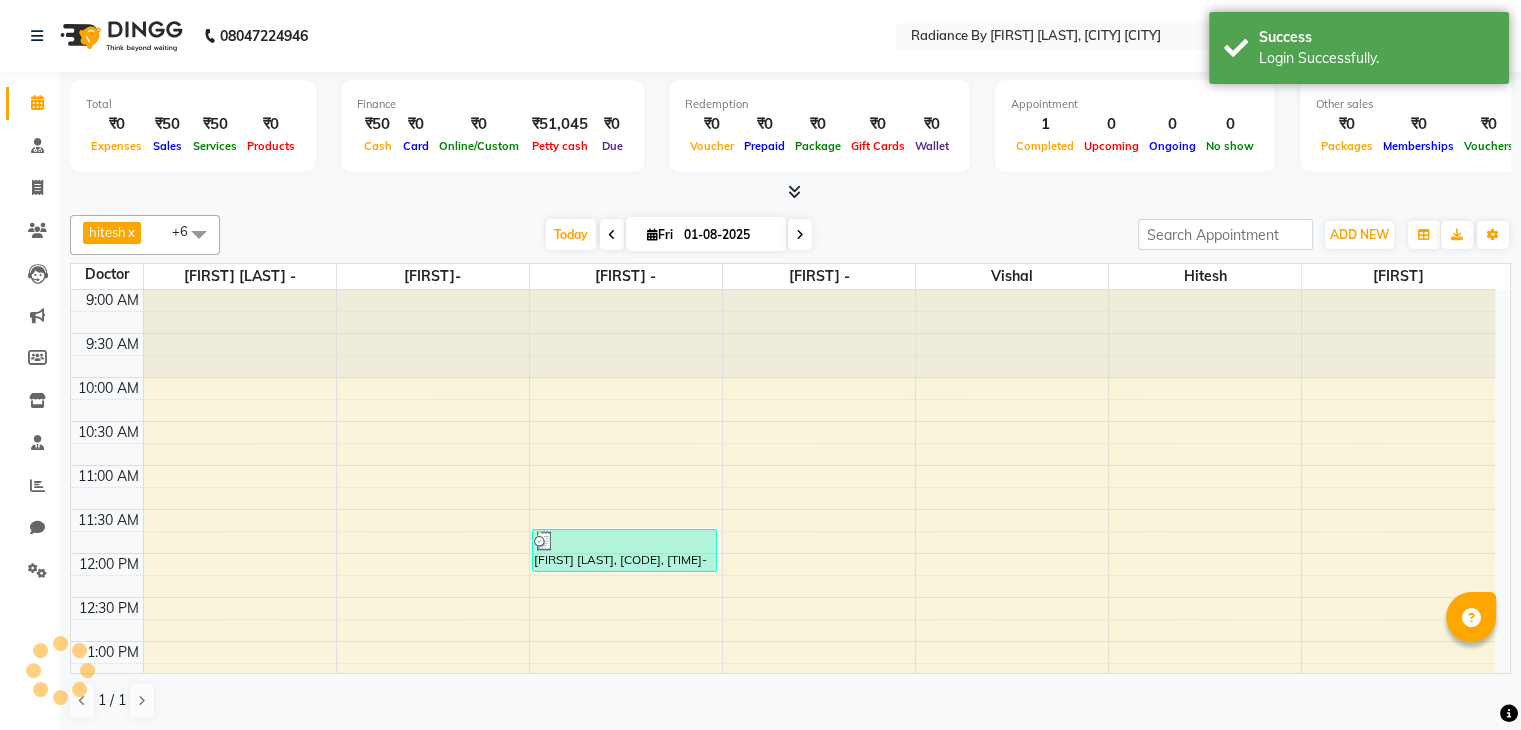 scroll, scrollTop: 612, scrollLeft: 0, axis: vertical 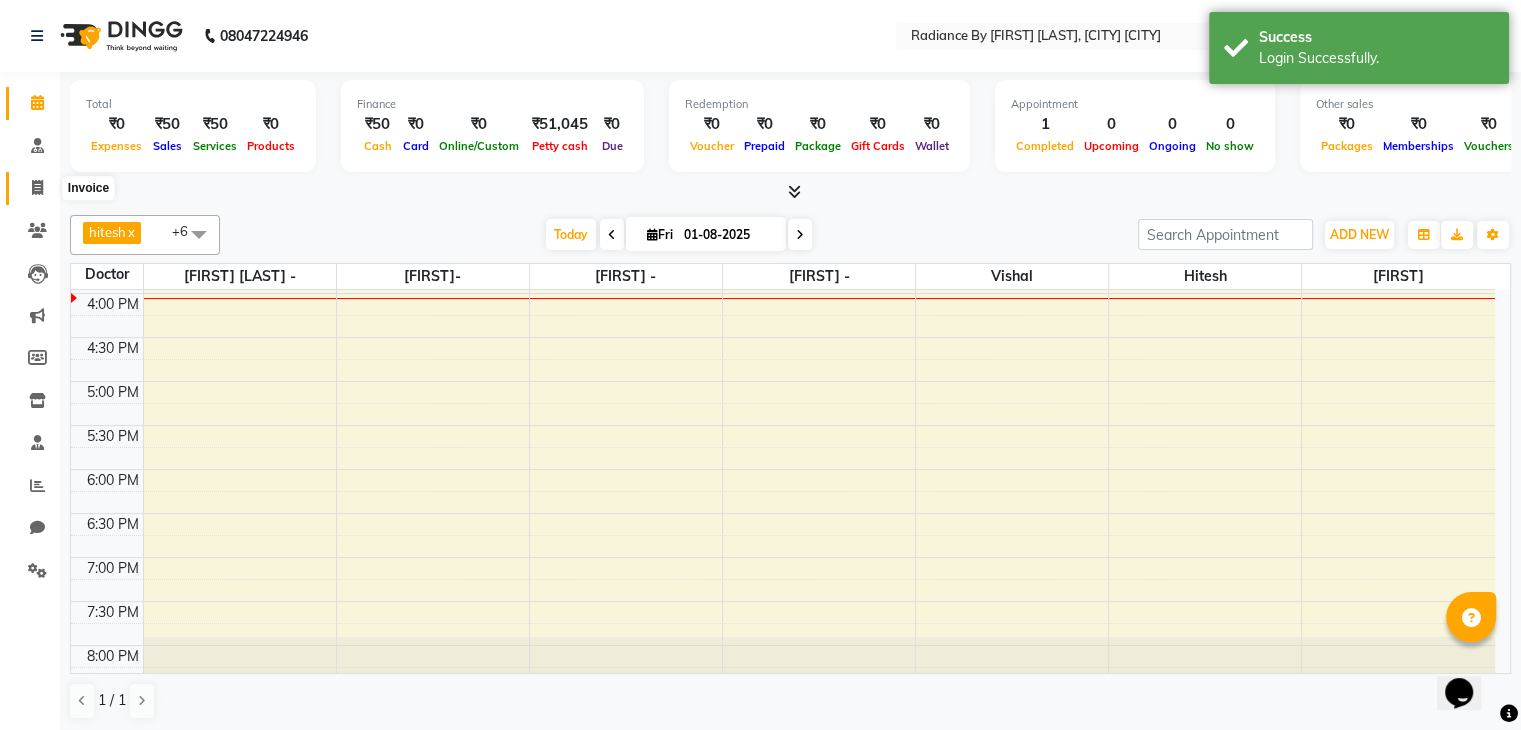 click 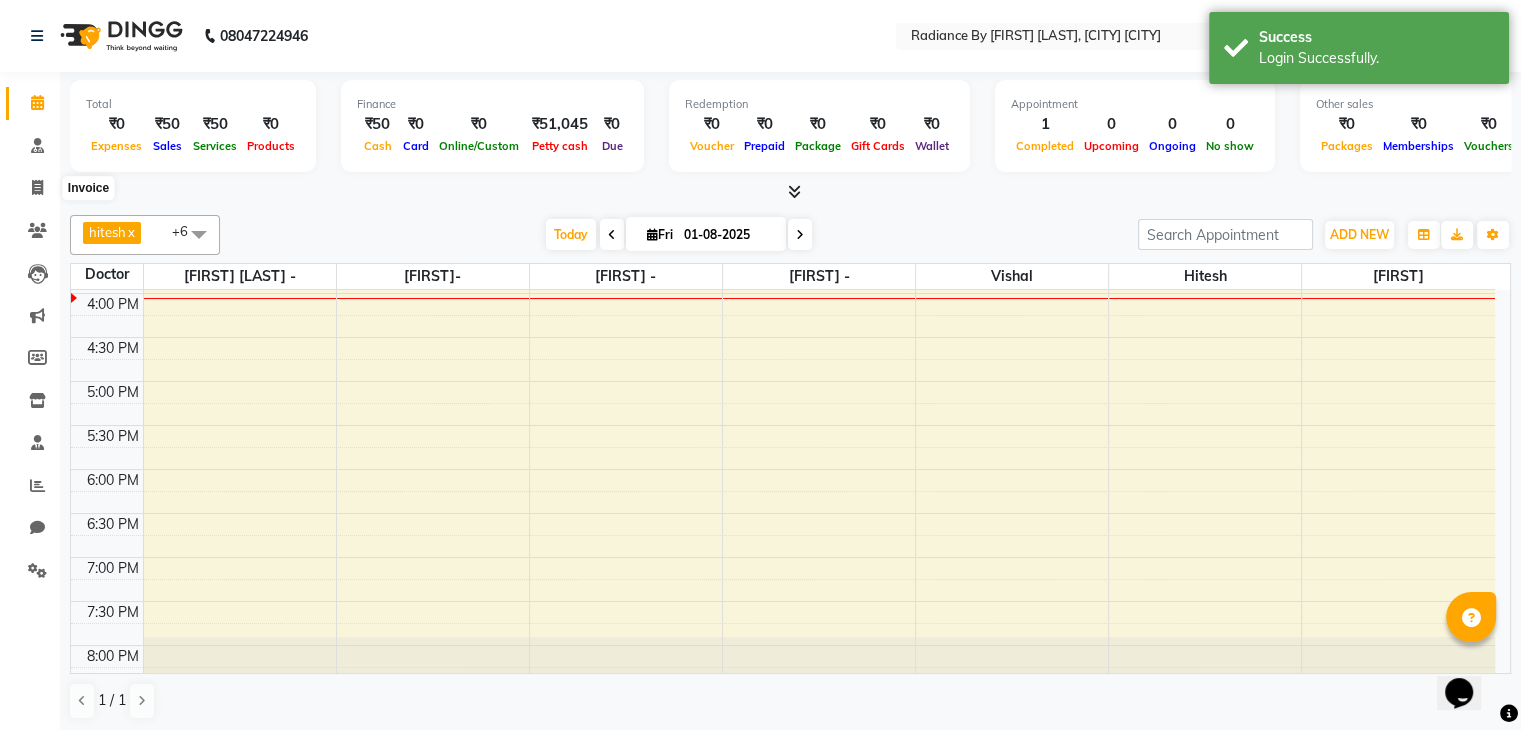 select on "8635" 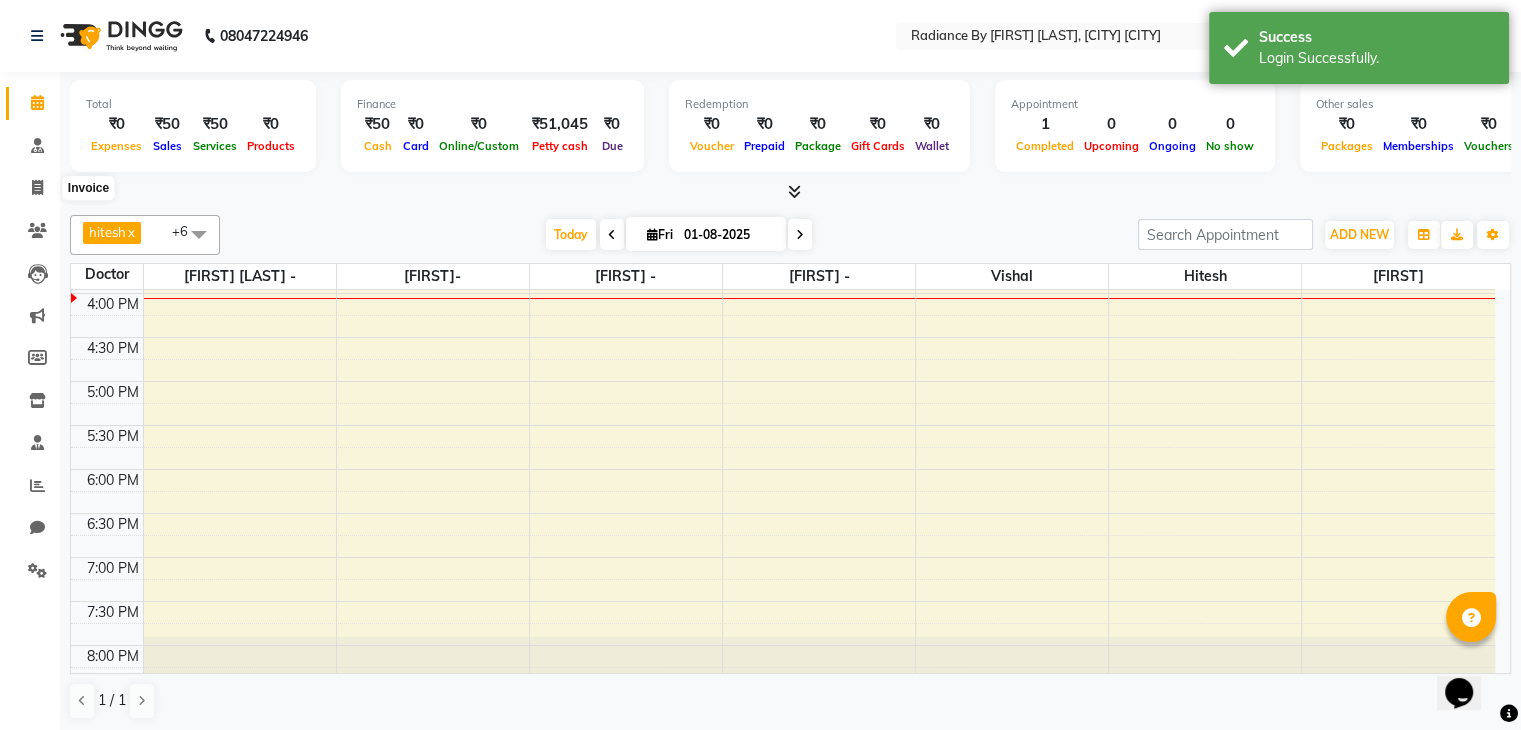 select on "service" 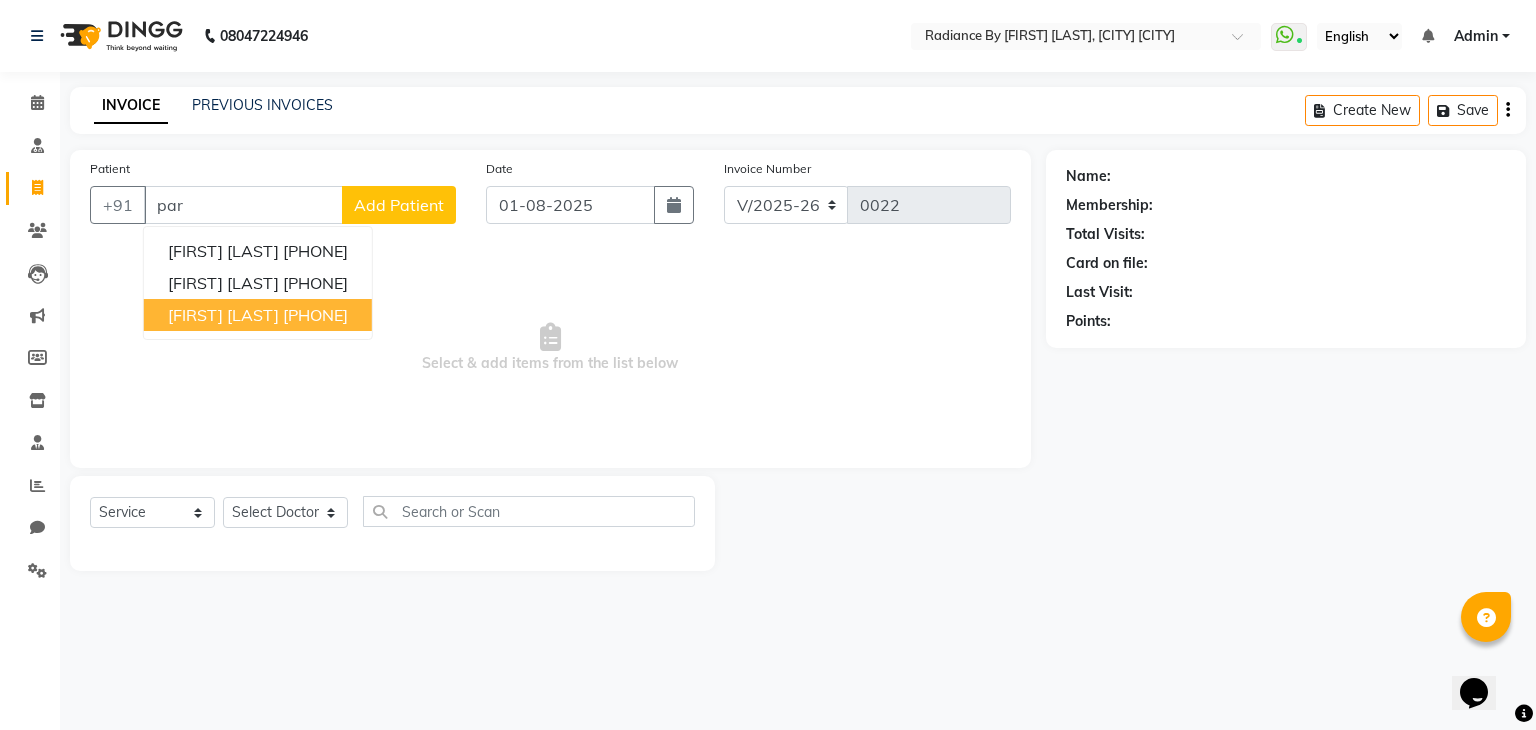 click on "[PHONE]" at bounding box center [315, 315] 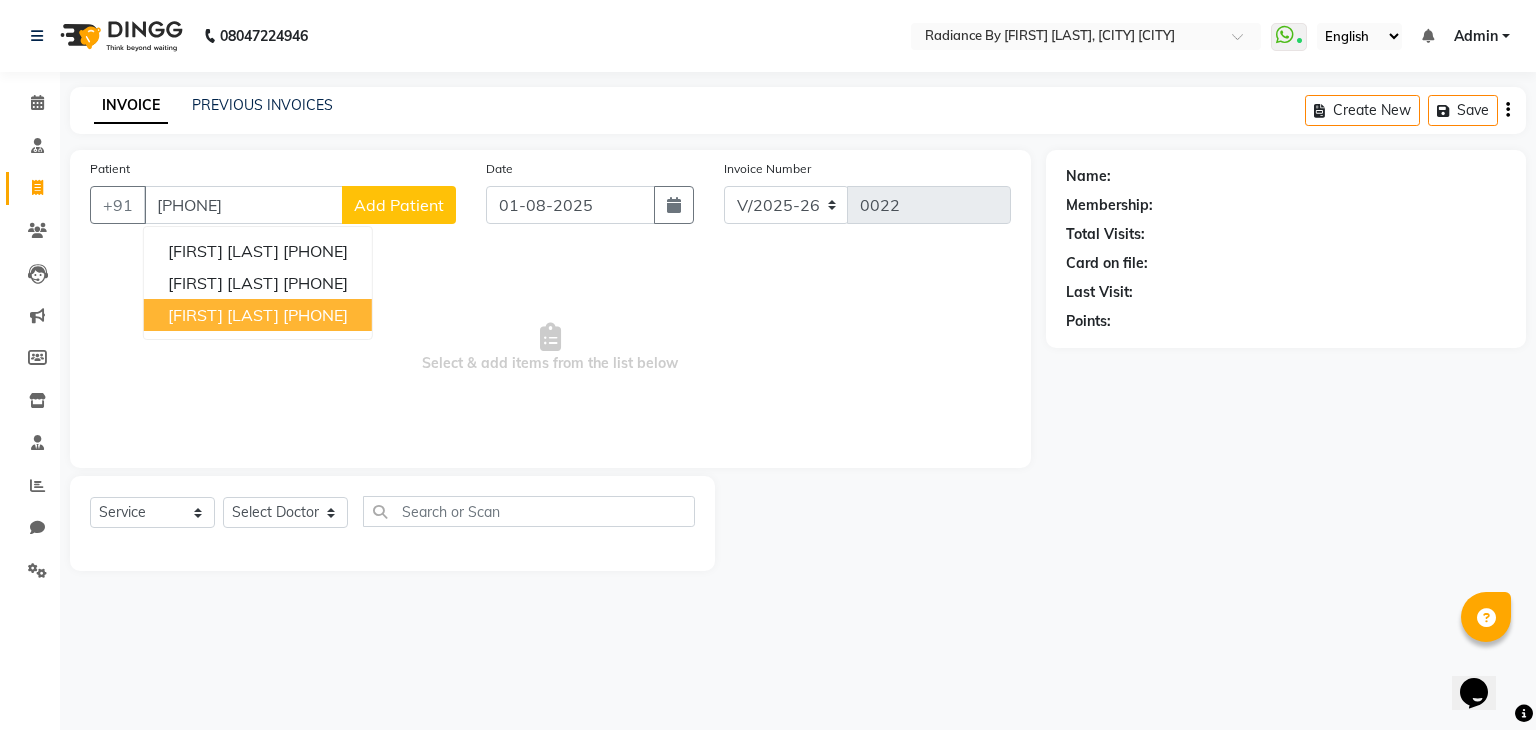 type on "[PHONE]" 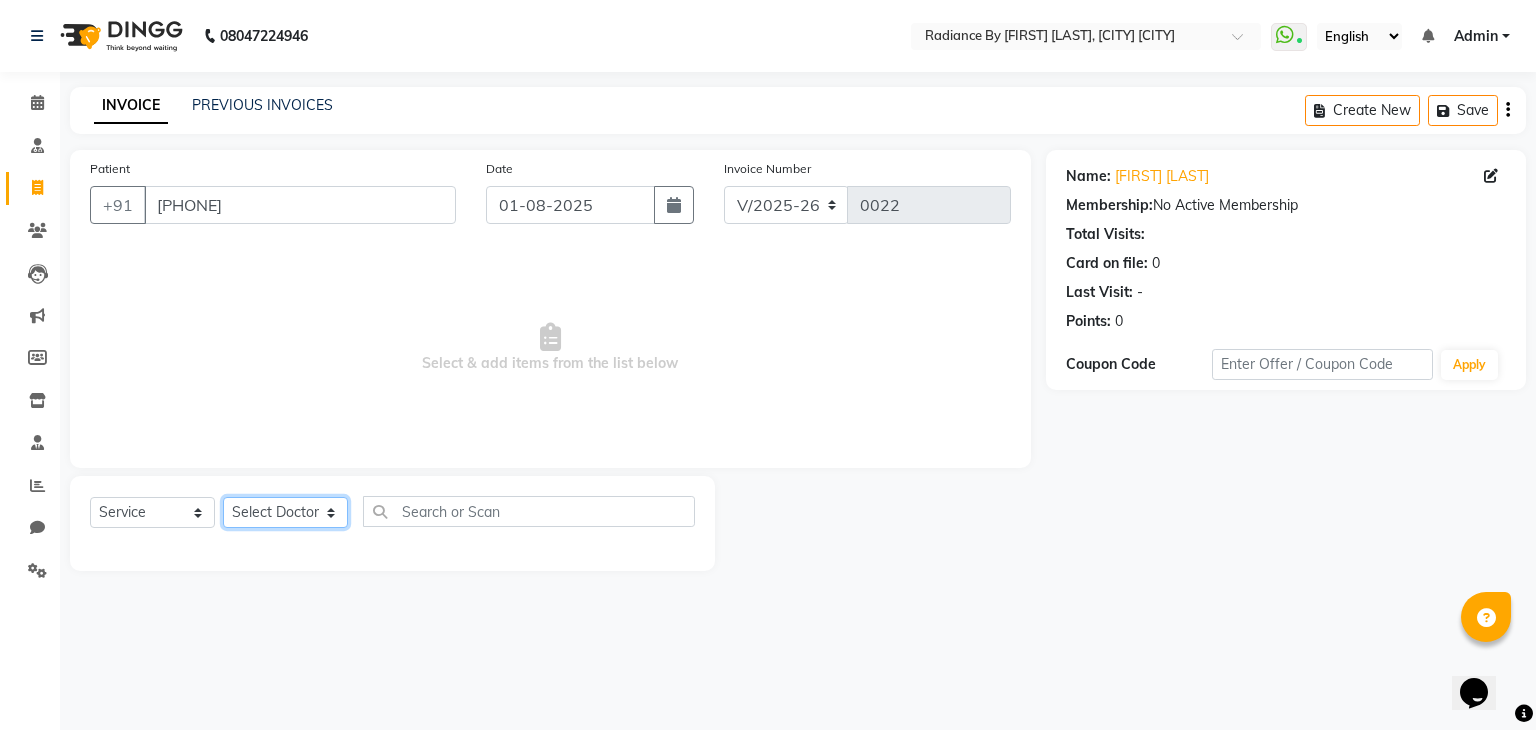 click on "Select Doctor [FIRST] [LAST] -  [FIRST] [LAST] [FIRST] -  [FIRST] [FIRST] -  [FIRST] -  [FIRST]" 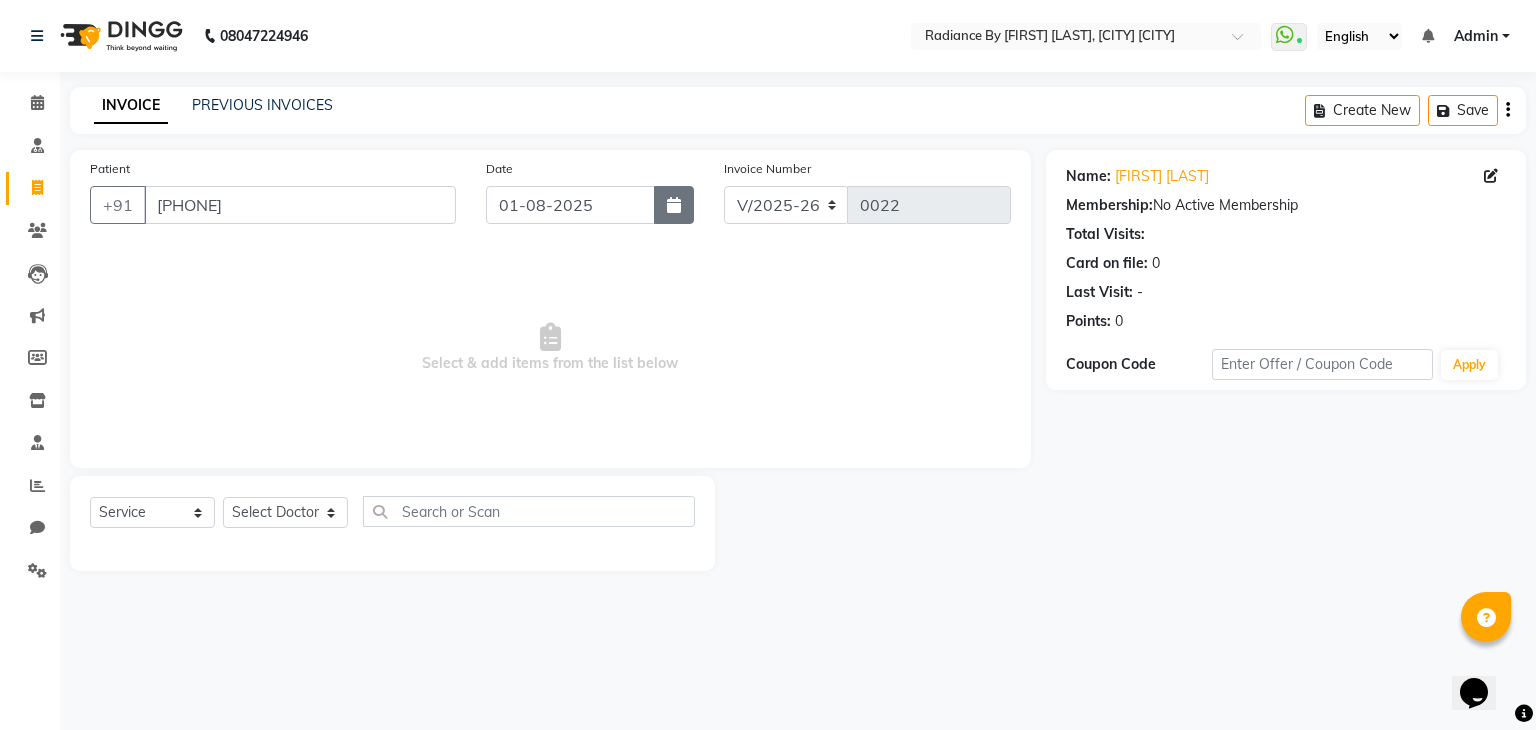 click 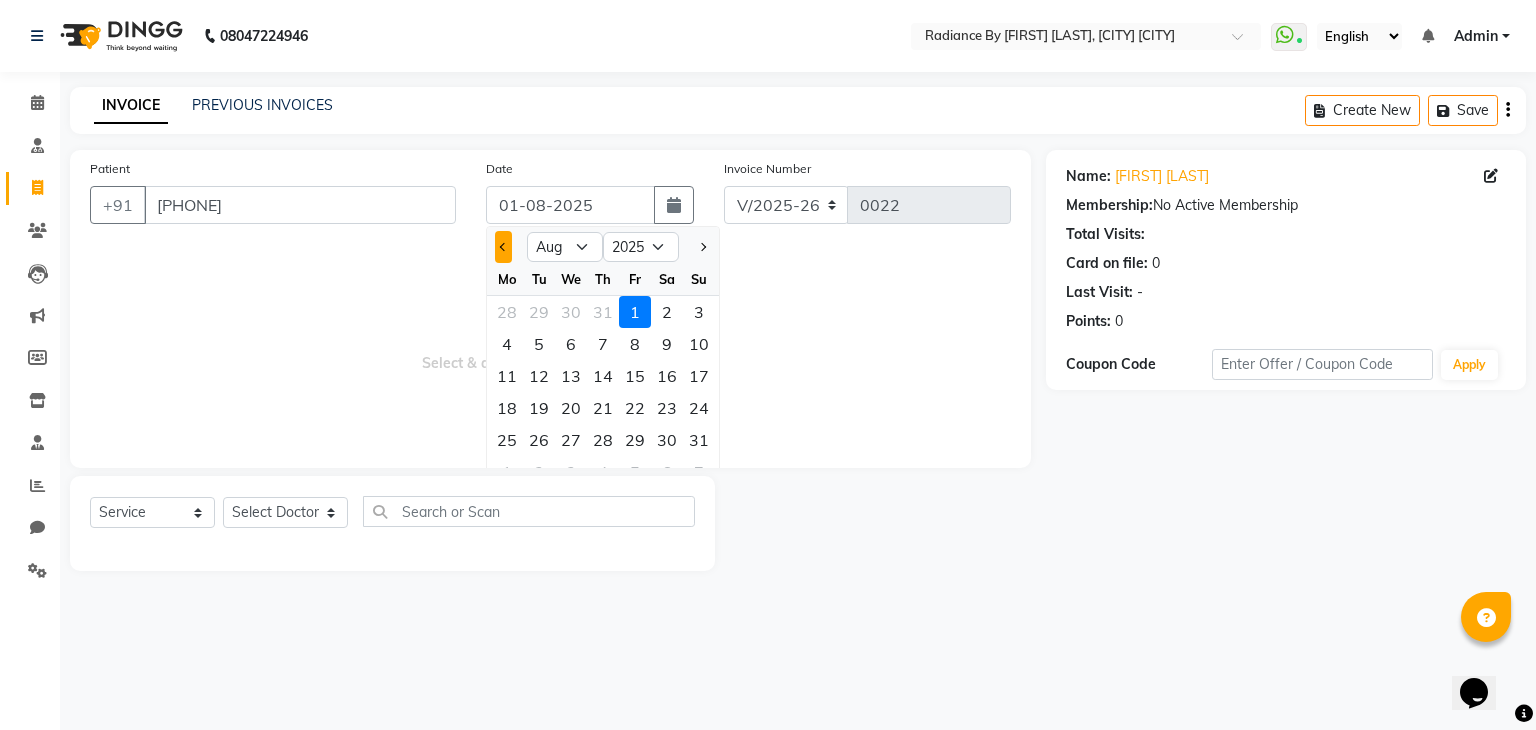 click 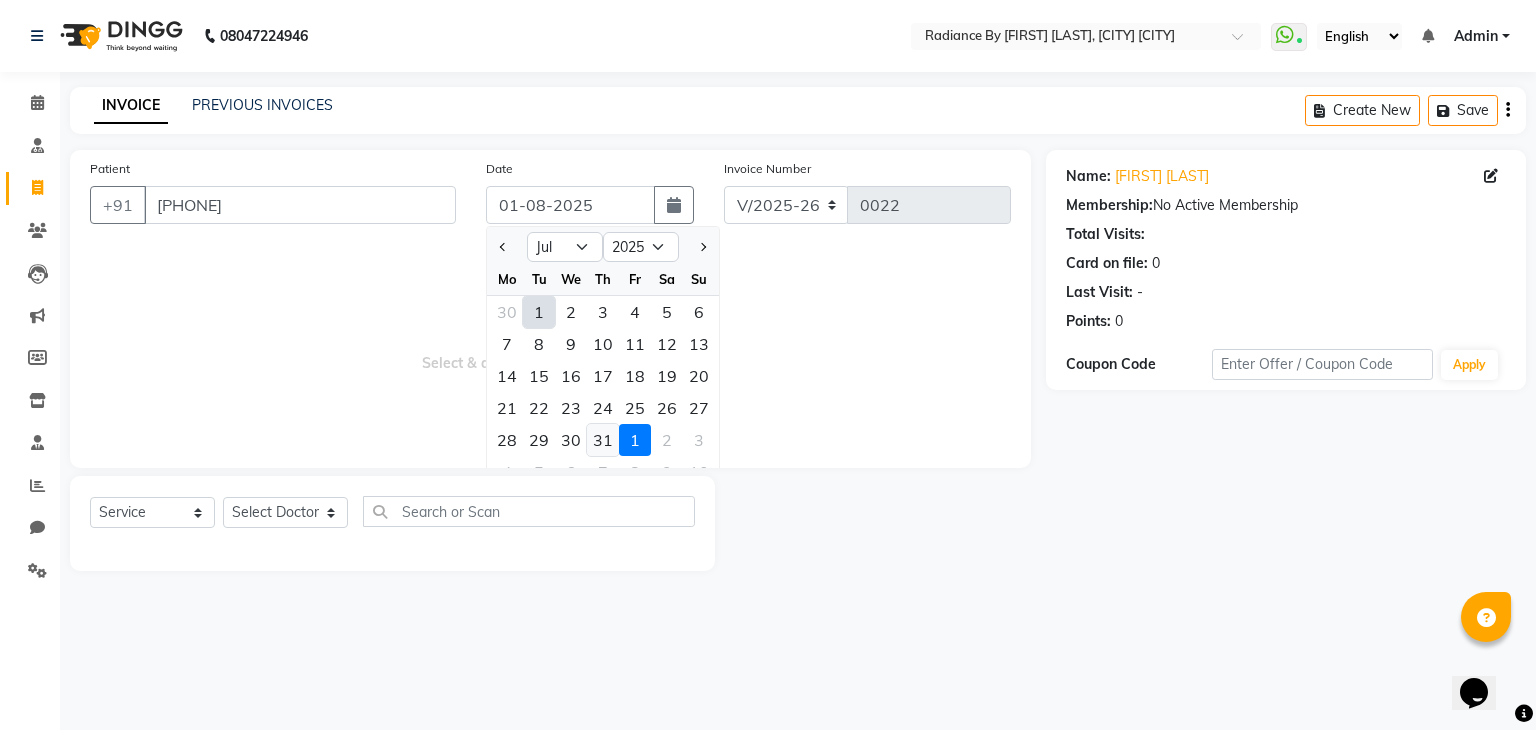 click on "31" 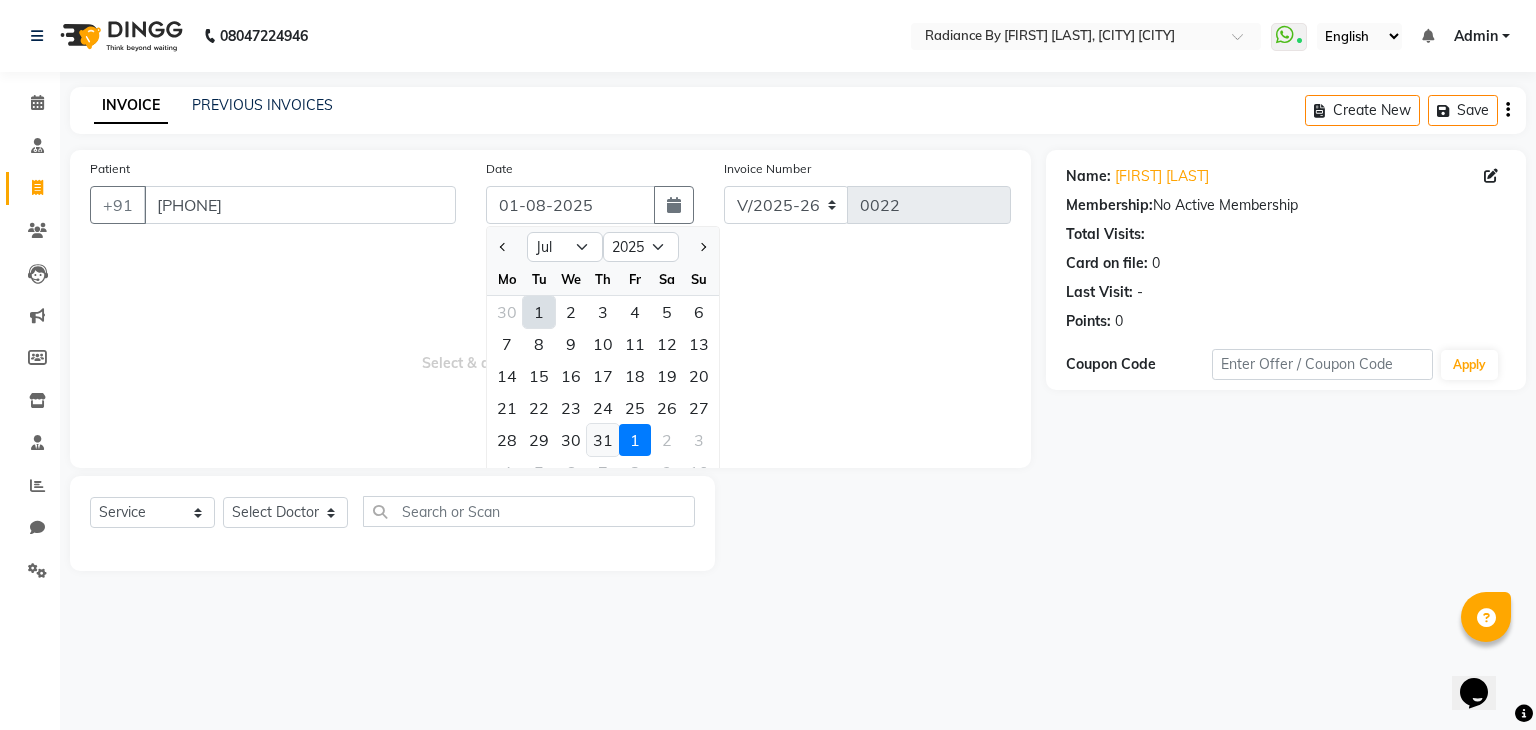 type on "31-07-2025" 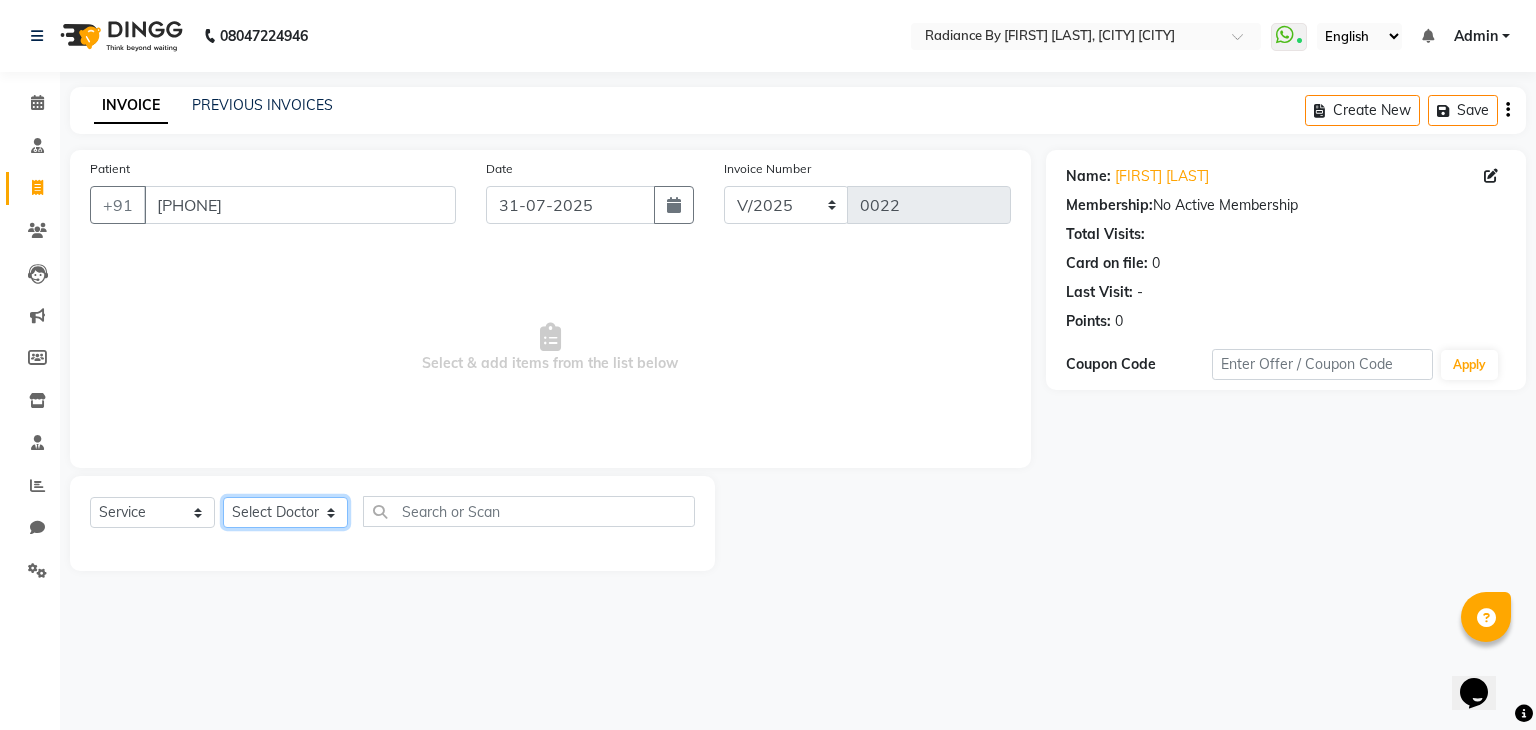 click on "Select Doctor [FIRST] [LAST] -  [FIRST] [LAST] [FIRST] -  [FIRST] [FIRST] -  [FIRST] -  [FIRST]" 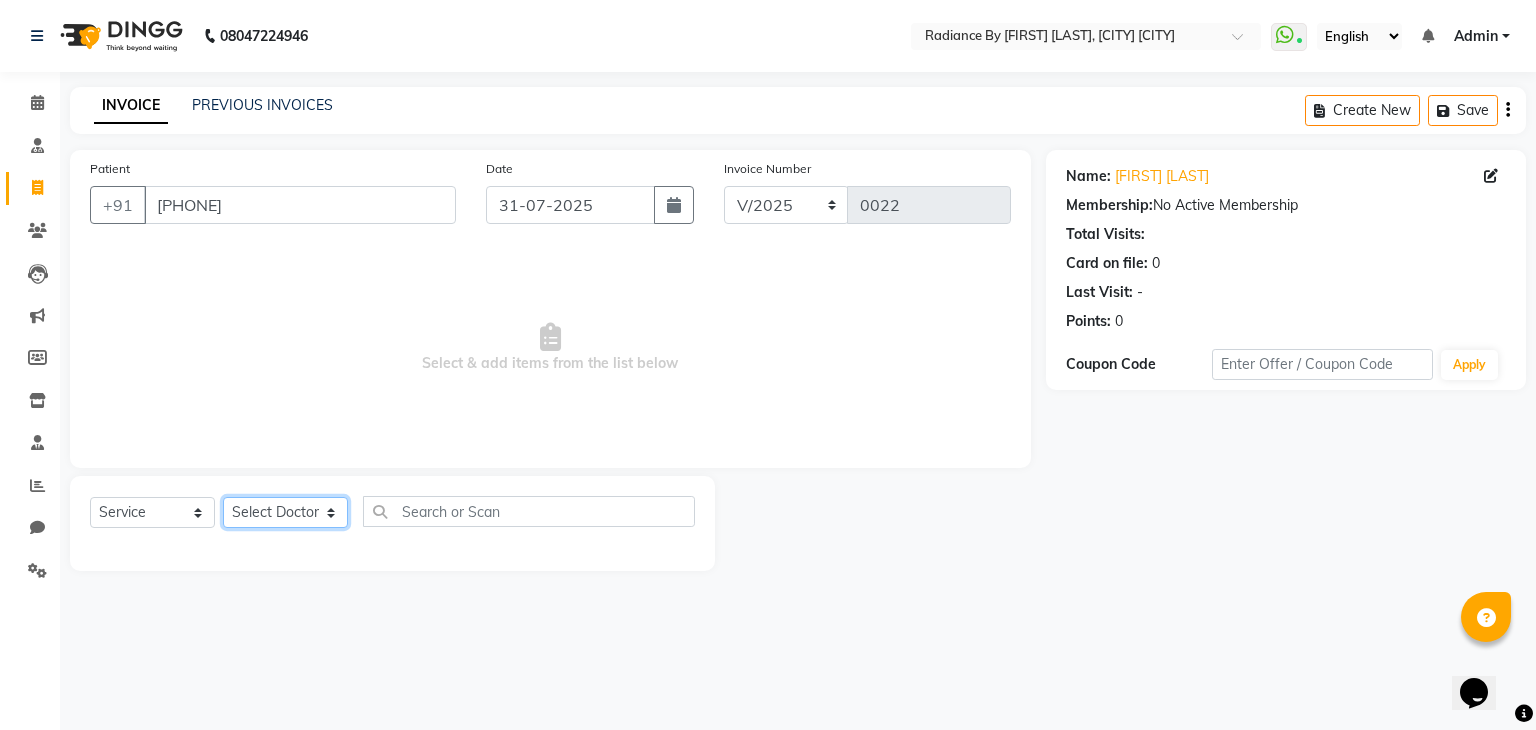 select on "86883" 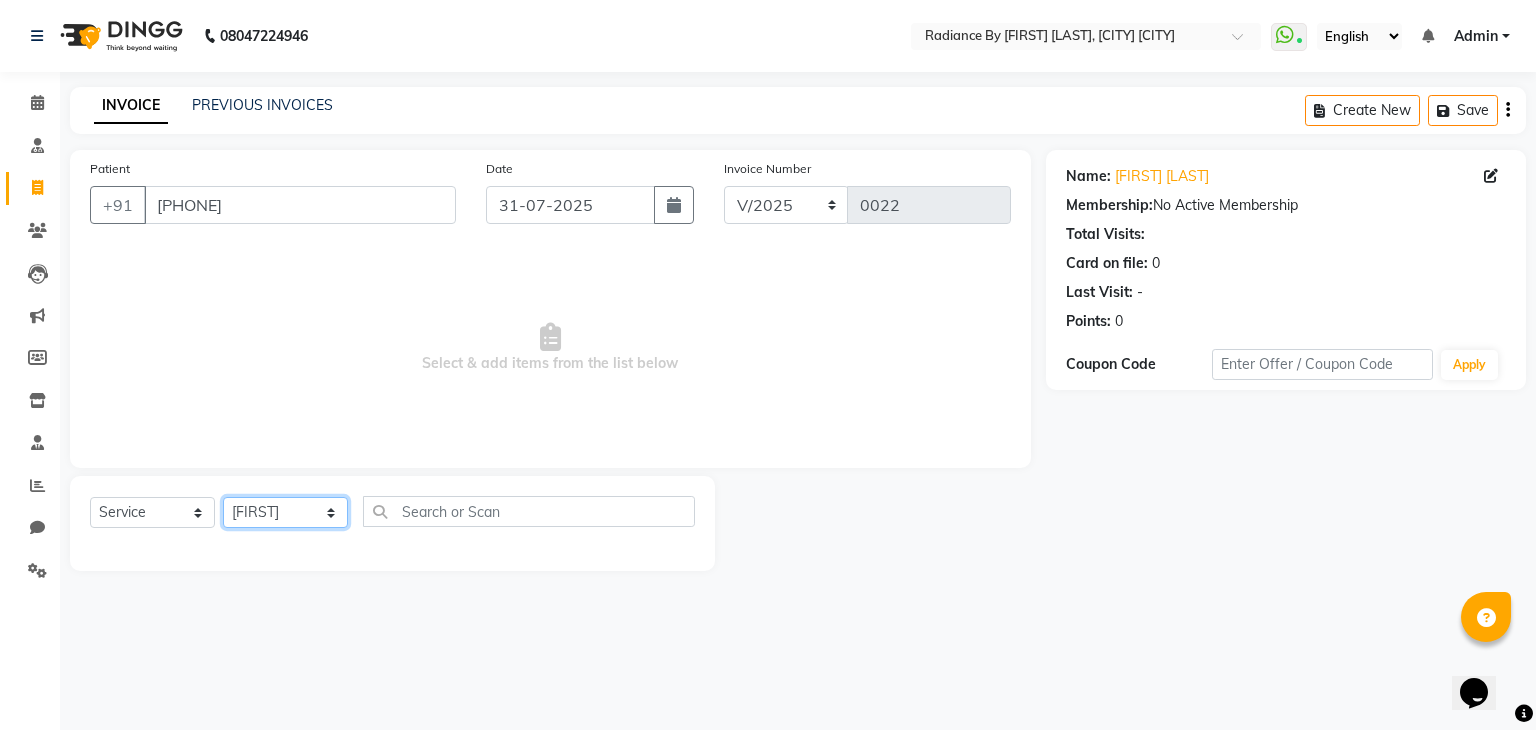 click on "Select Doctor [FIRST] [LAST] -  [FIRST] [LAST] [FIRST] -  [FIRST] [FIRST] -  [FIRST] -  [FIRST]" 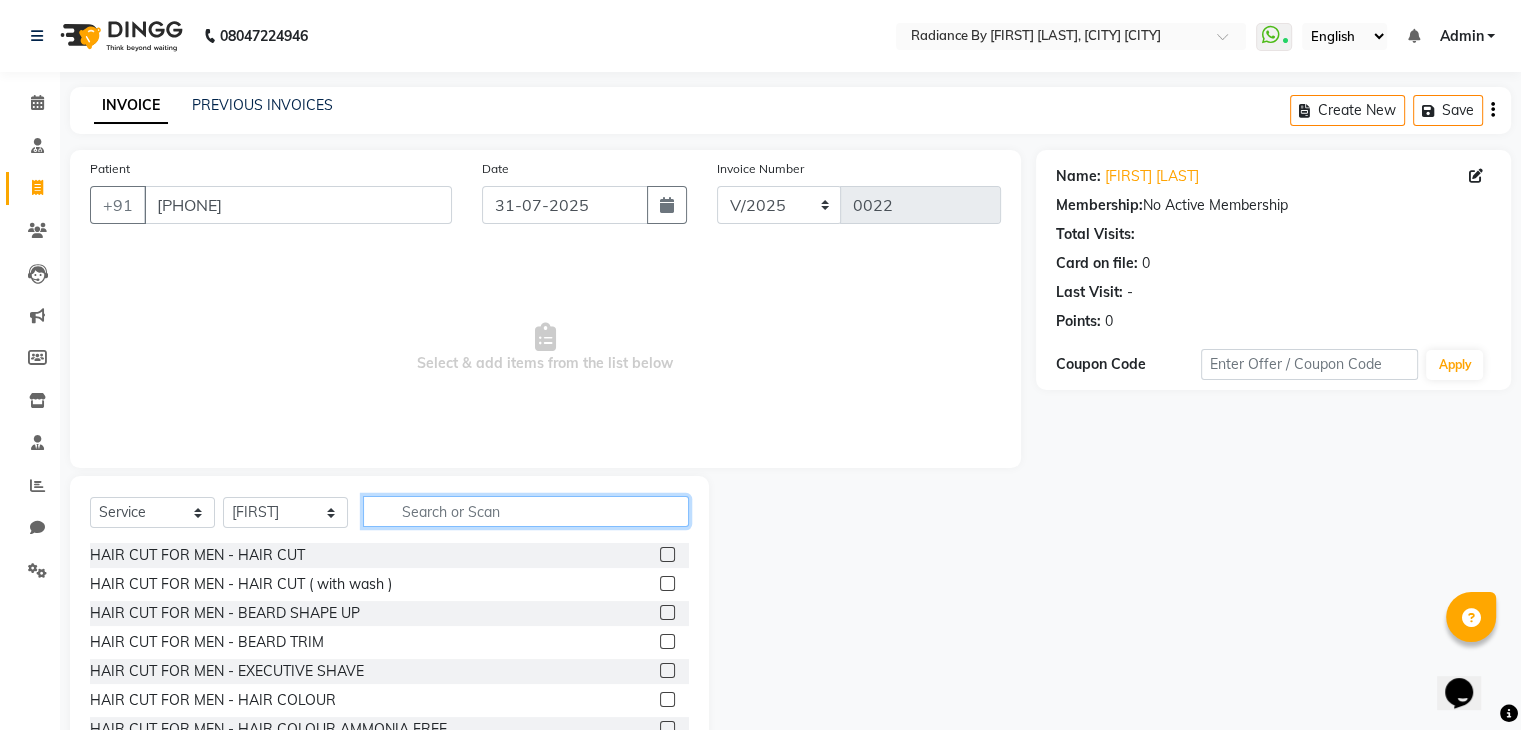 click 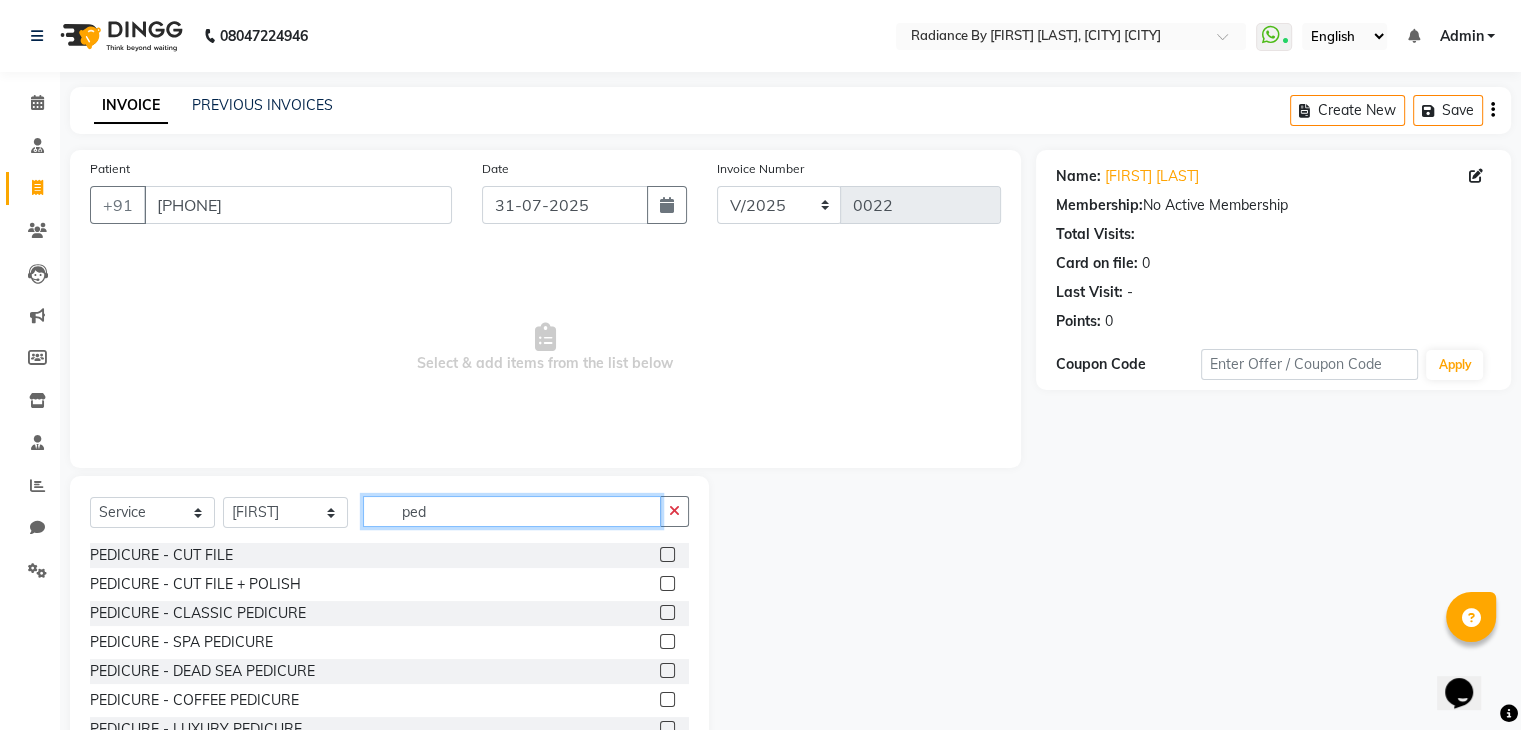 type on "ped" 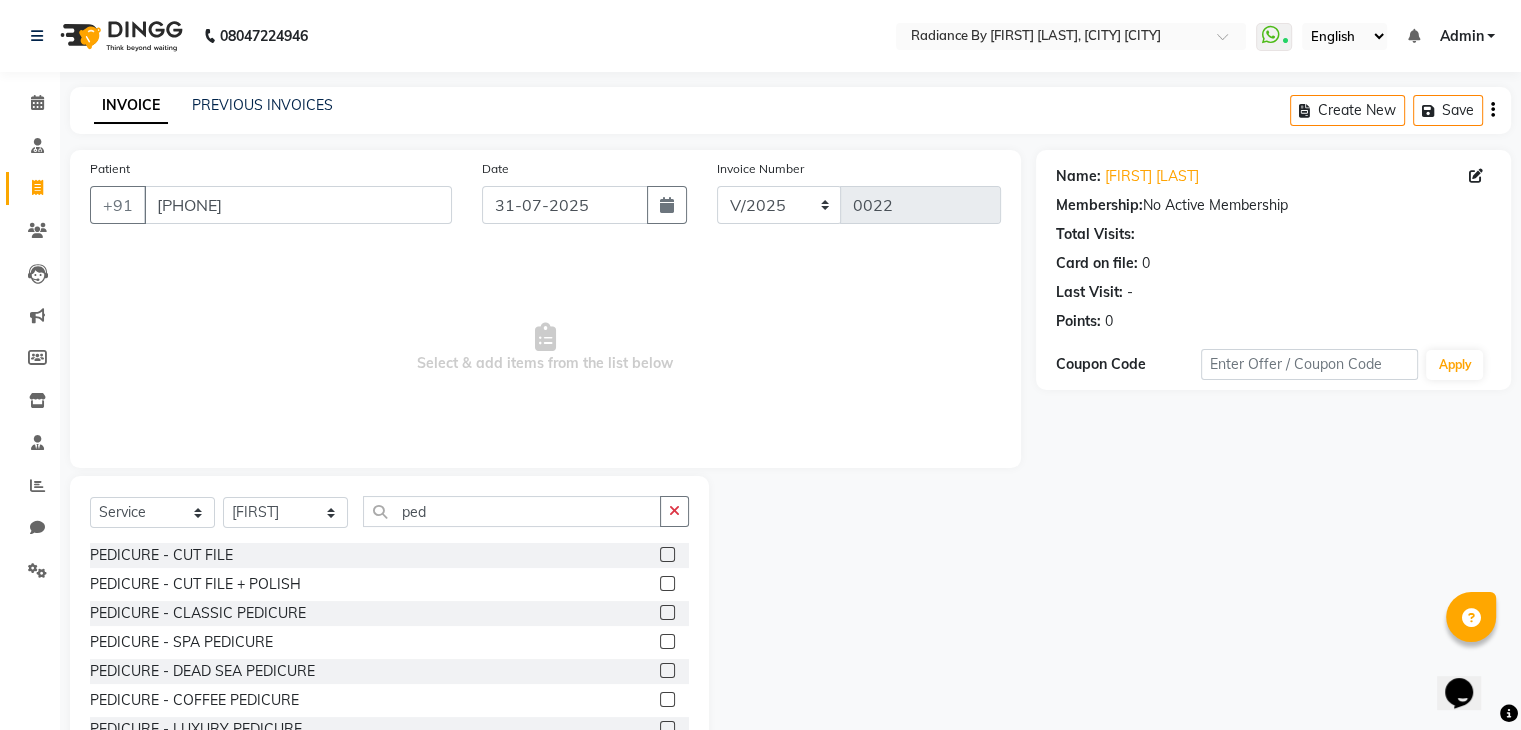 click 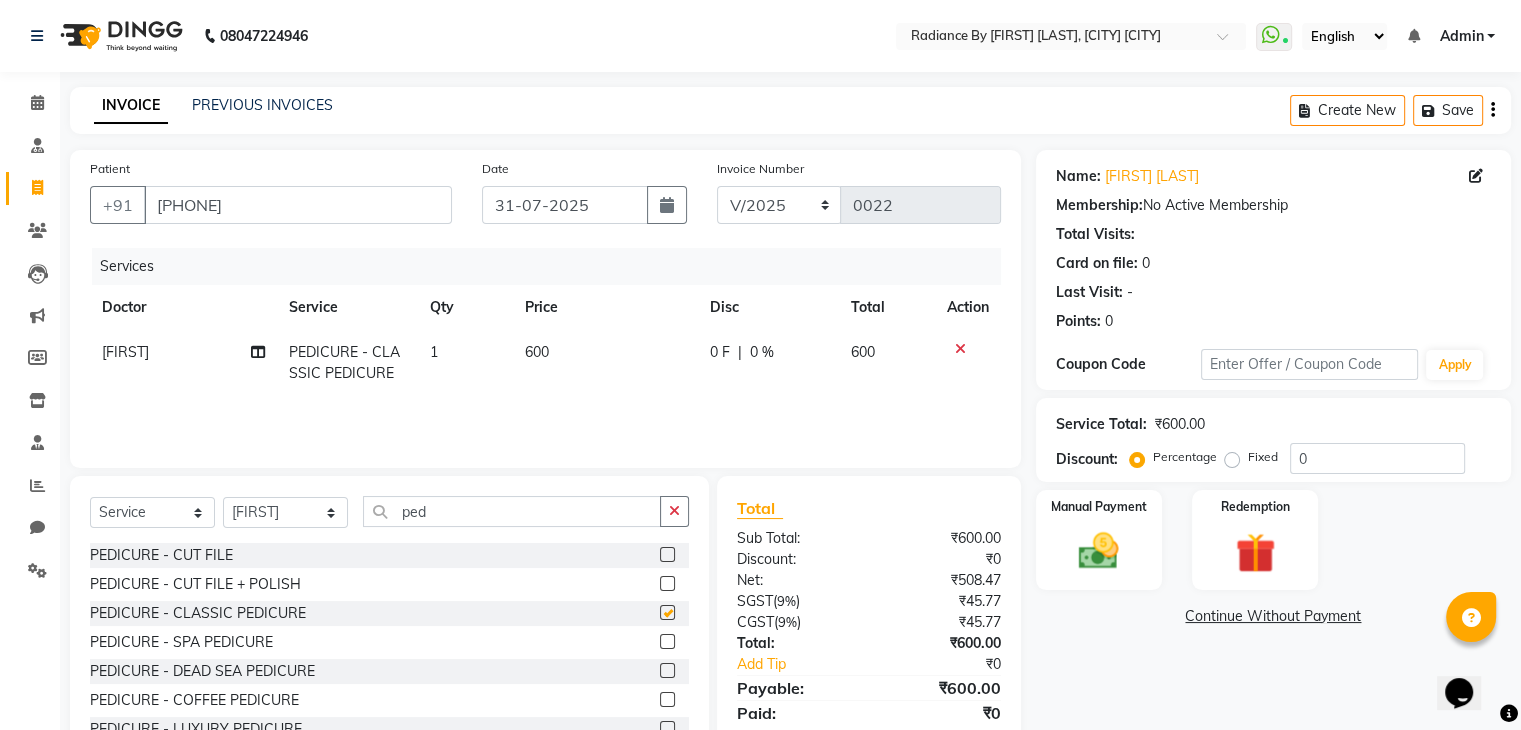 checkbox on "false" 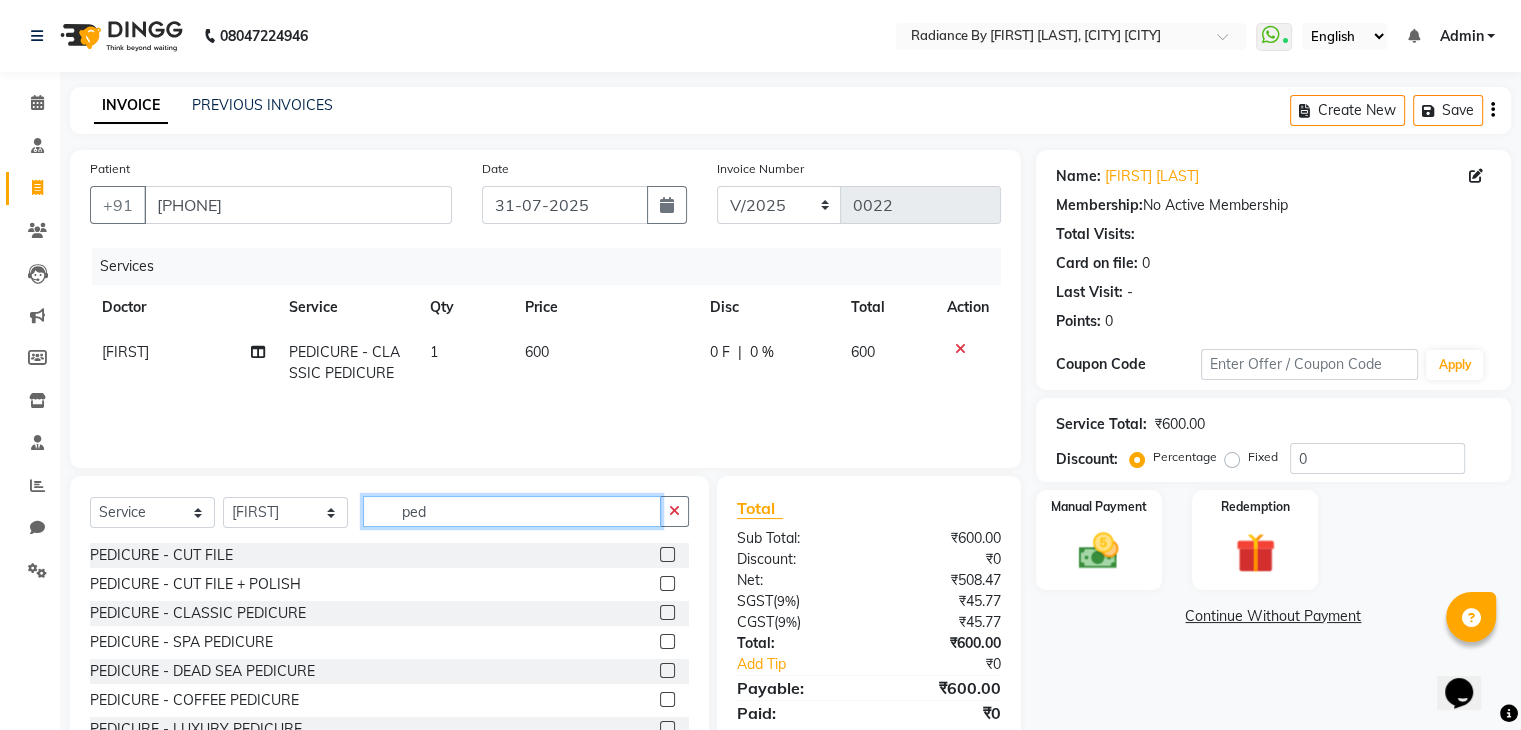 click on "ped" 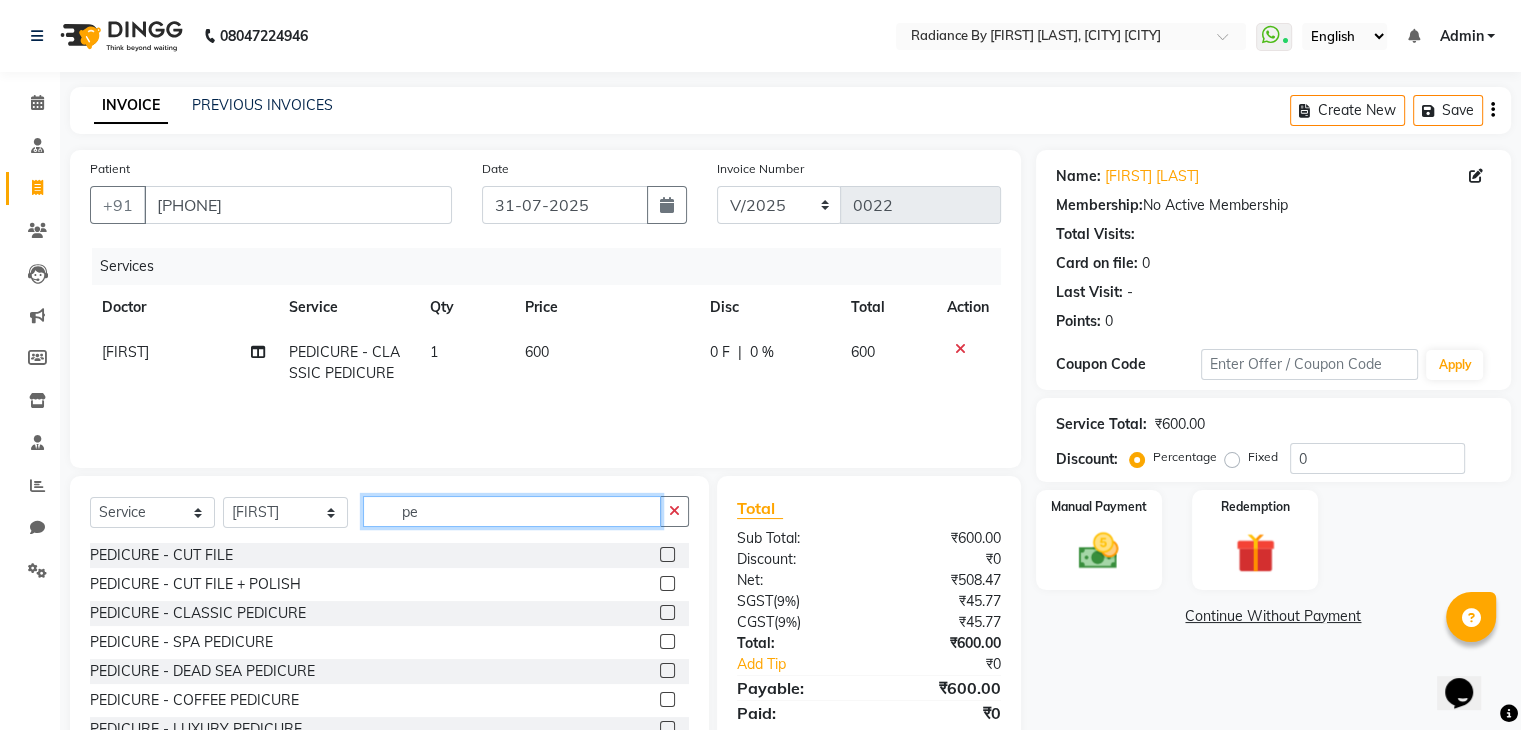 type on "p" 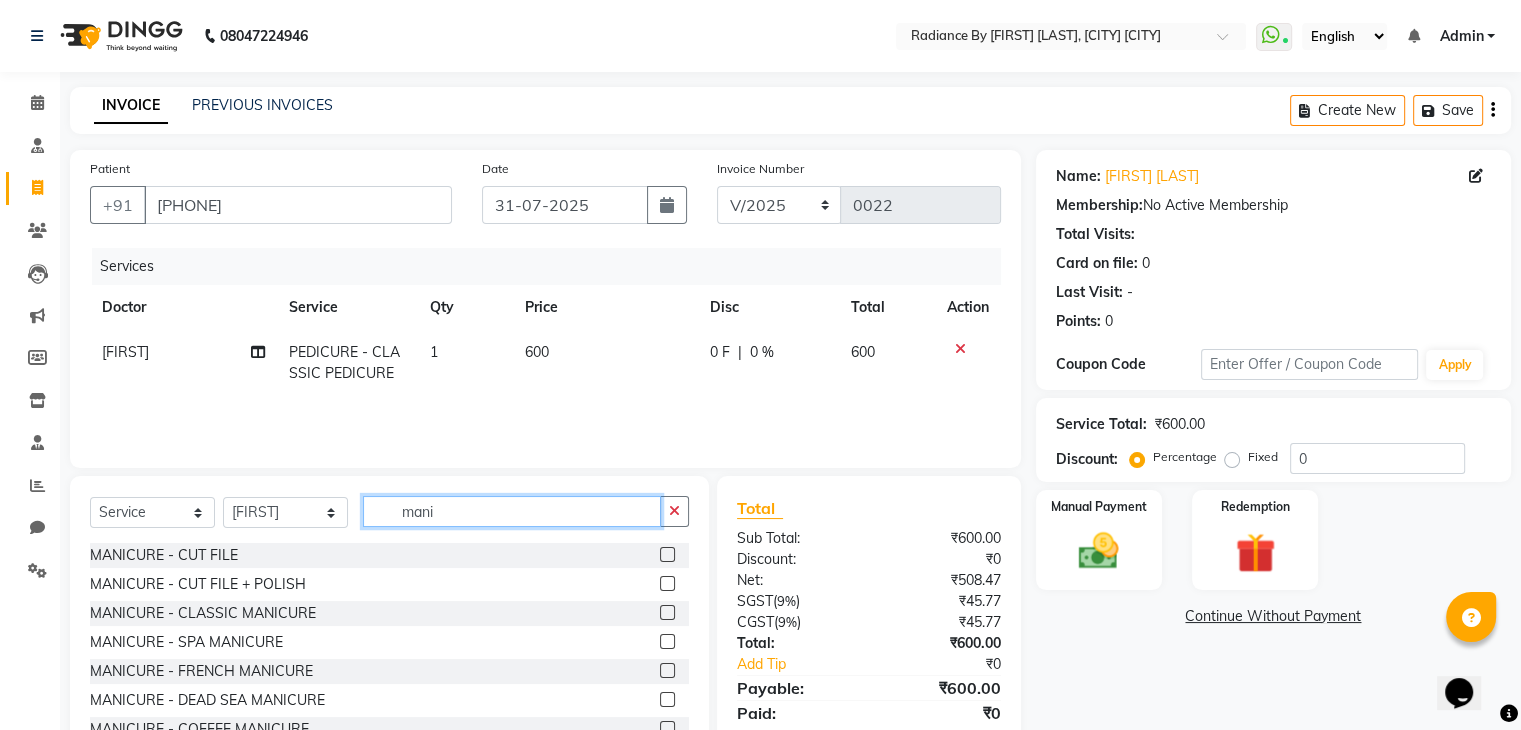 type on "mani" 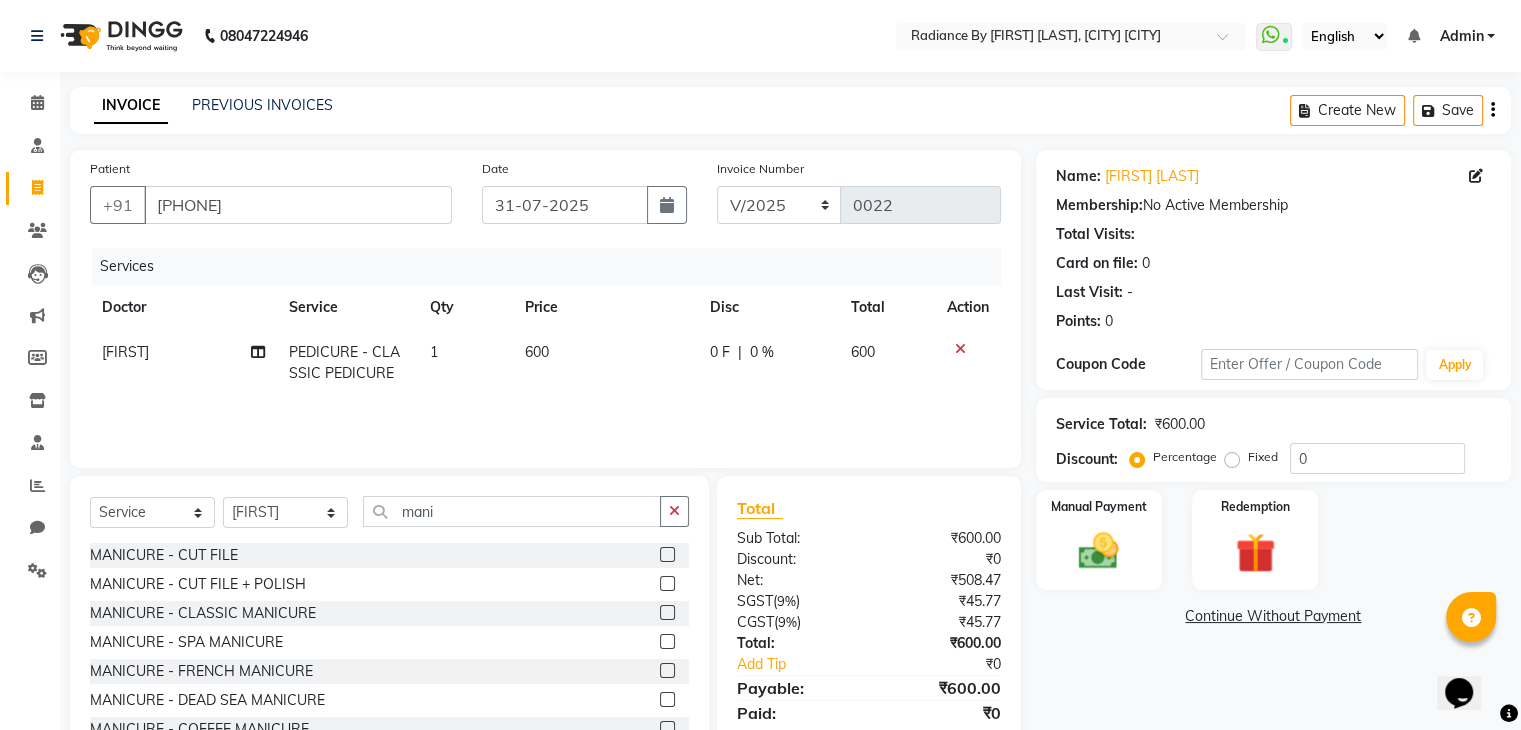 click 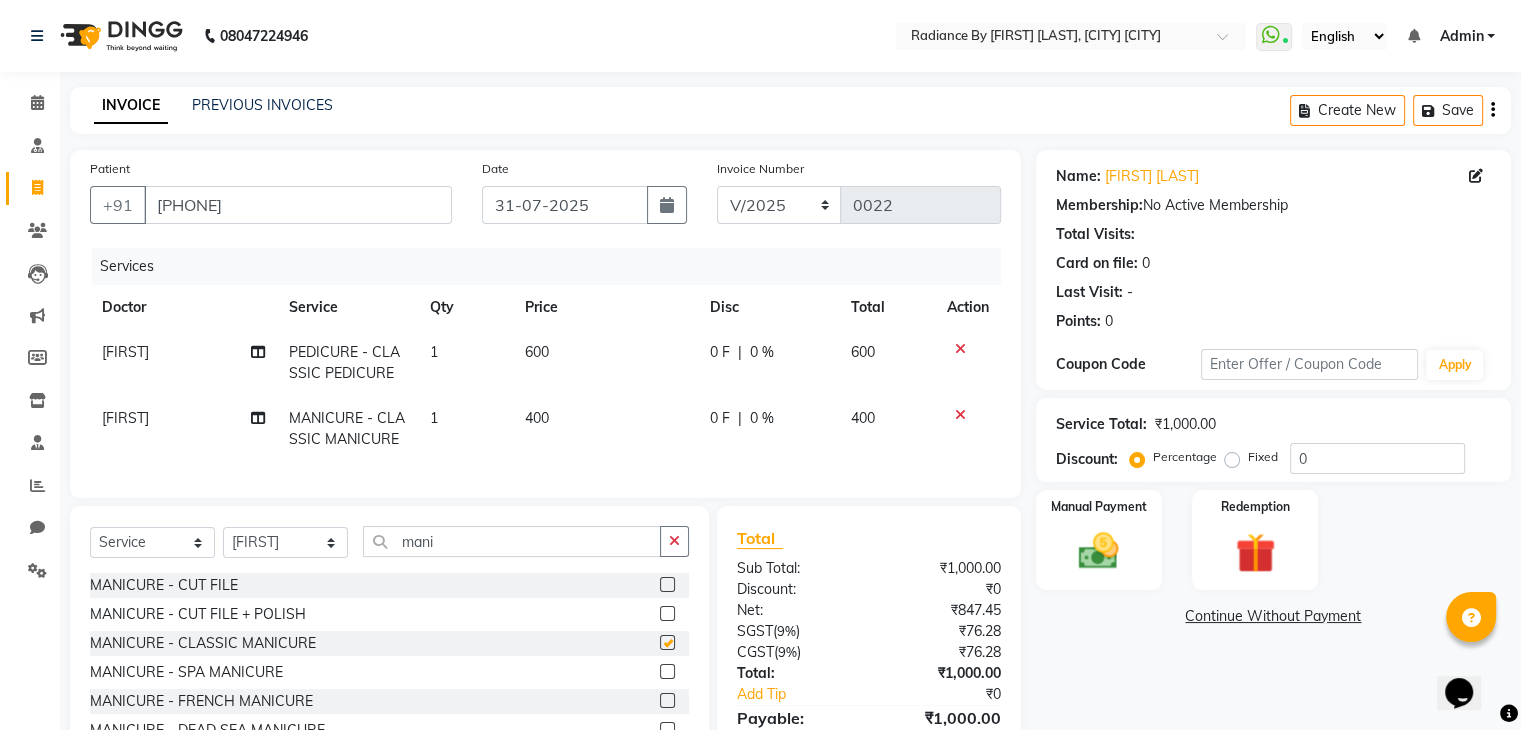 checkbox on "false" 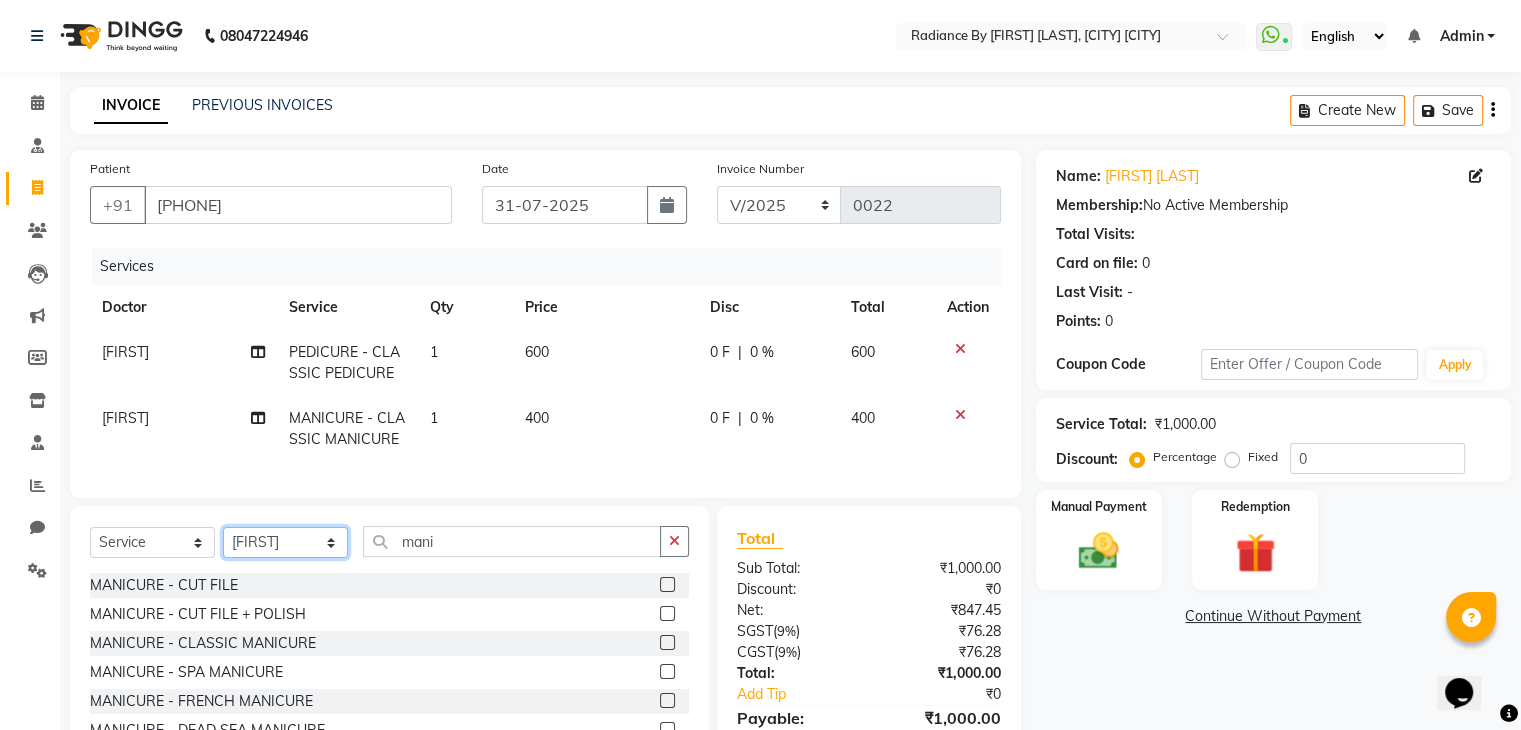 click on "Select Doctor [FIRST] [LAST] -  [FIRST] [LAST] [FIRST] -  [FIRST] [FIRST] -  [FIRST] -  [FIRST]" 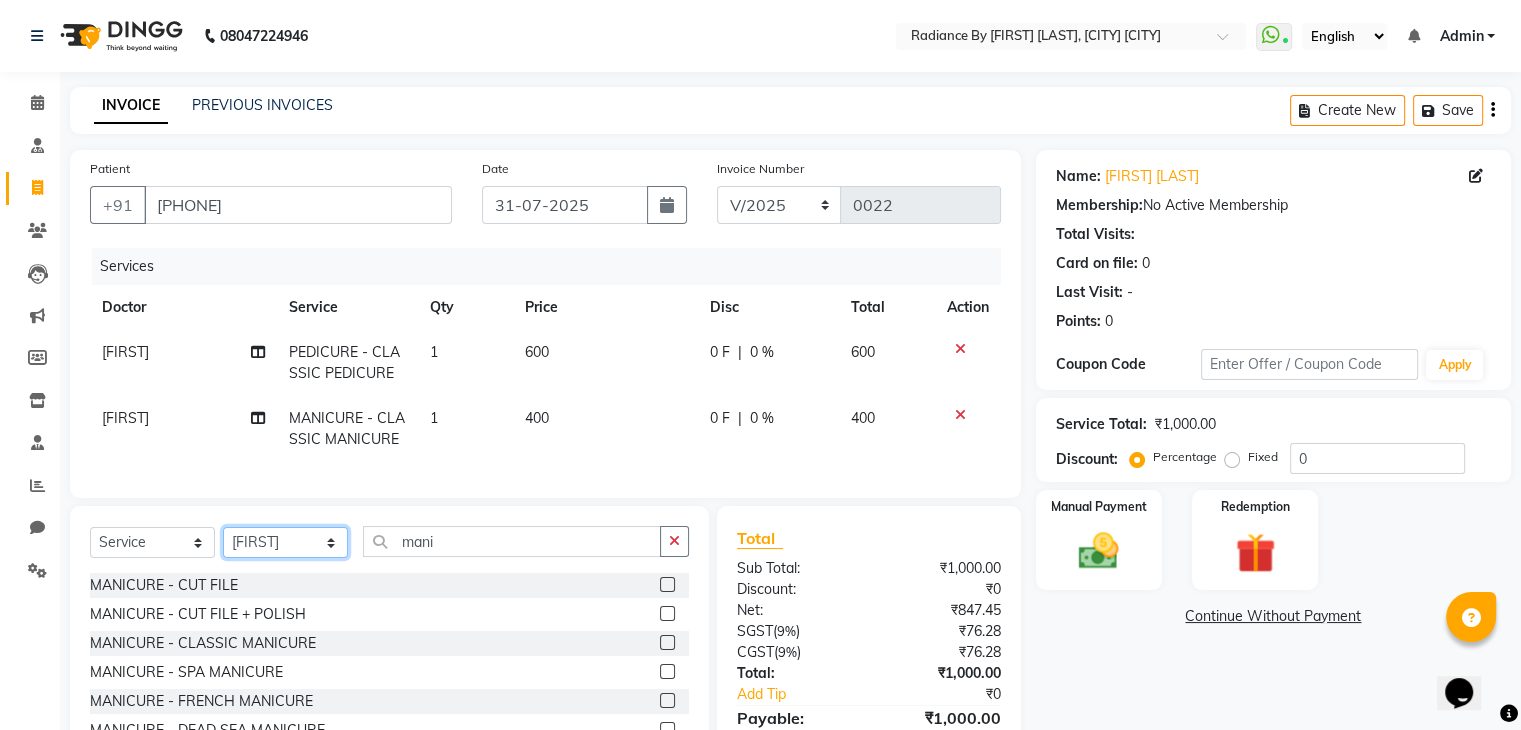 select on "86563" 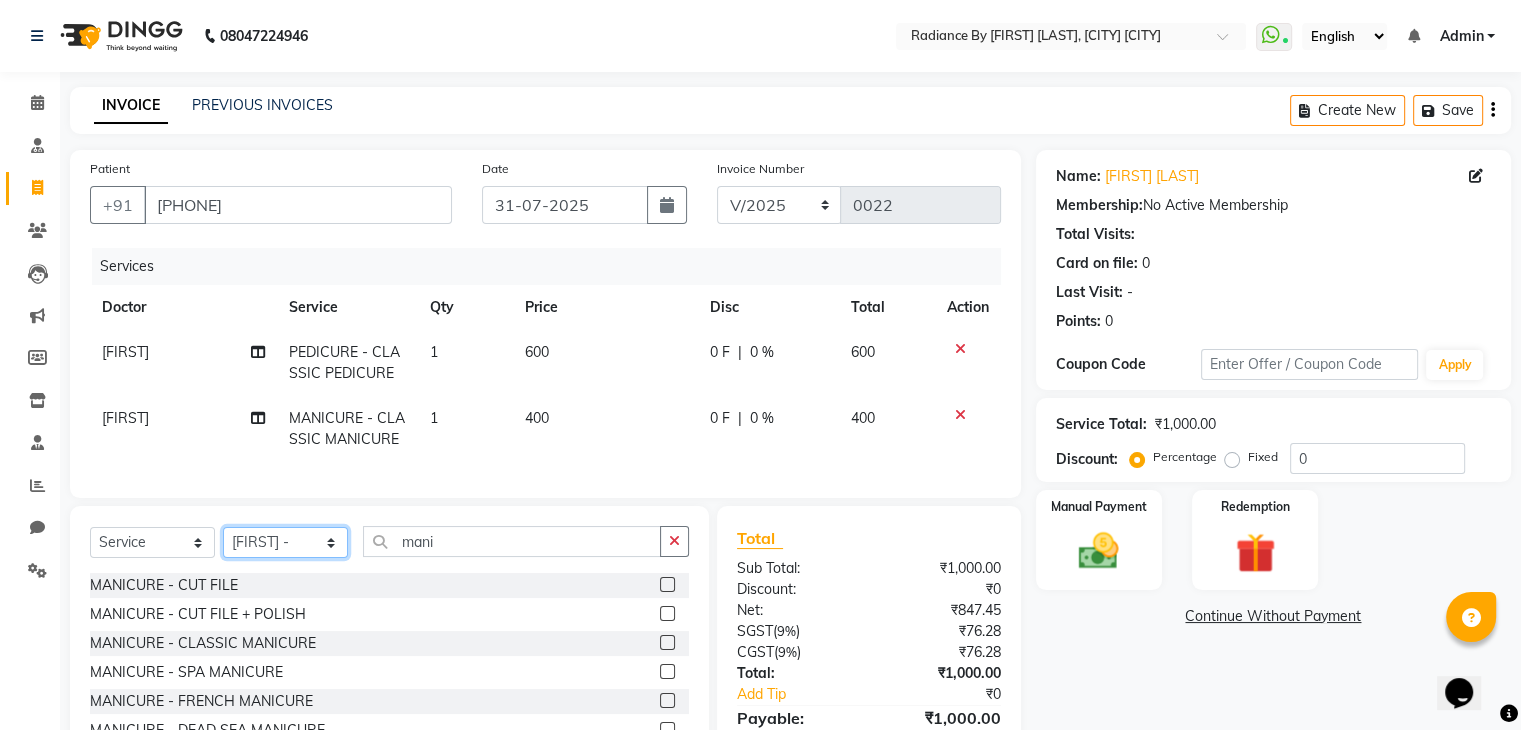 click on "Select Doctor [FIRST] [LAST] -  [FIRST] [LAST] [FIRST] -  [FIRST] [FIRST] -  [FIRST] -  [FIRST]" 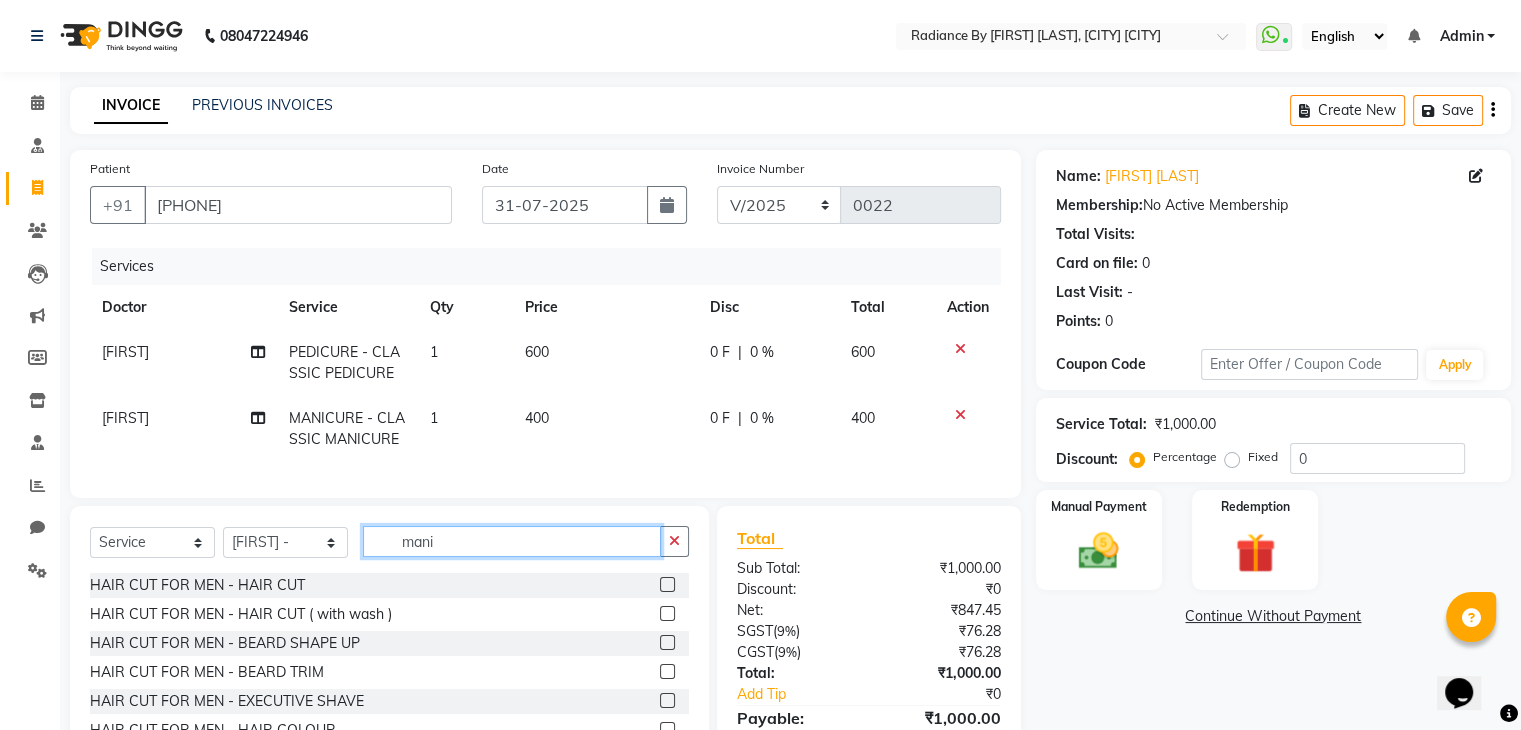 click on "mani" 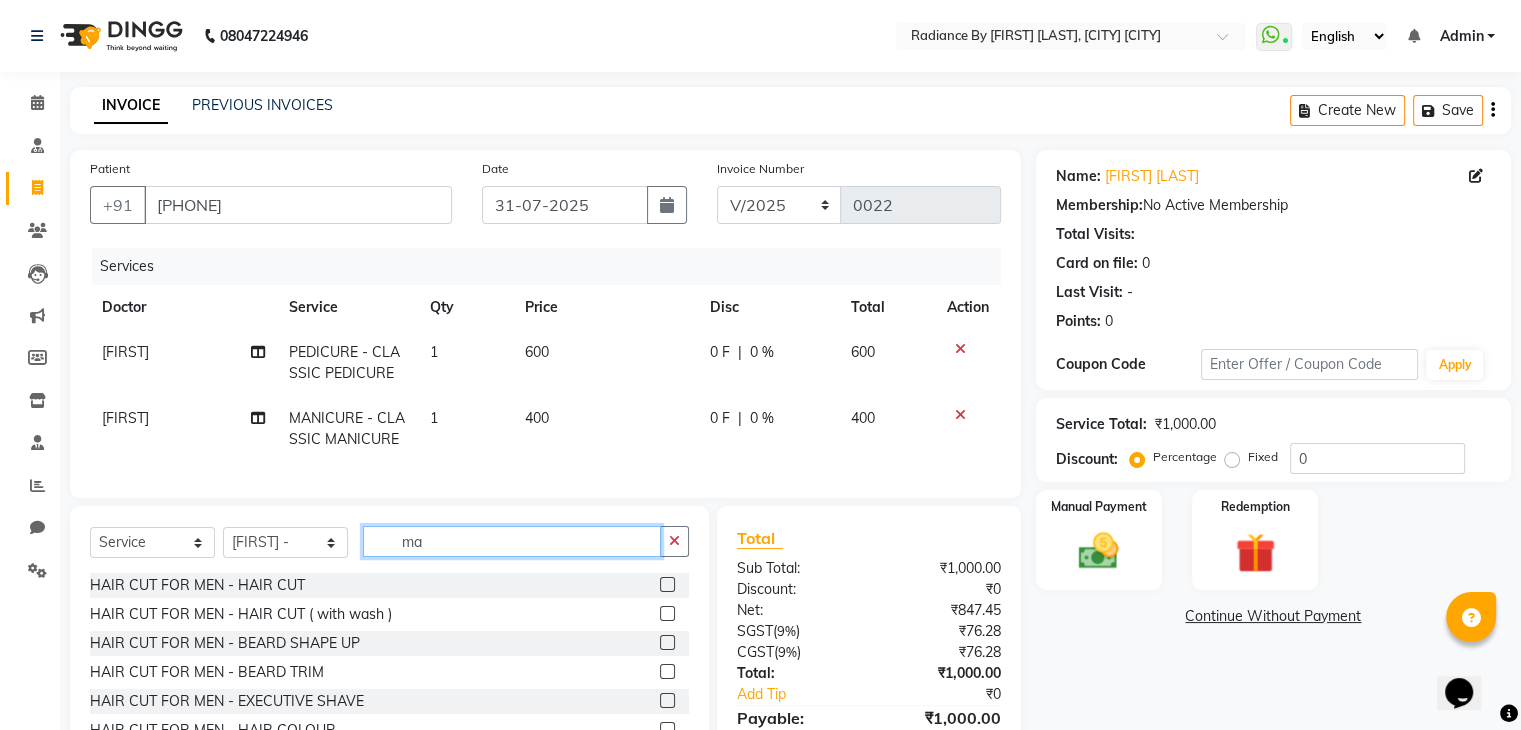 type on "m" 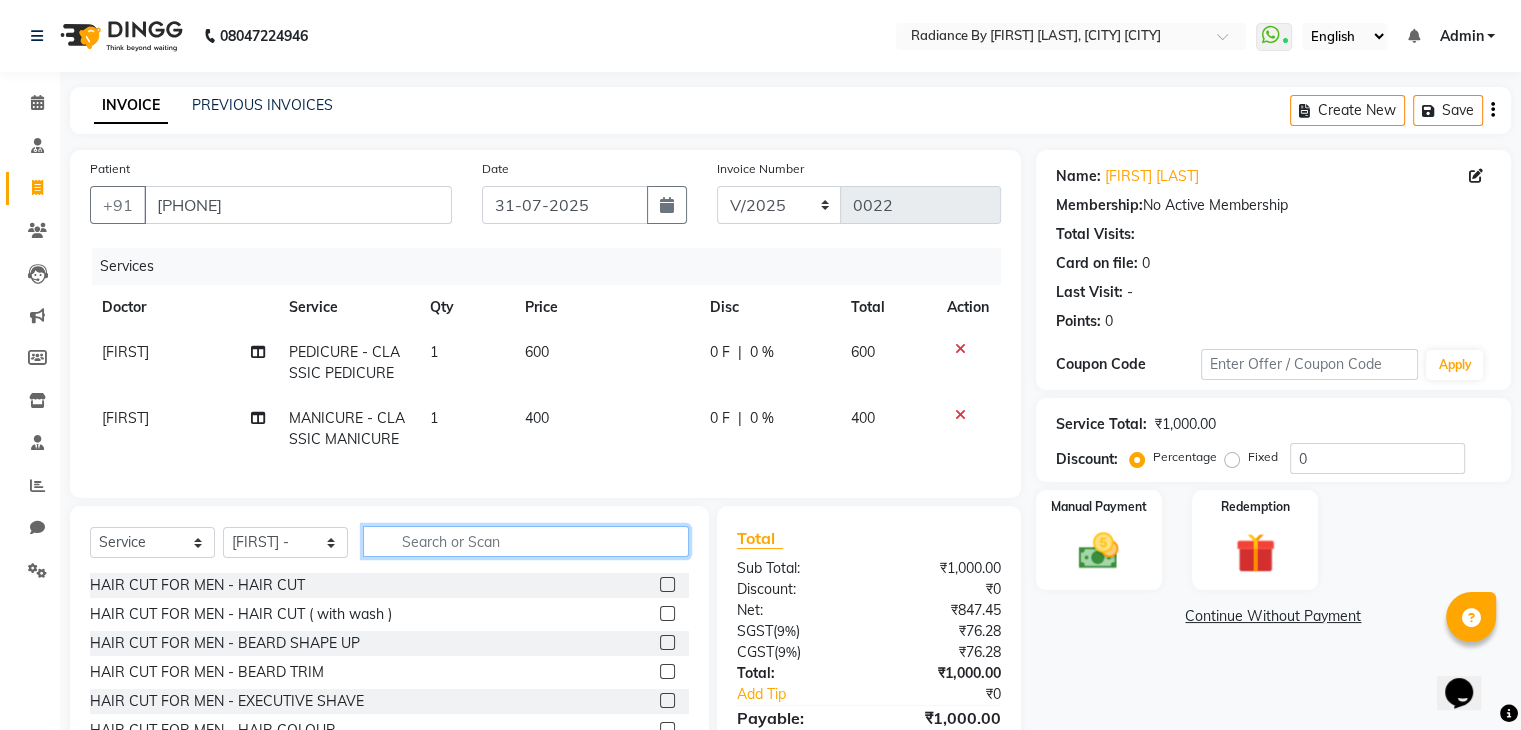 click 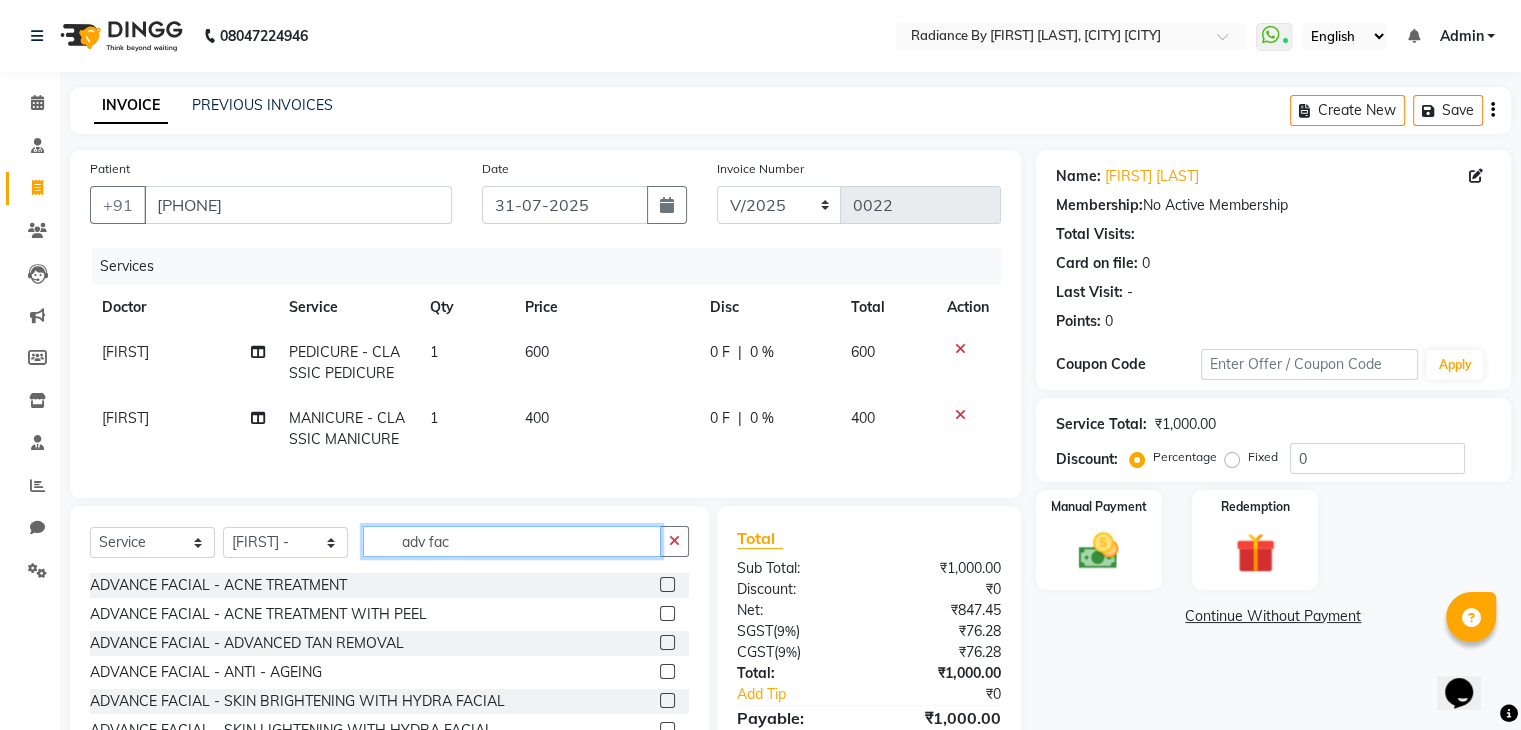 scroll, scrollTop: 8, scrollLeft: 0, axis: vertical 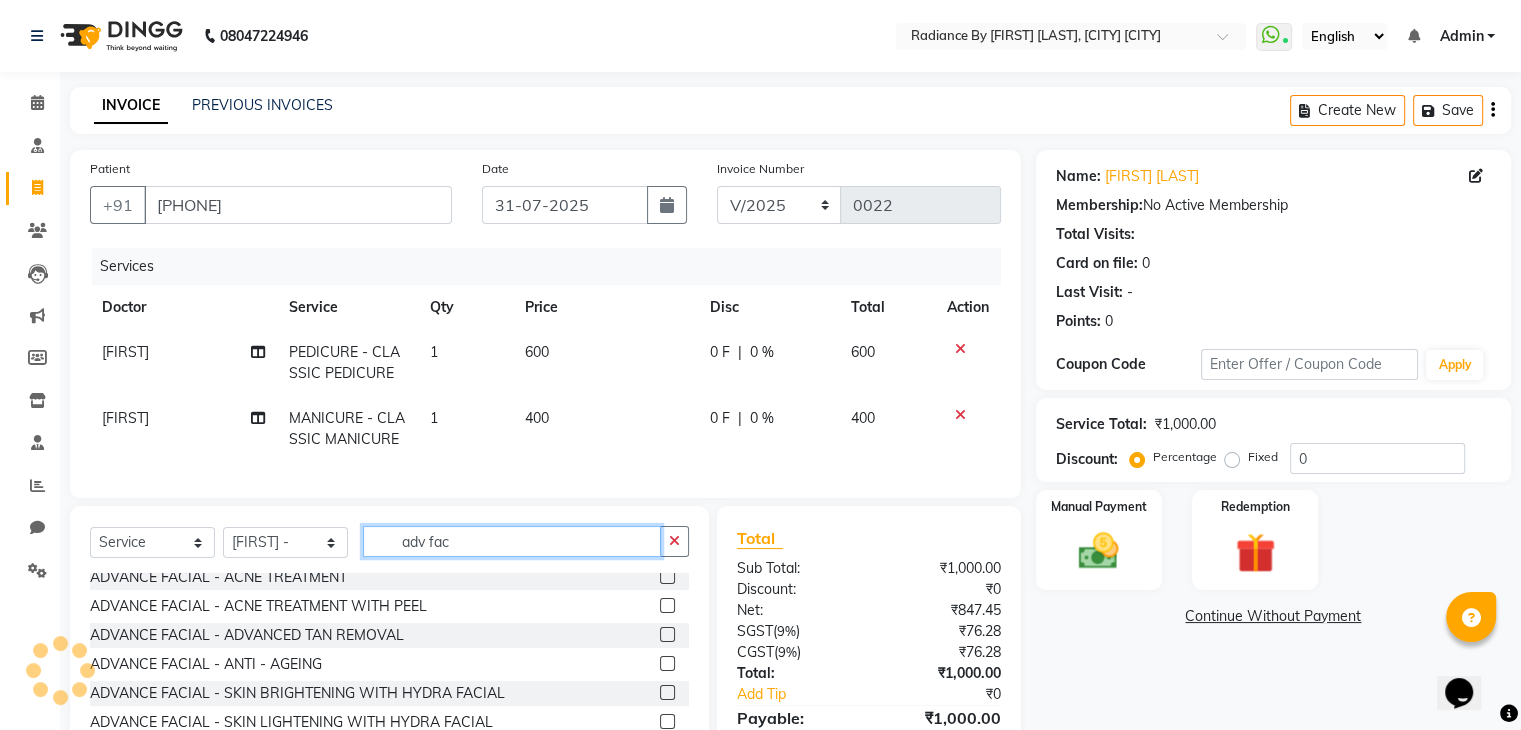 type on "adv fac" 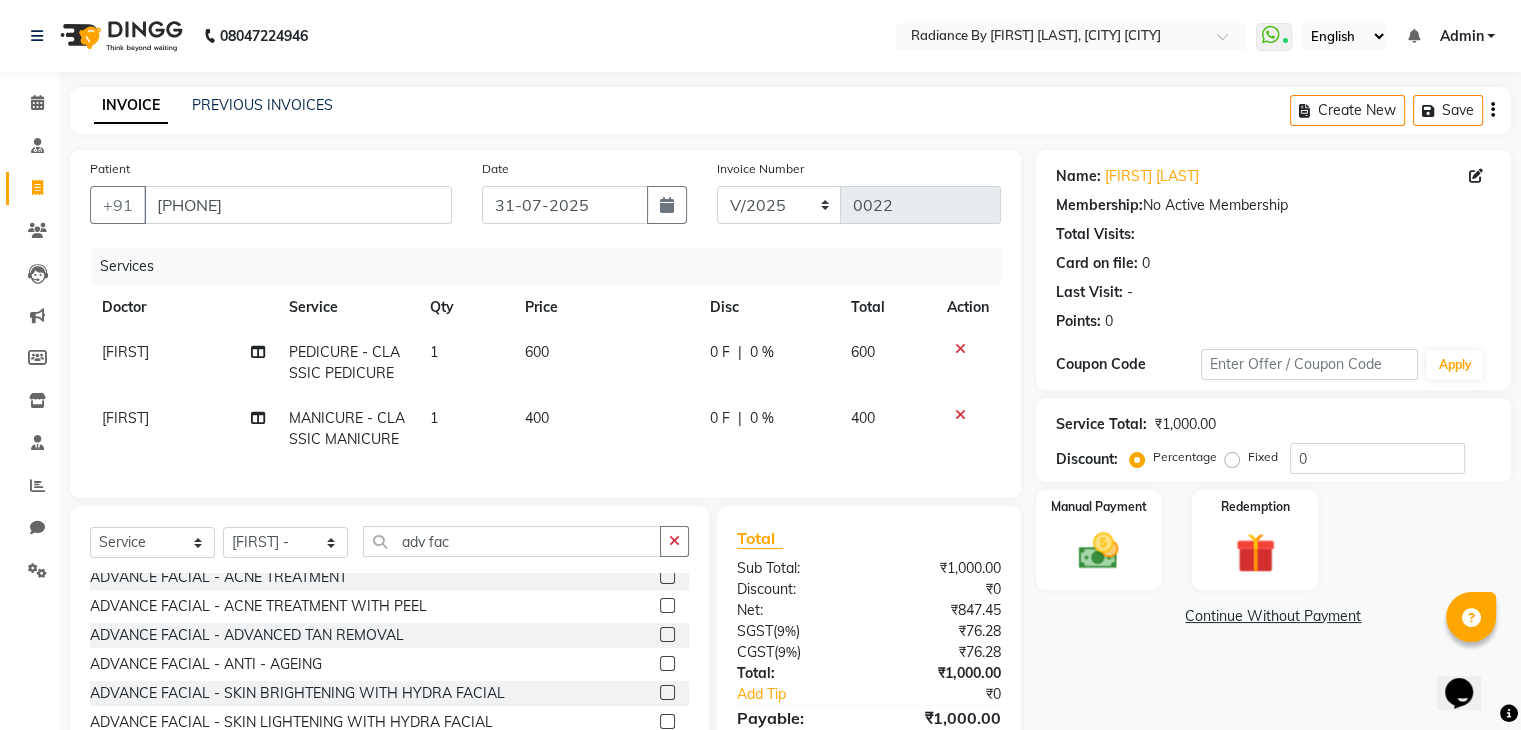 click 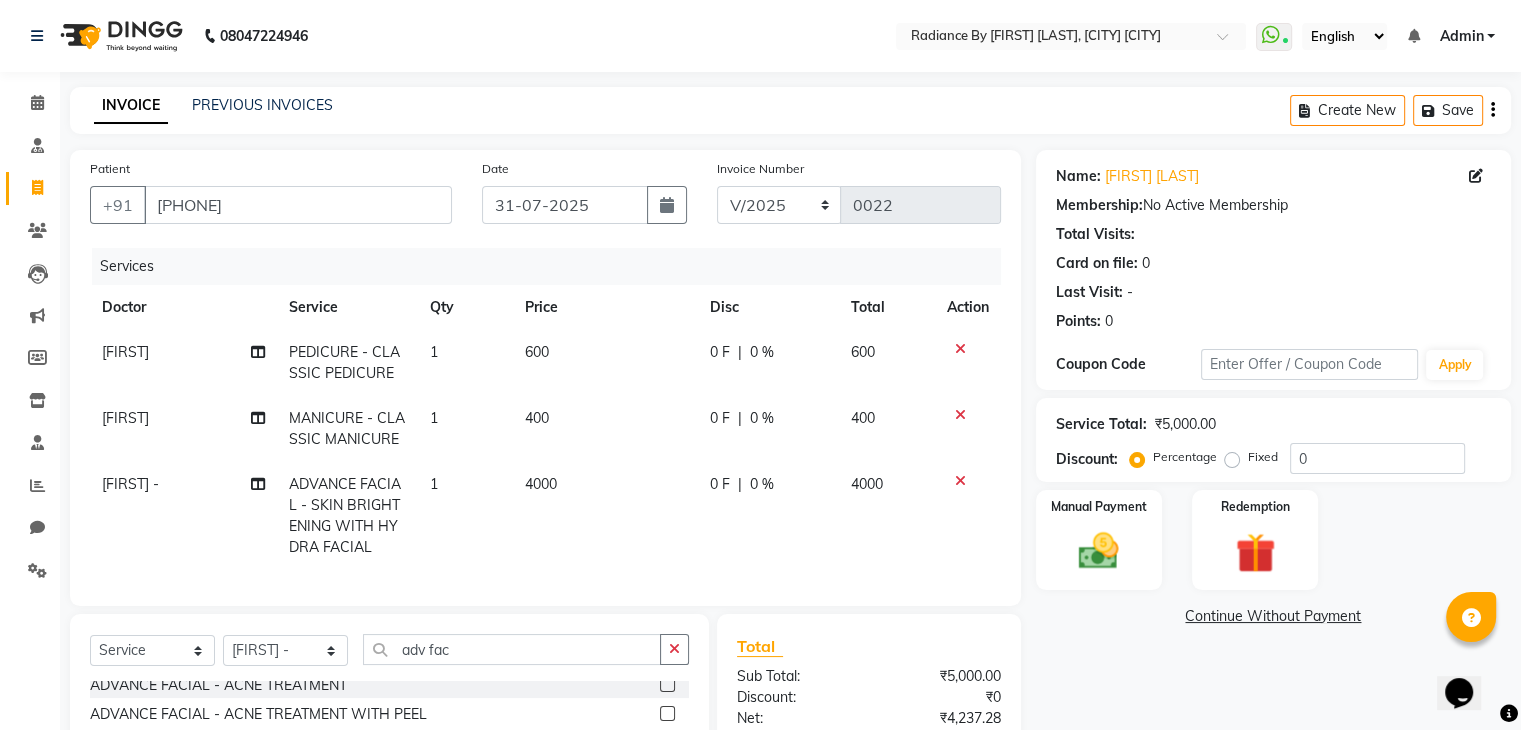 checkbox on "false" 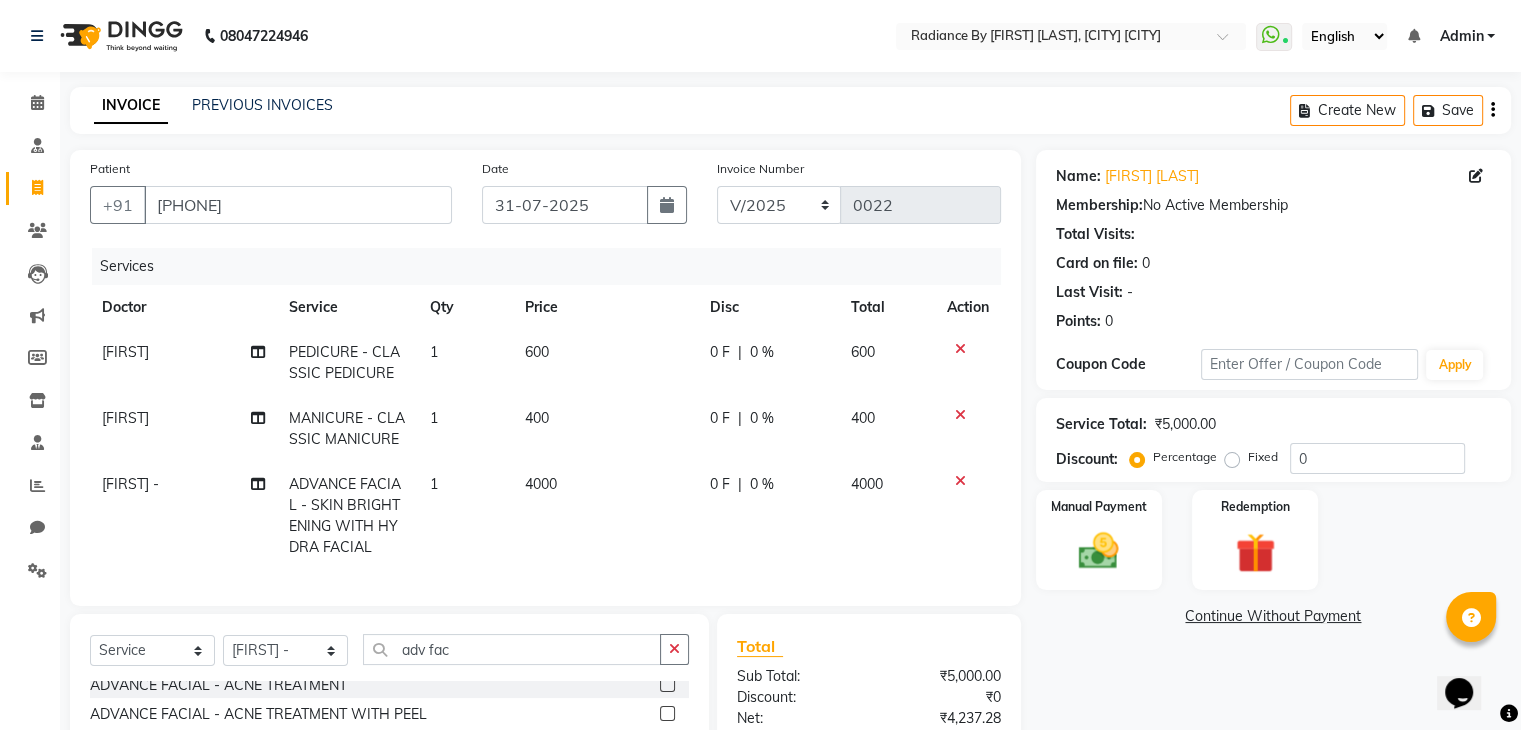 click on "4000" 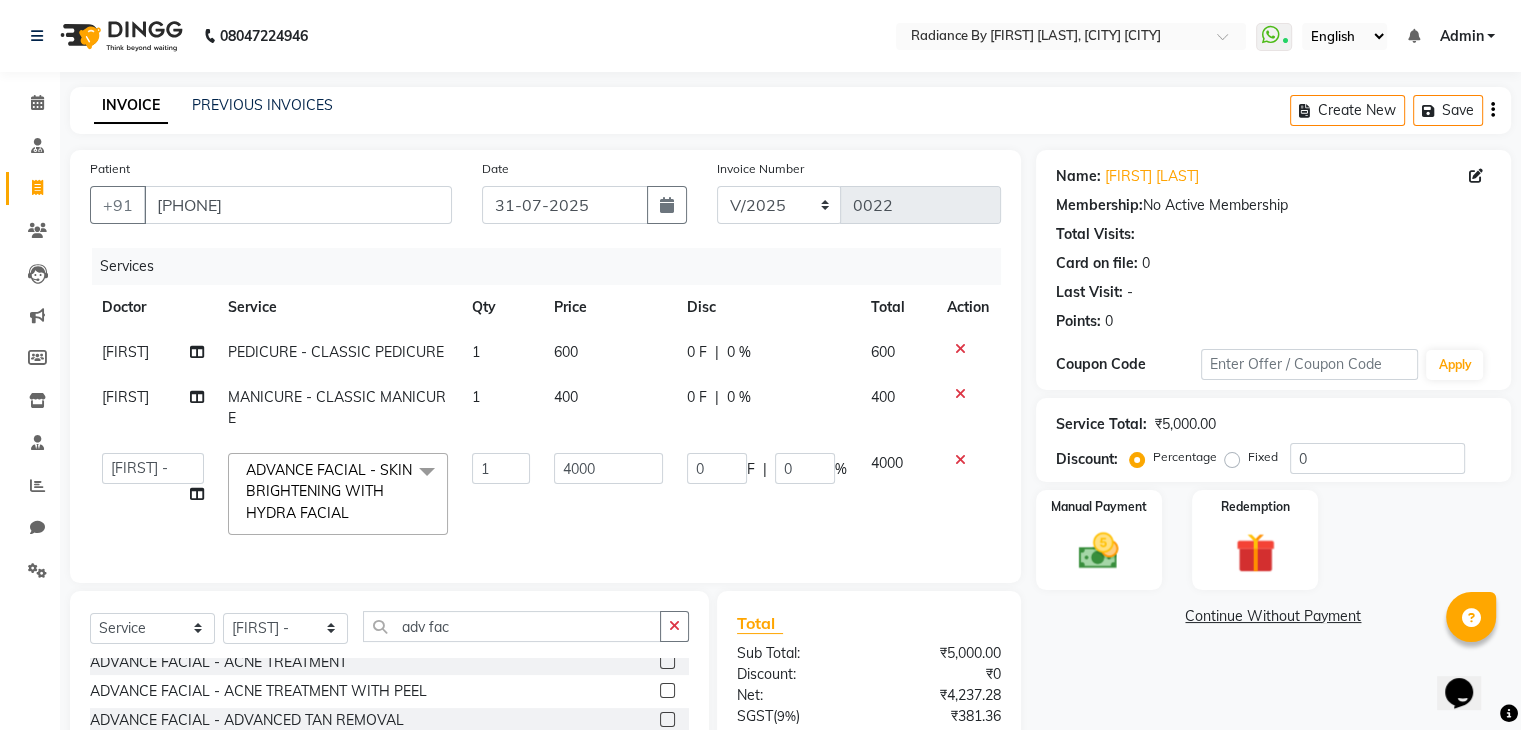 click on "4000" 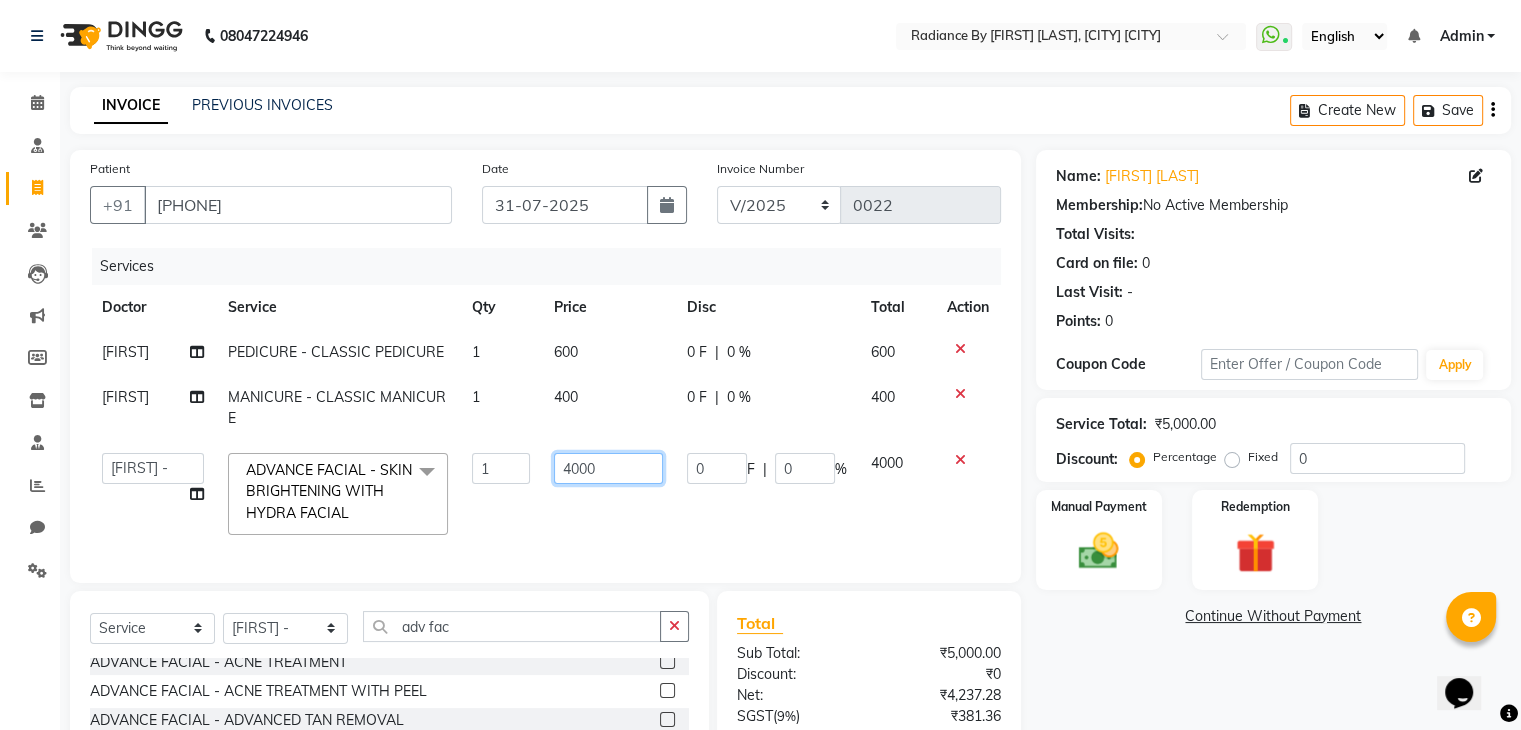 click on "4000" 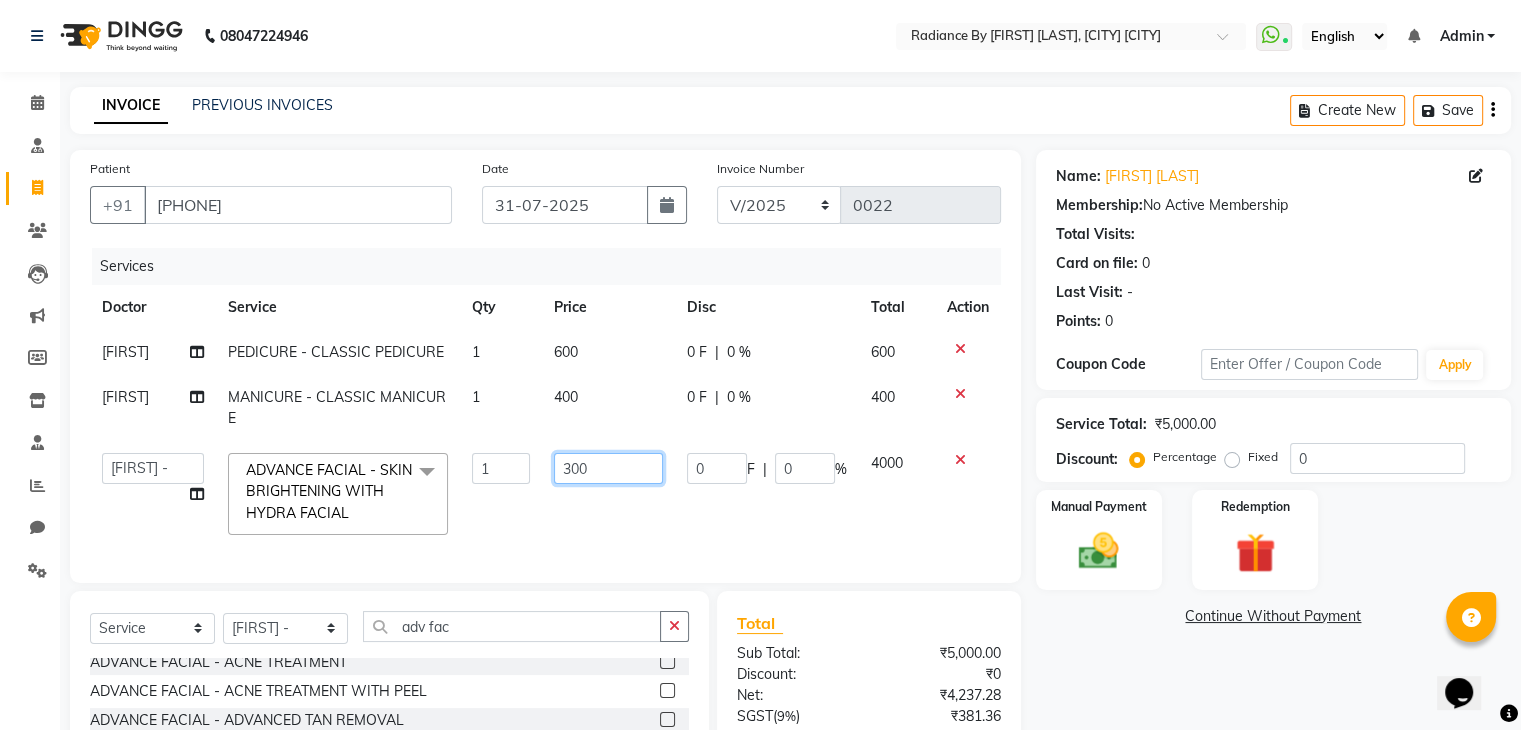 type on "3500" 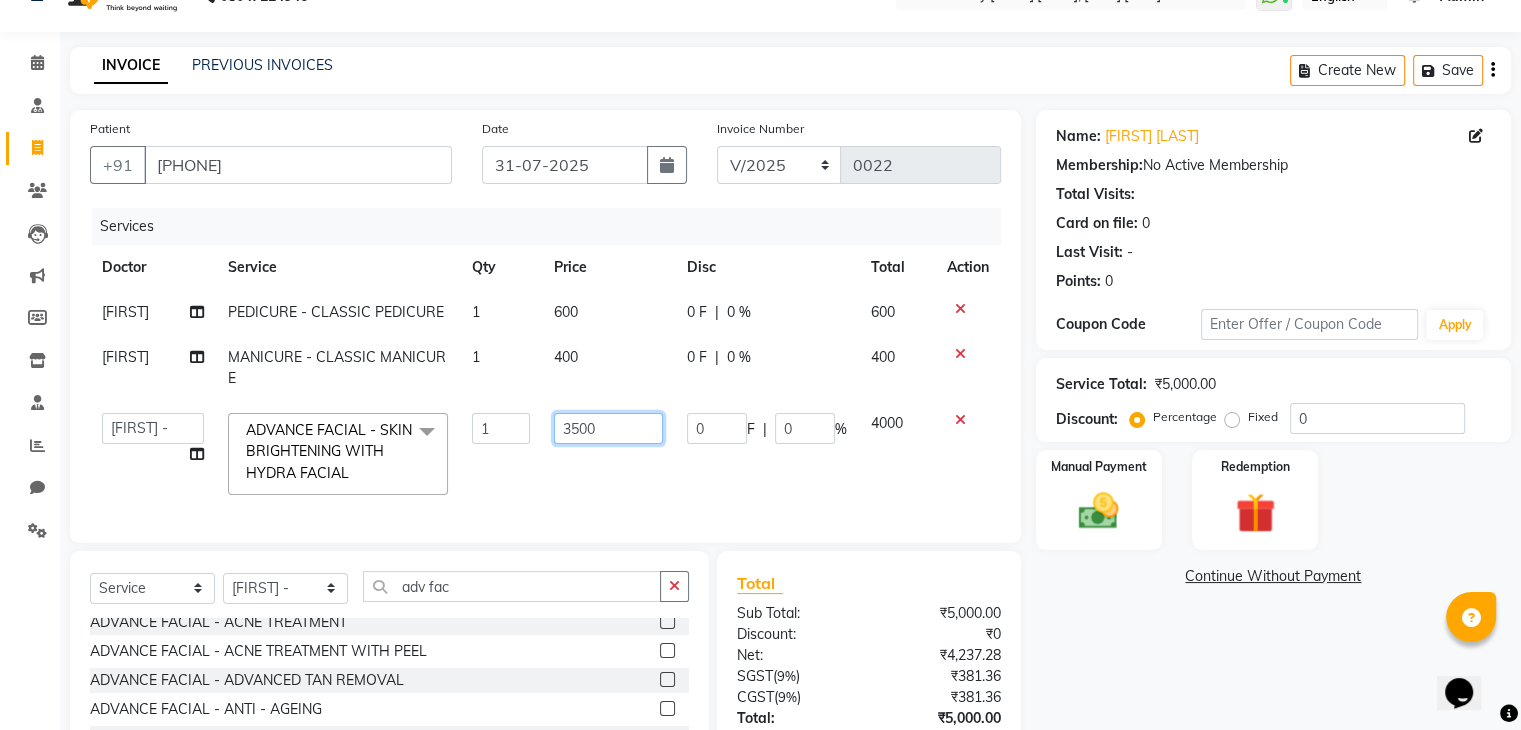 scroll, scrollTop: 202, scrollLeft: 0, axis: vertical 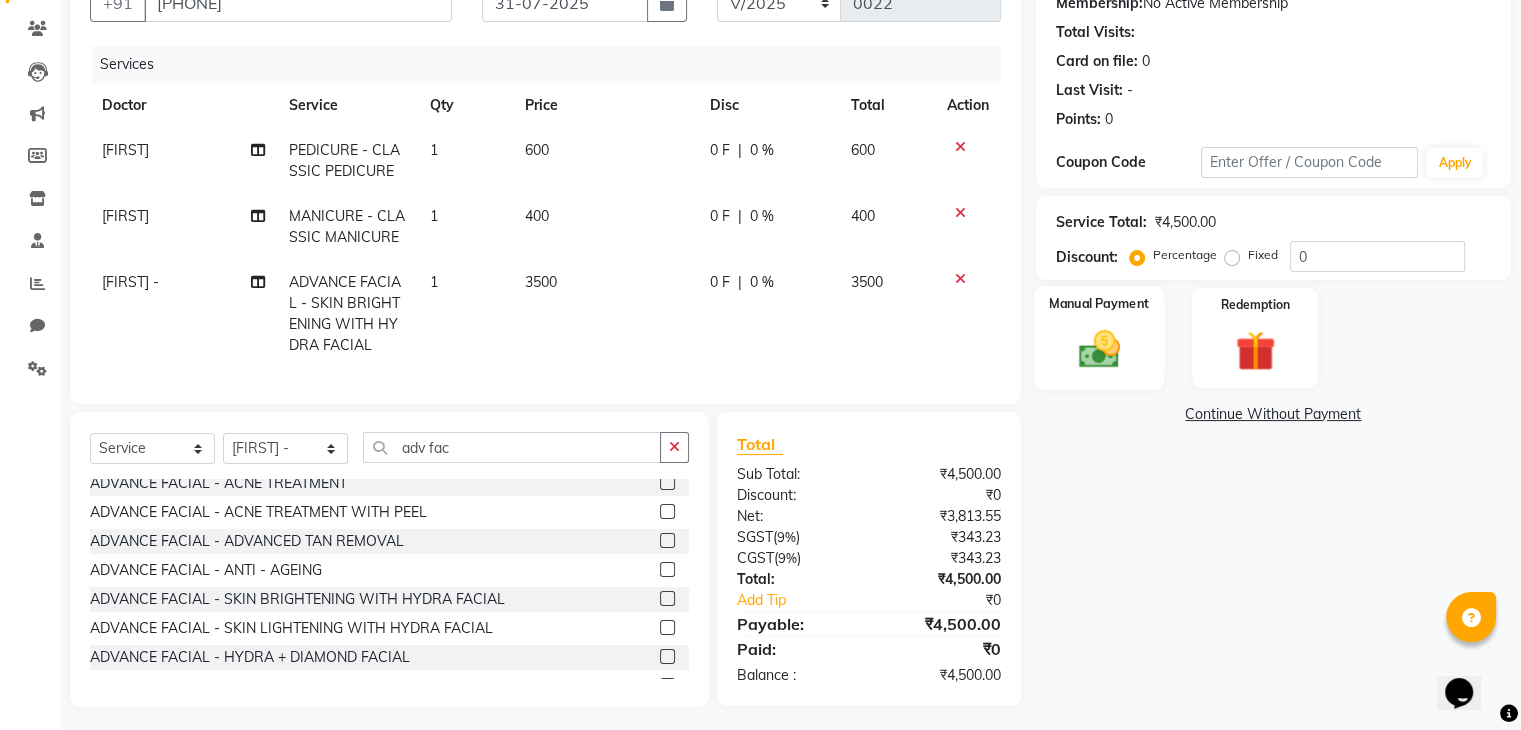 click 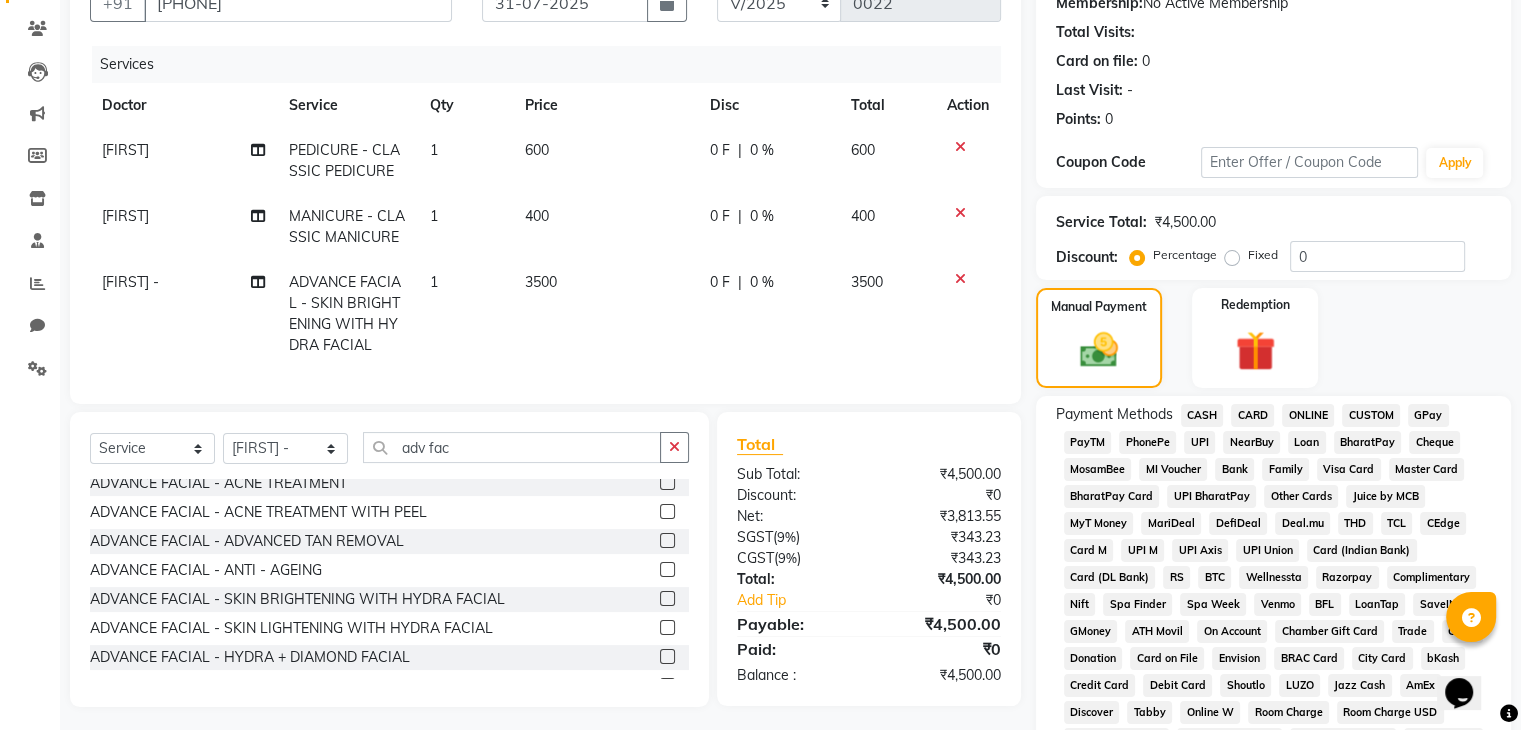 click on "ONLINE" 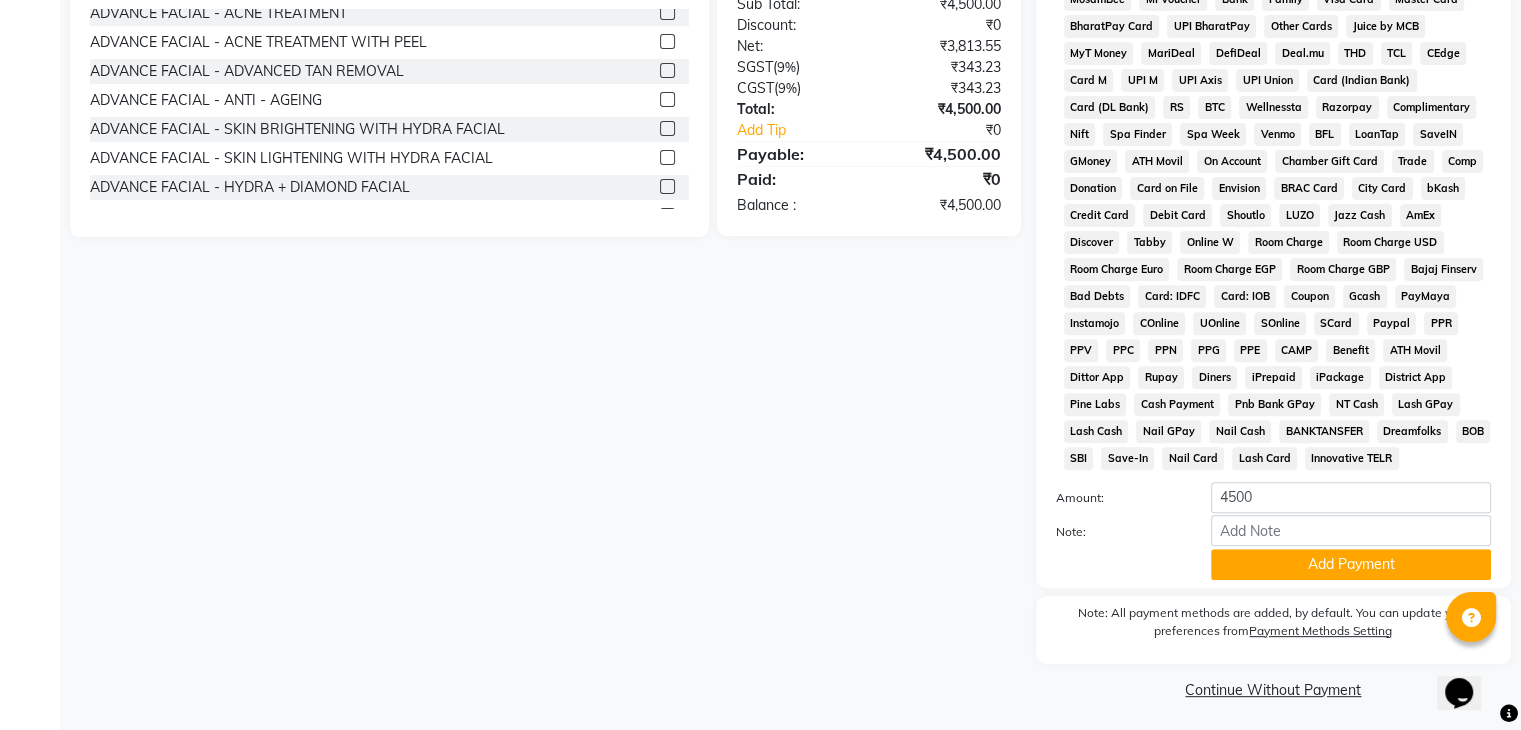 scroll, scrollTop: 678, scrollLeft: 0, axis: vertical 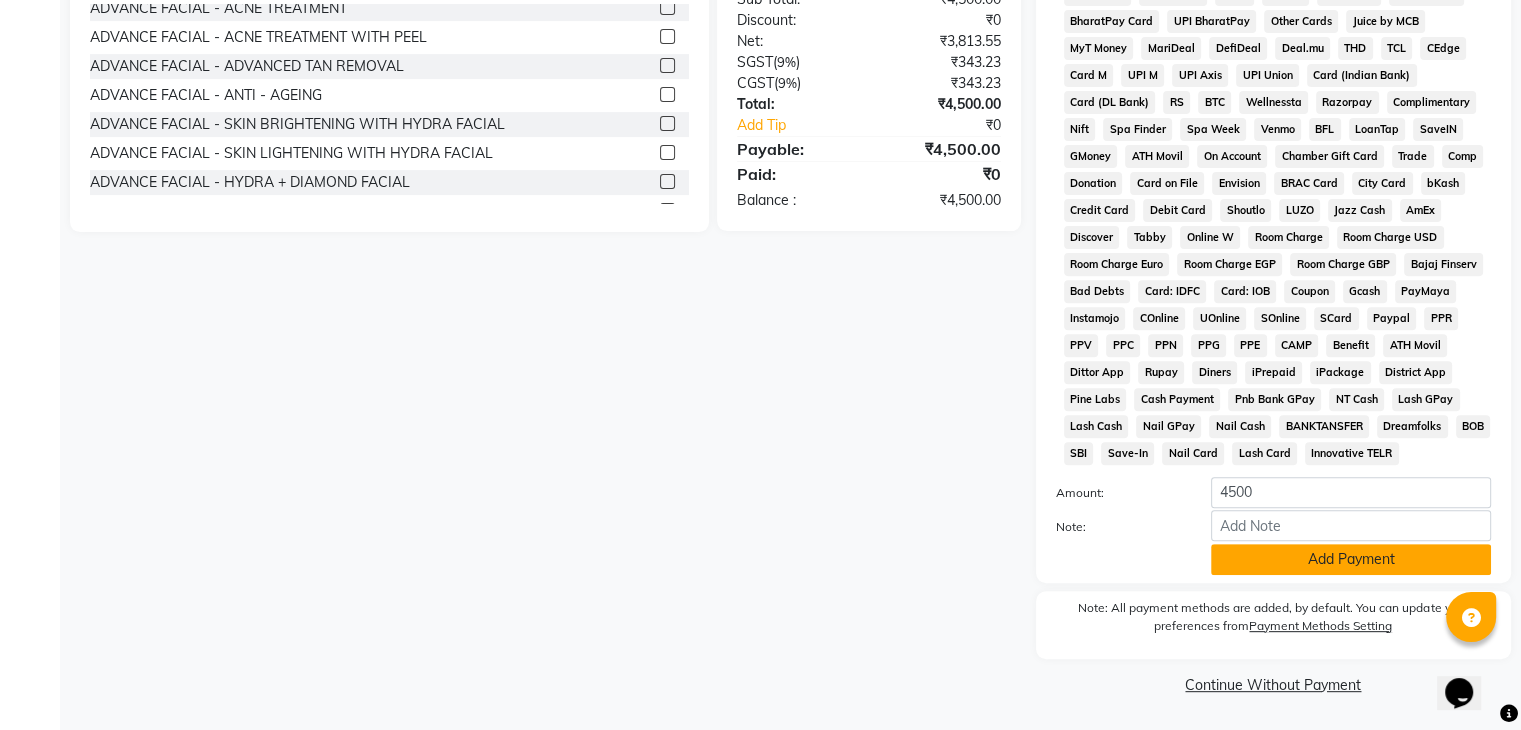 click on "Add Payment" 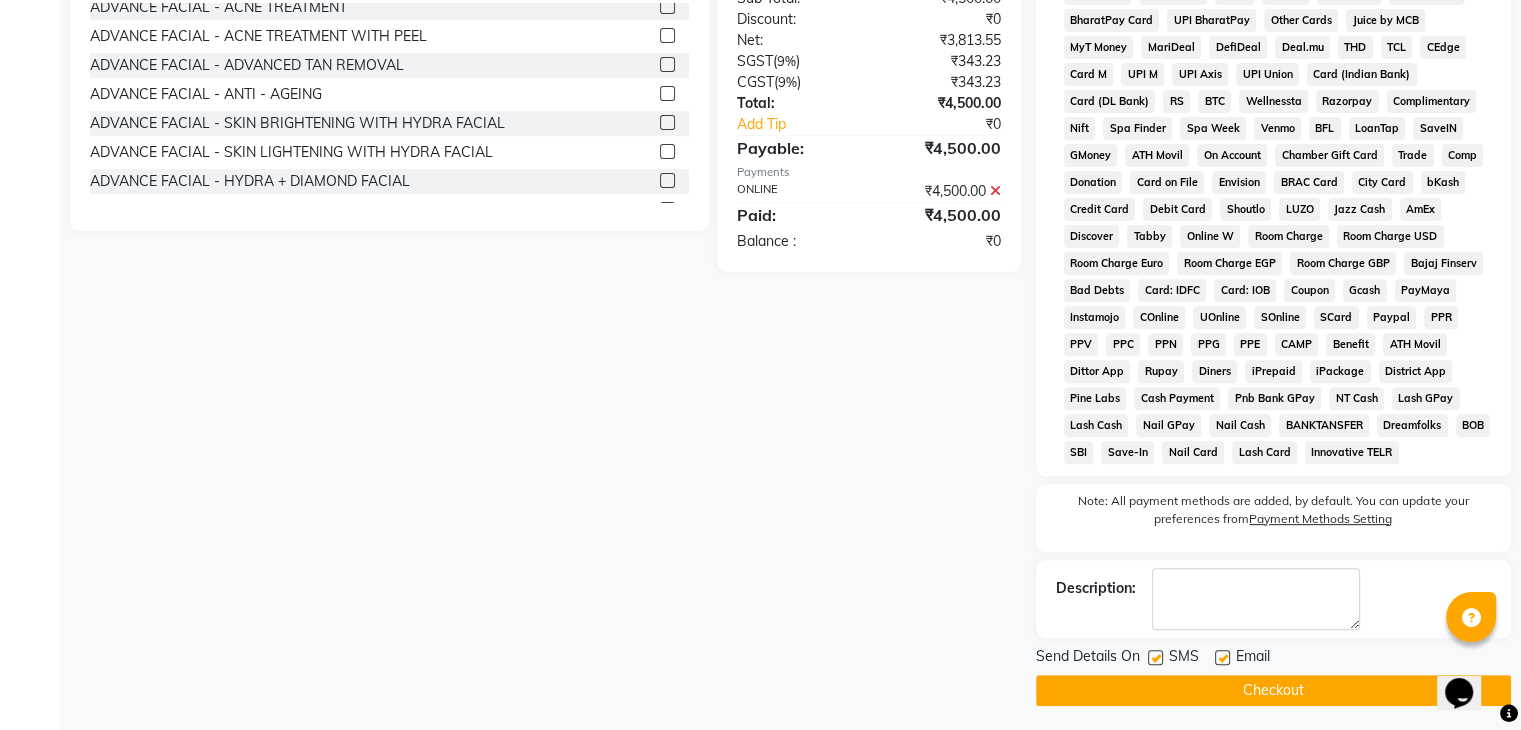 click on "Checkout" 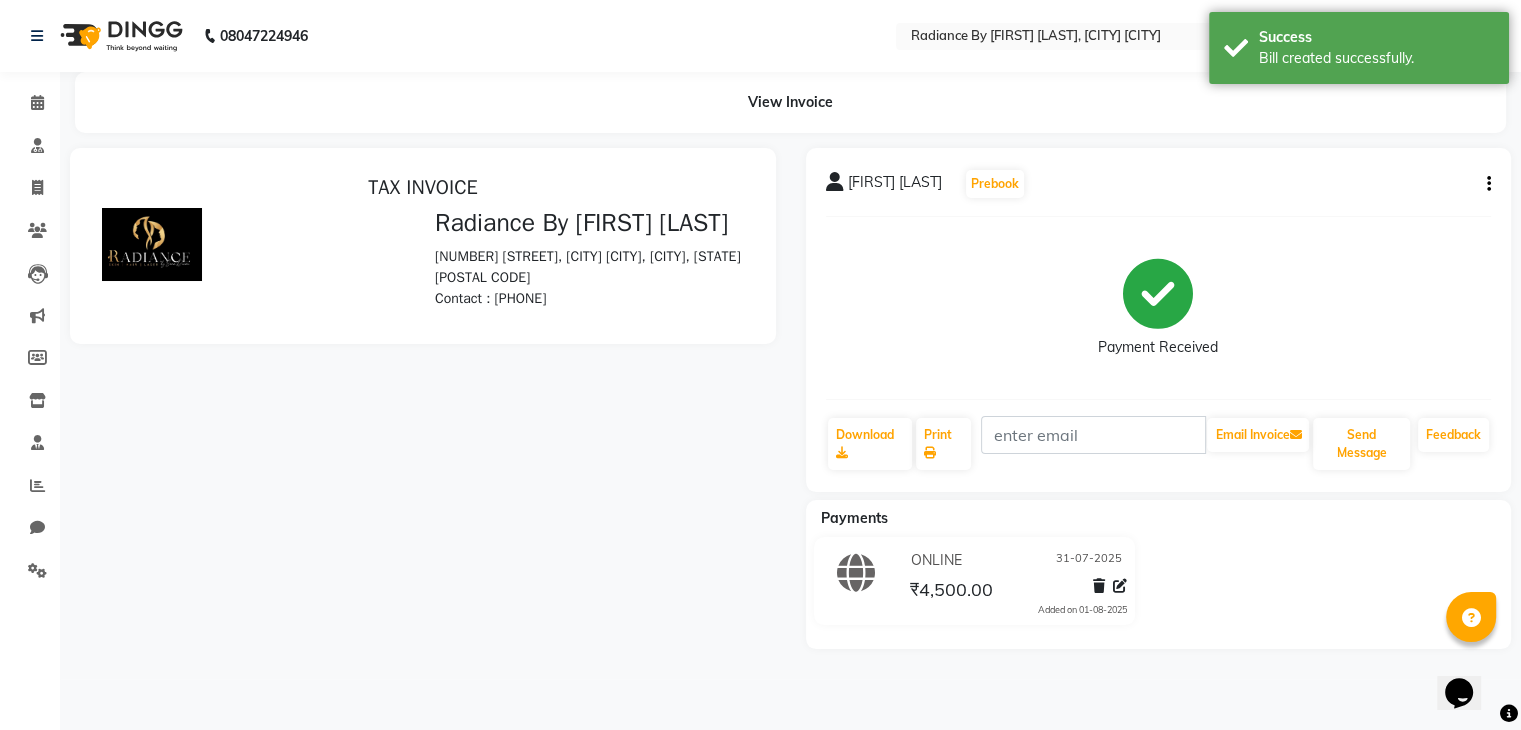 scroll, scrollTop: 0, scrollLeft: 0, axis: both 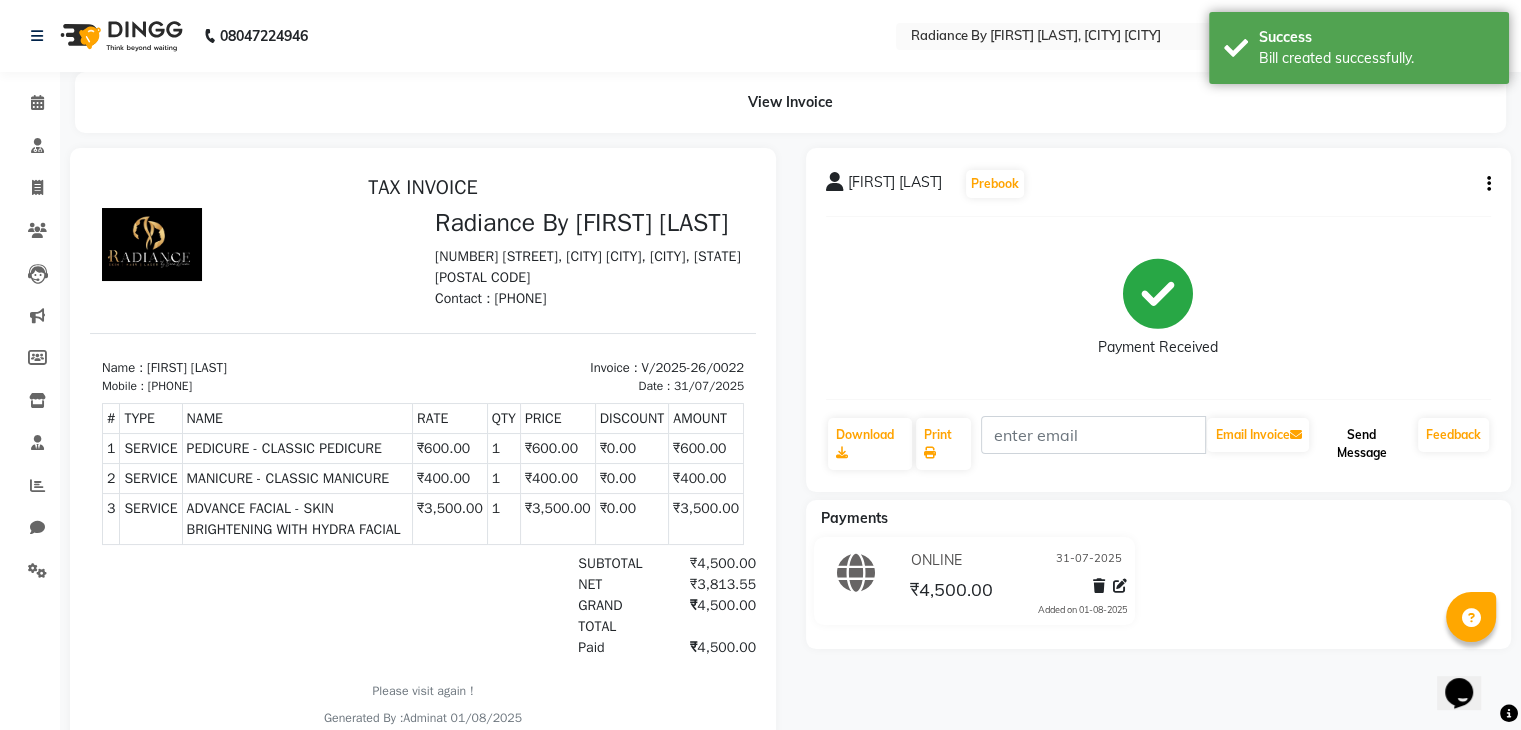 drag, startPoint x: 1364, startPoint y: 455, endPoint x: 1372, endPoint y: 438, distance: 18.788294 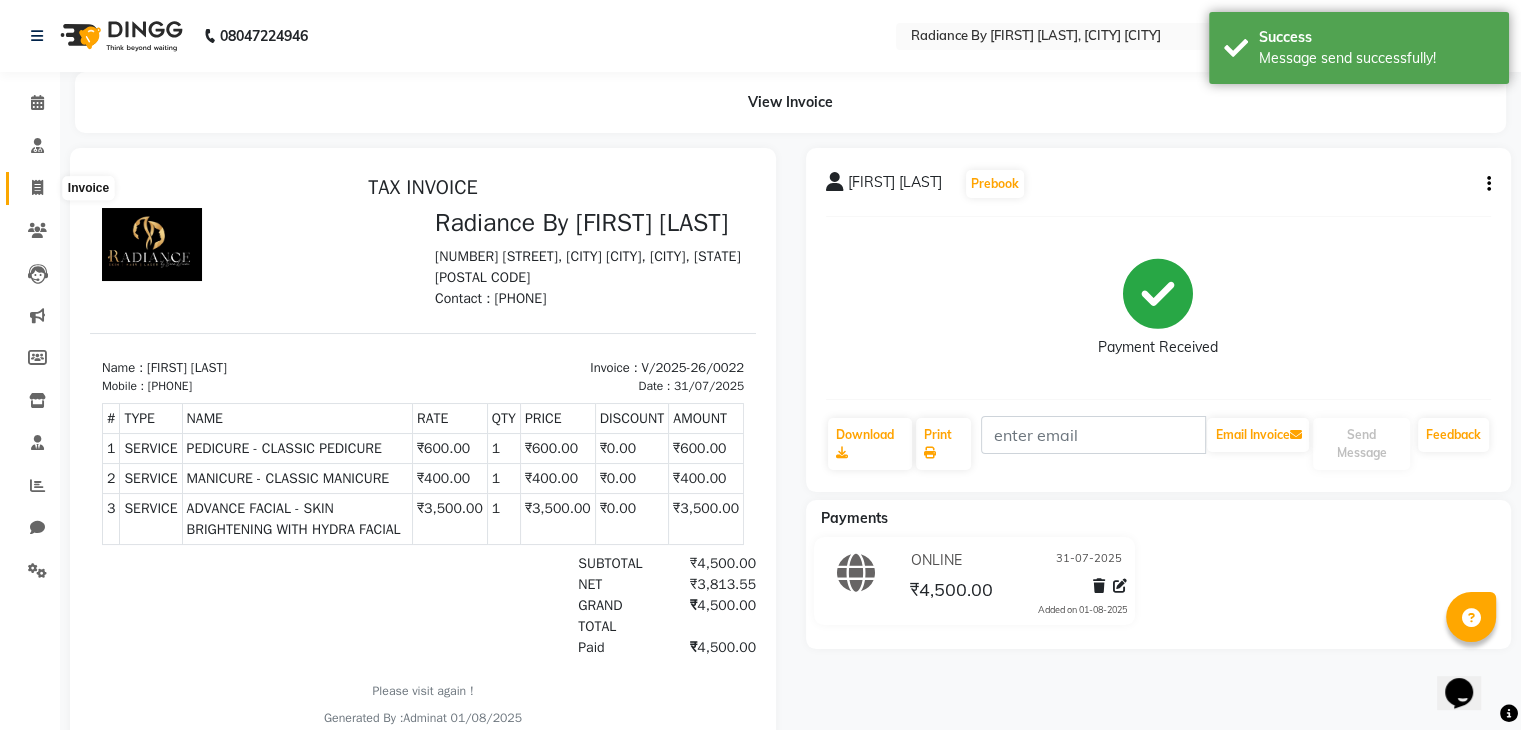 click 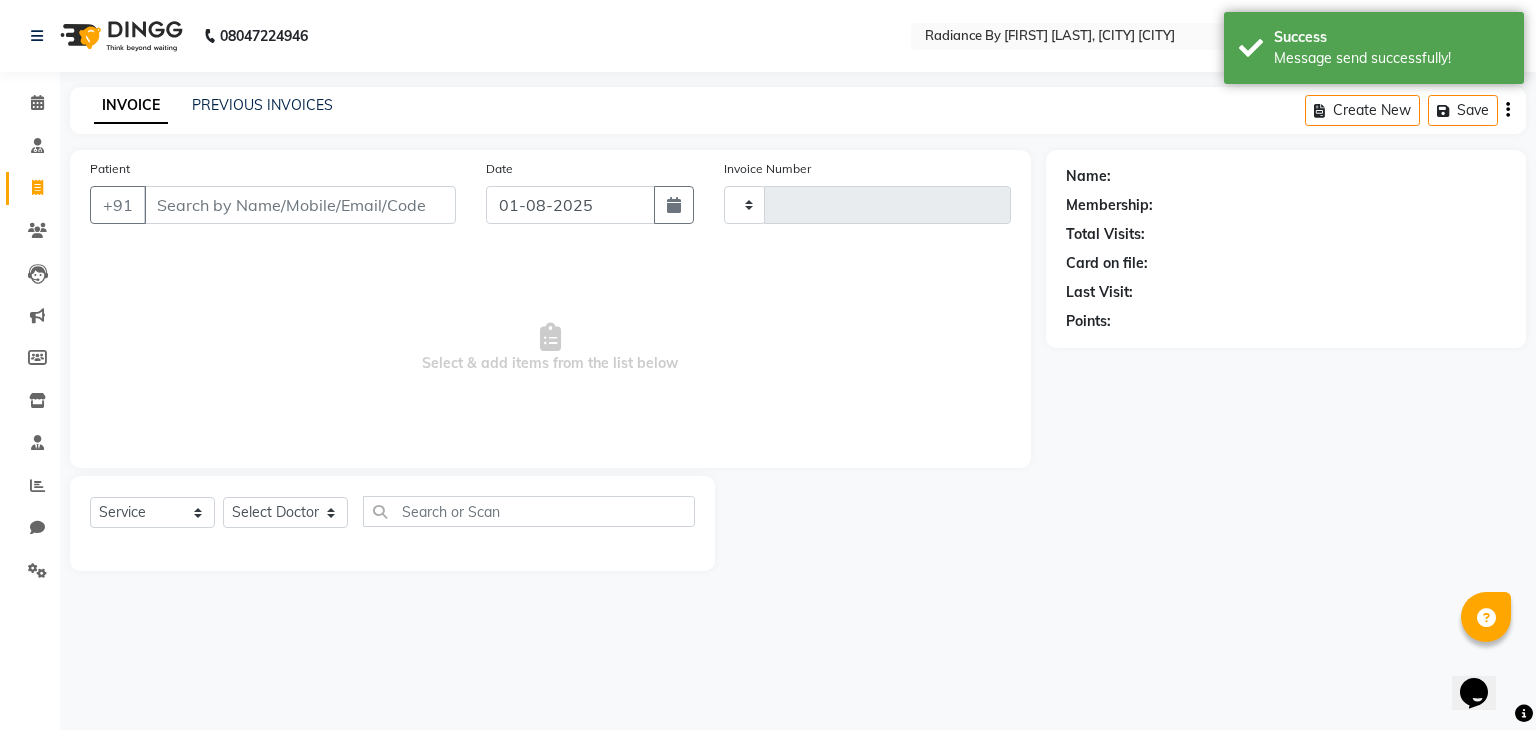 type on "0023" 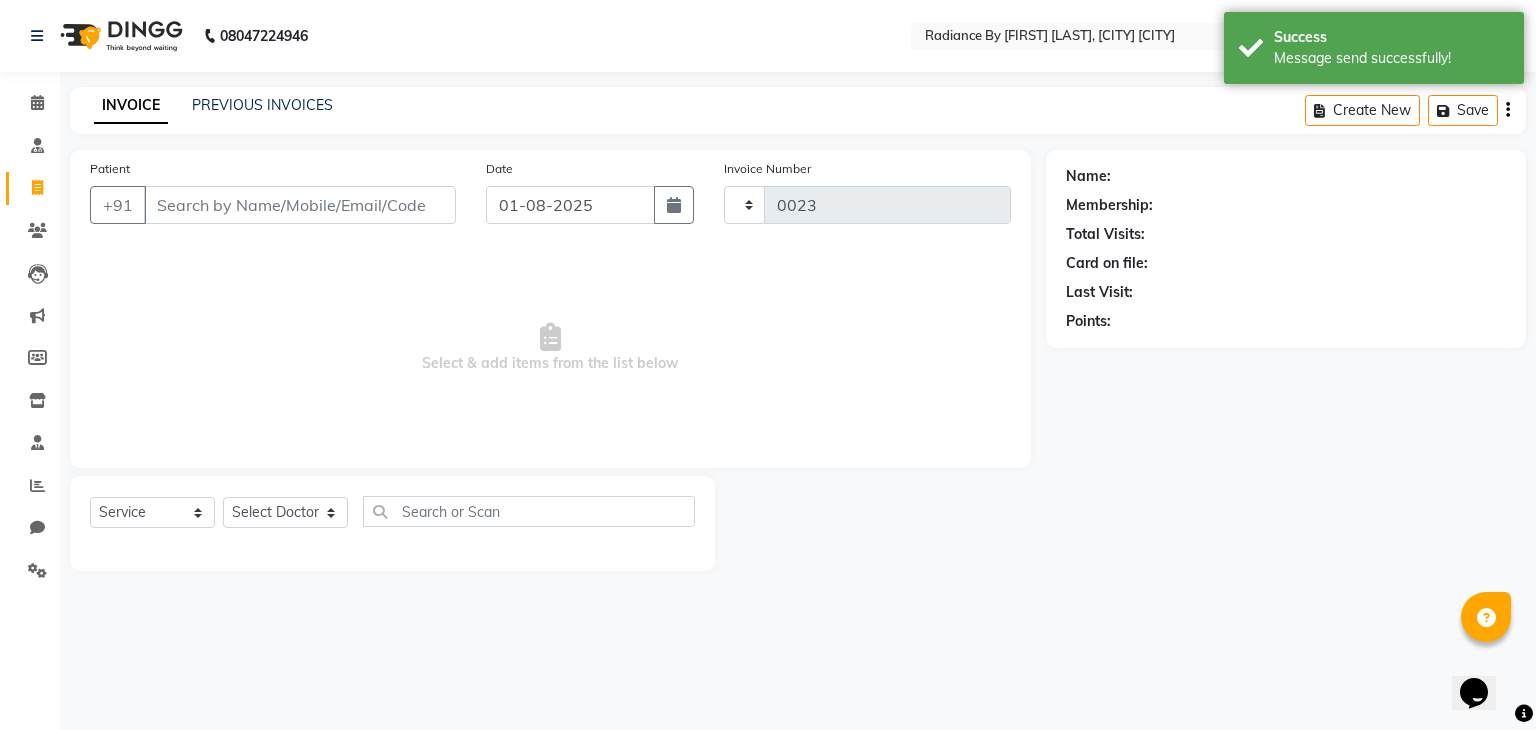 select on "8635" 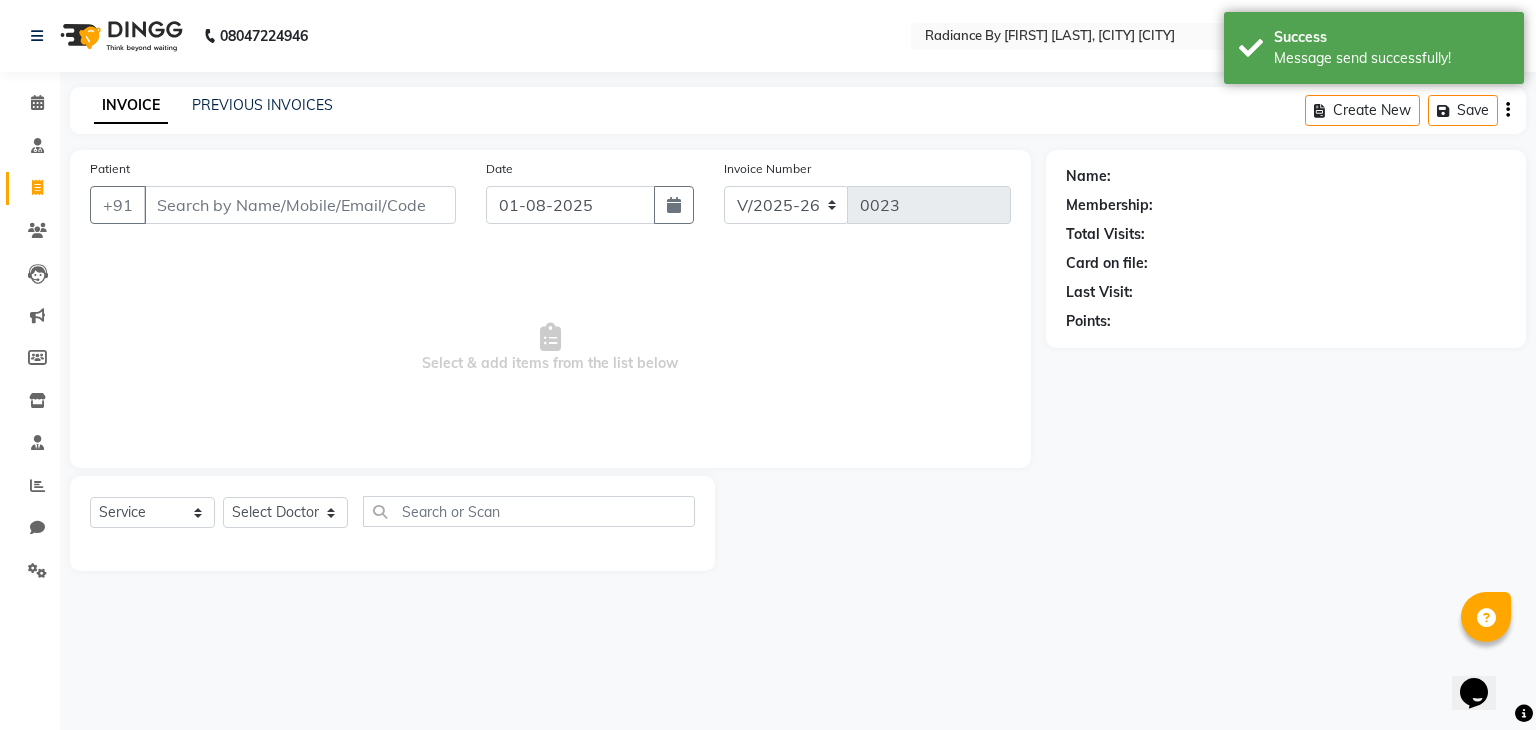 click on "Patient" at bounding box center (300, 205) 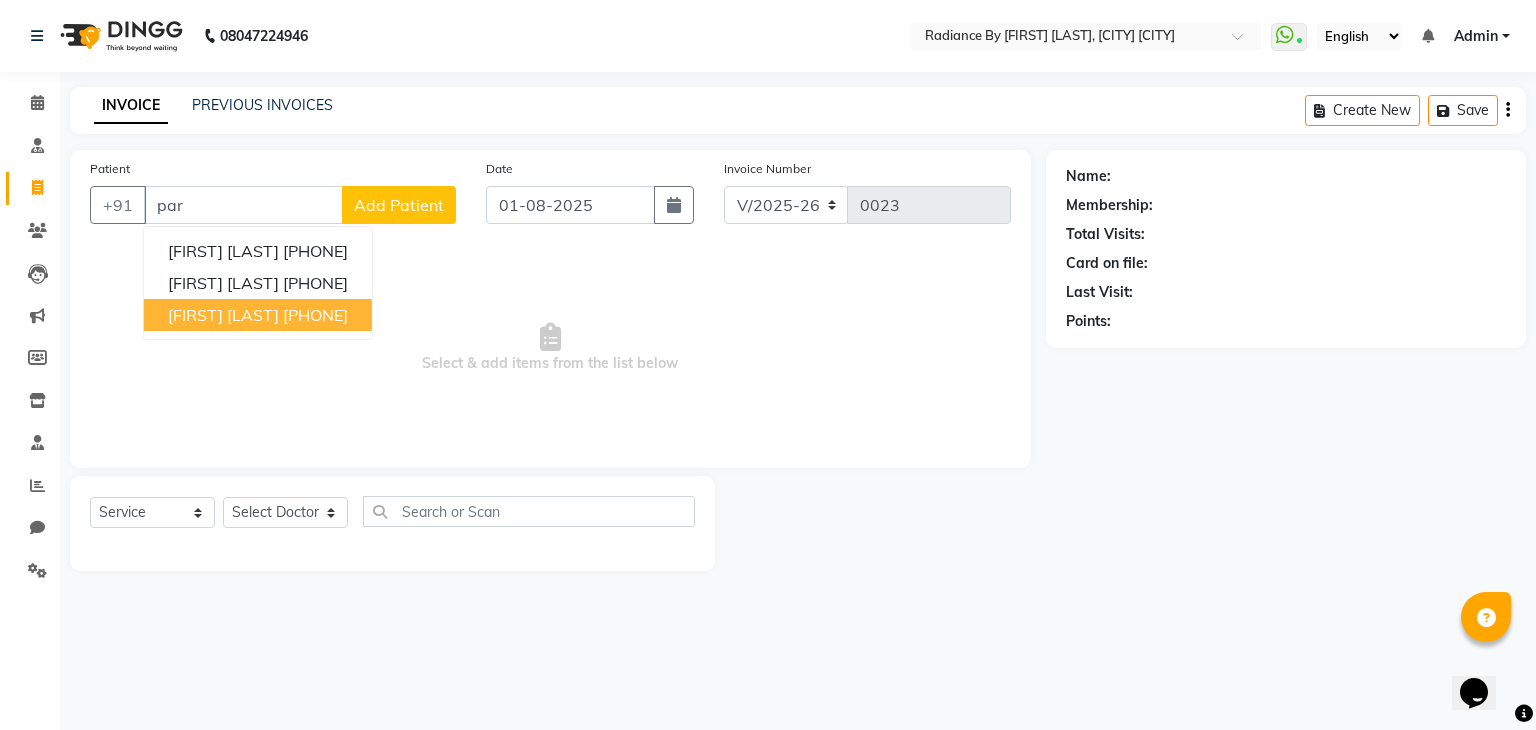 click on "[FIRST] [LAST]" at bounding box center [223, 315] 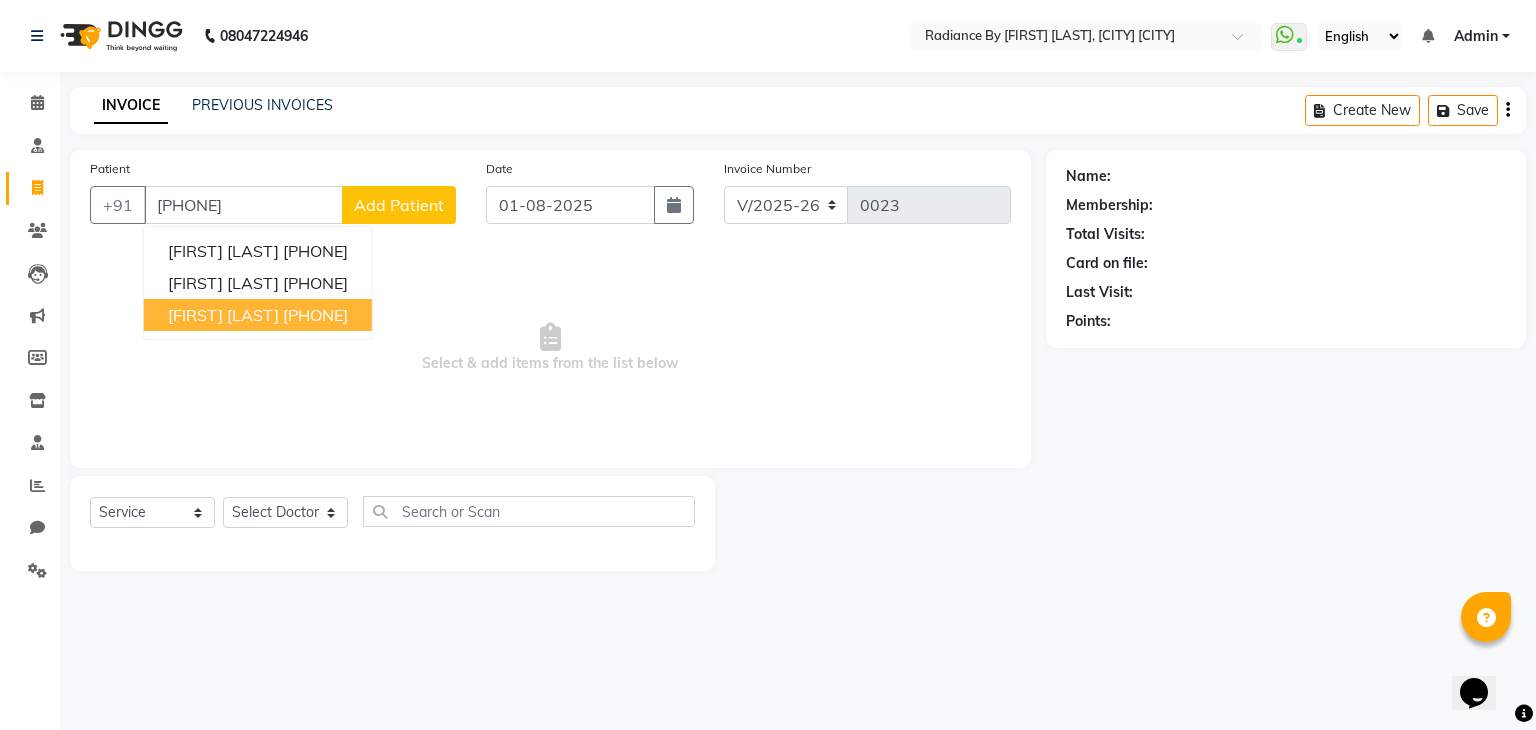 type on "[PHONE]" 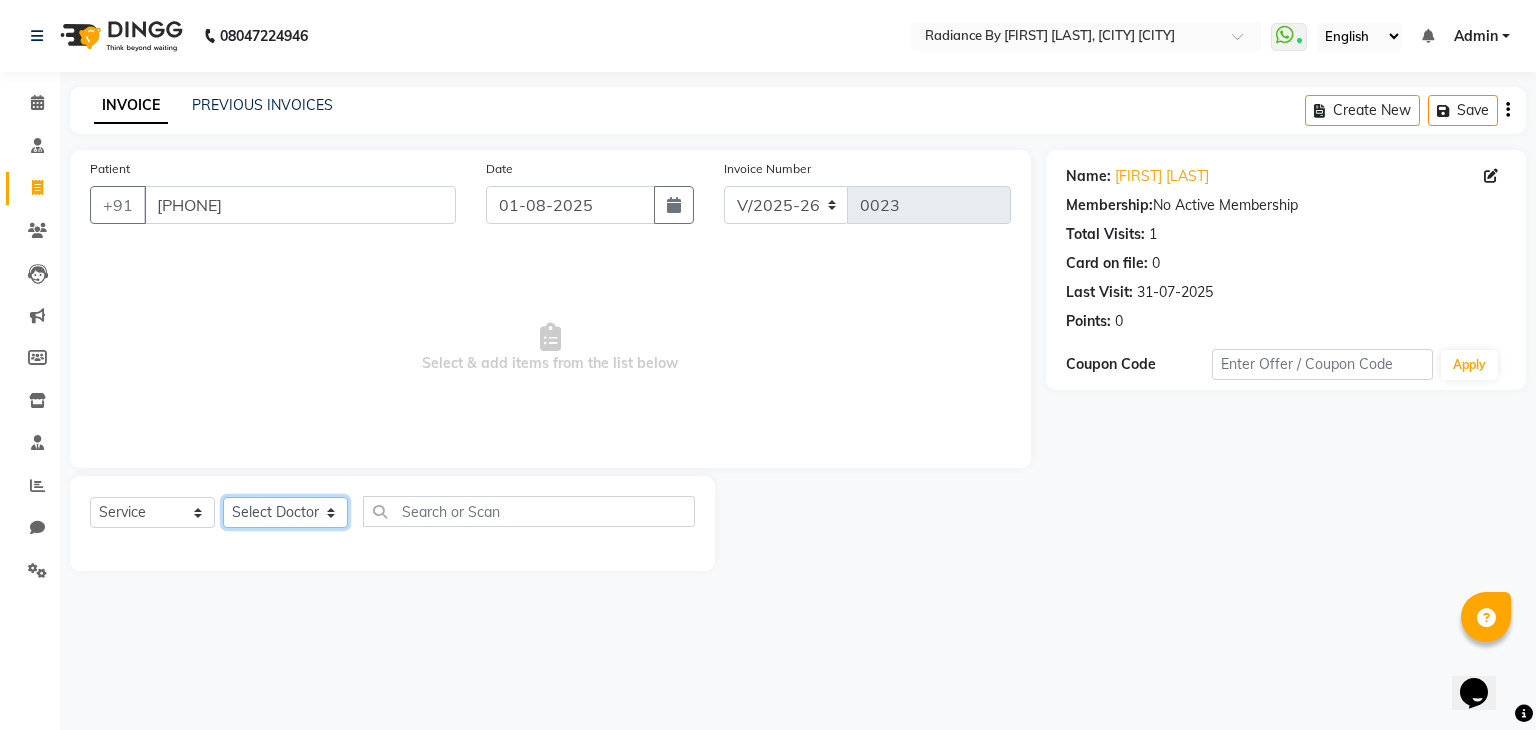 click on "Select Doctor [FIRST] [LAST] -  [FIRST] [LAST] [FIRST] -  [FIRST] [FIRST] -  [FIRST] -  [FIRST]" 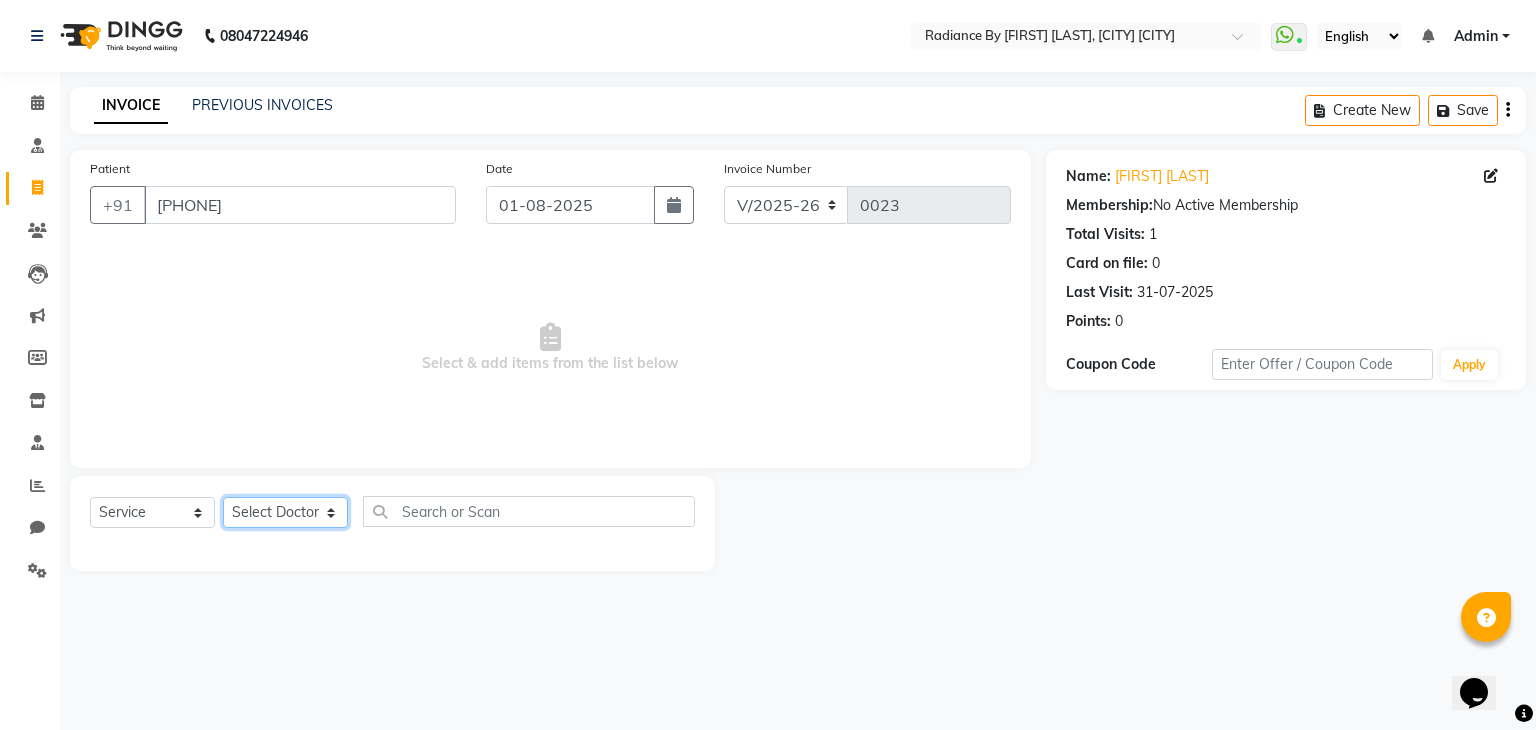 select on "86561" 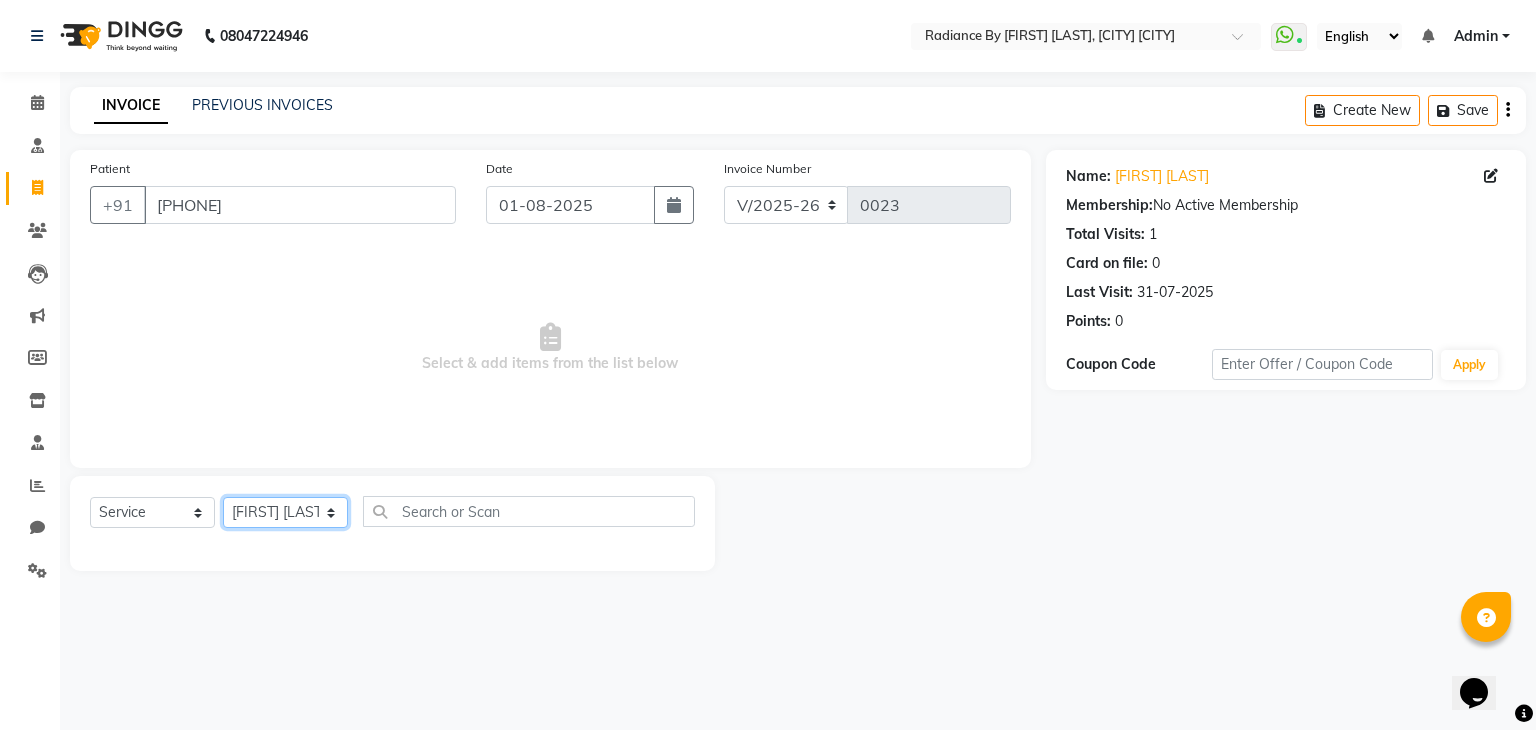 click on "Select Doctor [FIRST] [LAST] -  [FIRST] [LAST] [FIRST] -  [FIRST] [FIRST] -  [FIRST] -  [FIRST]" 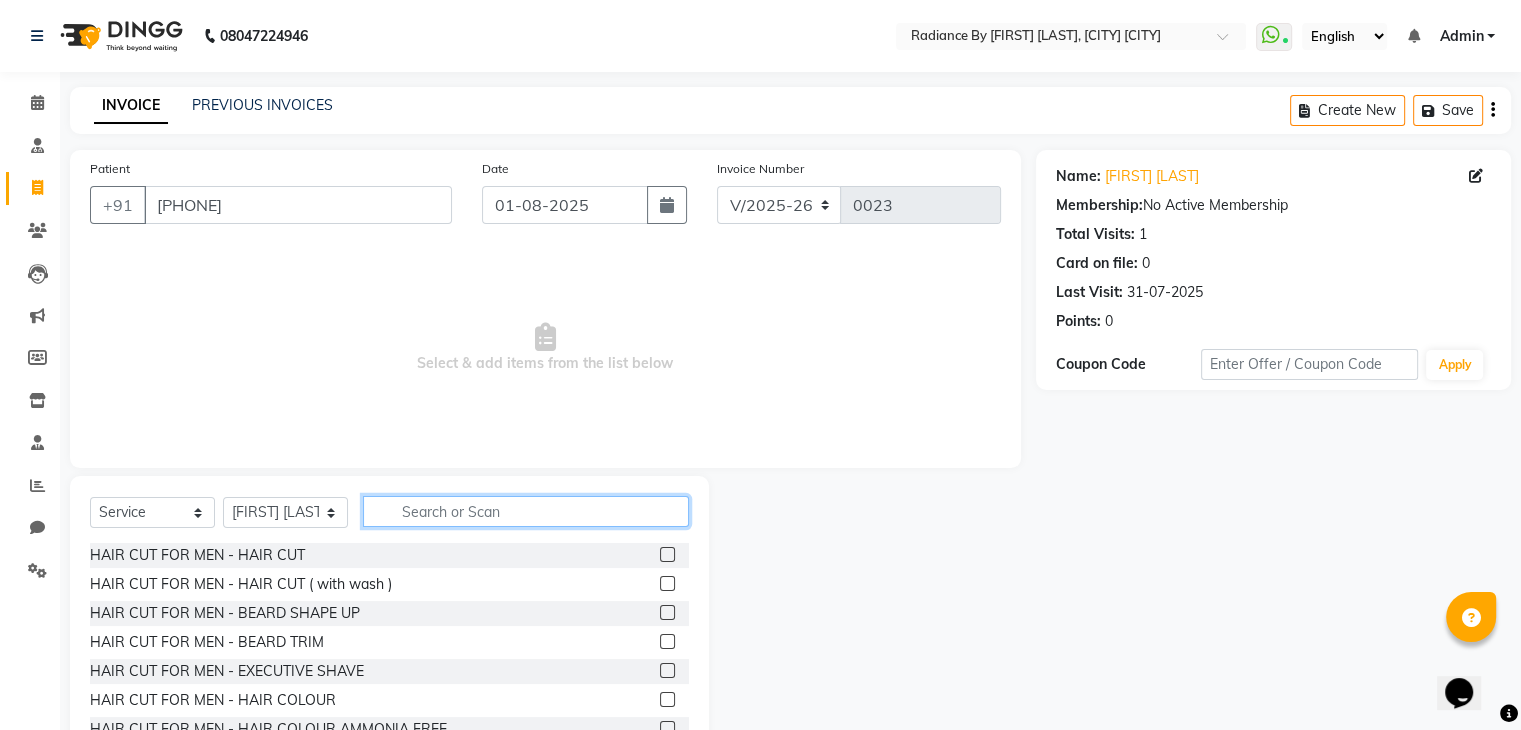 click 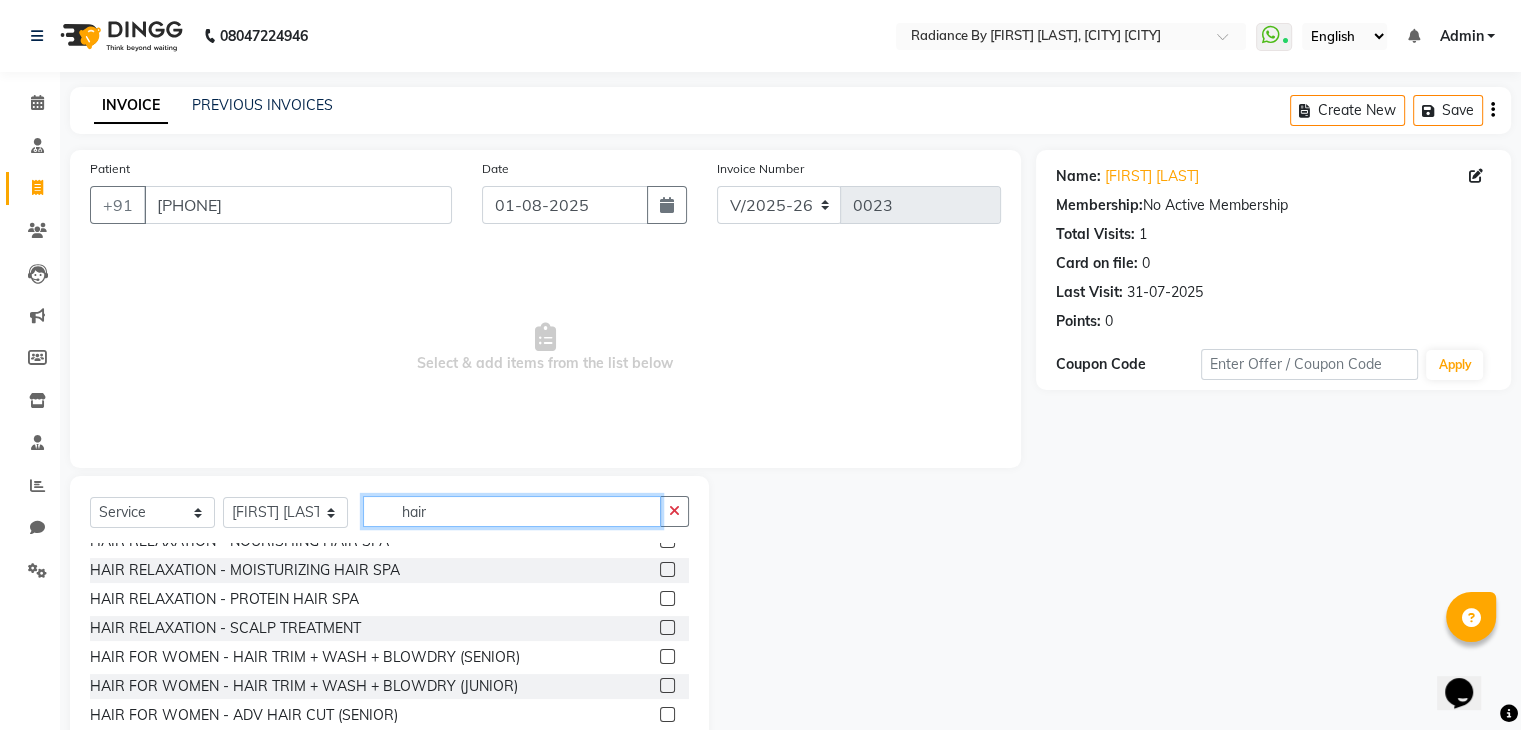 scroll, scrollTop: 316, scrollLeft: 0, axis: vertical 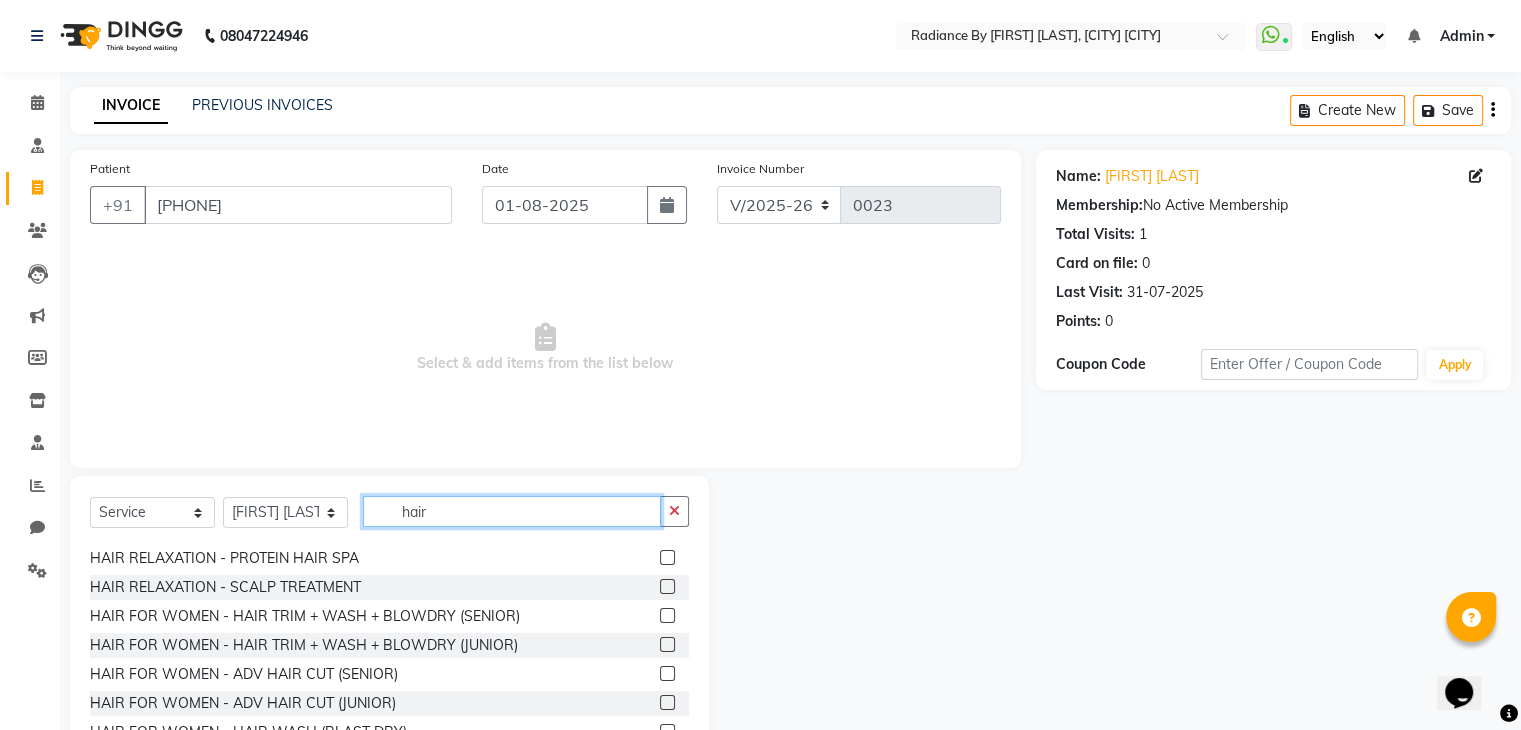 type on "hair" 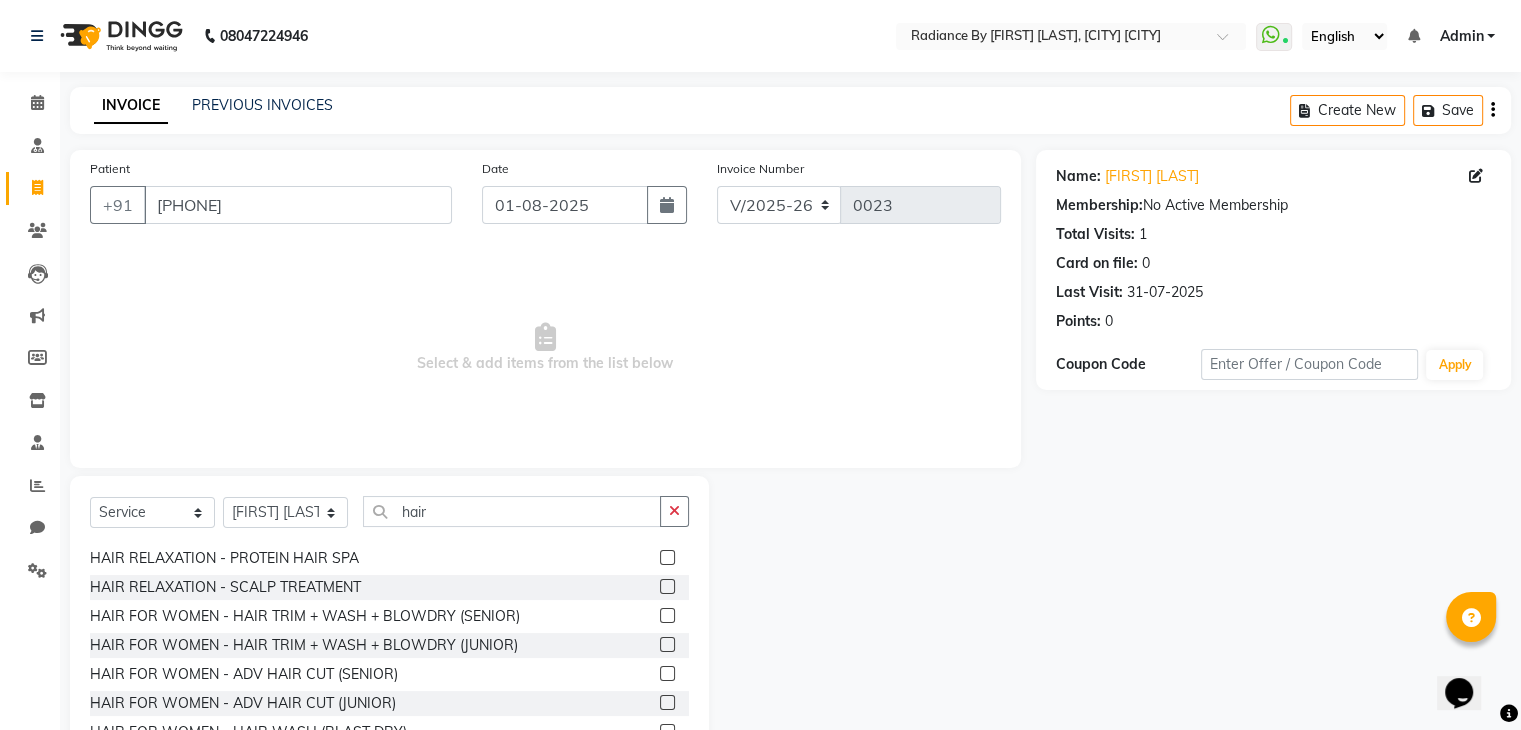 click 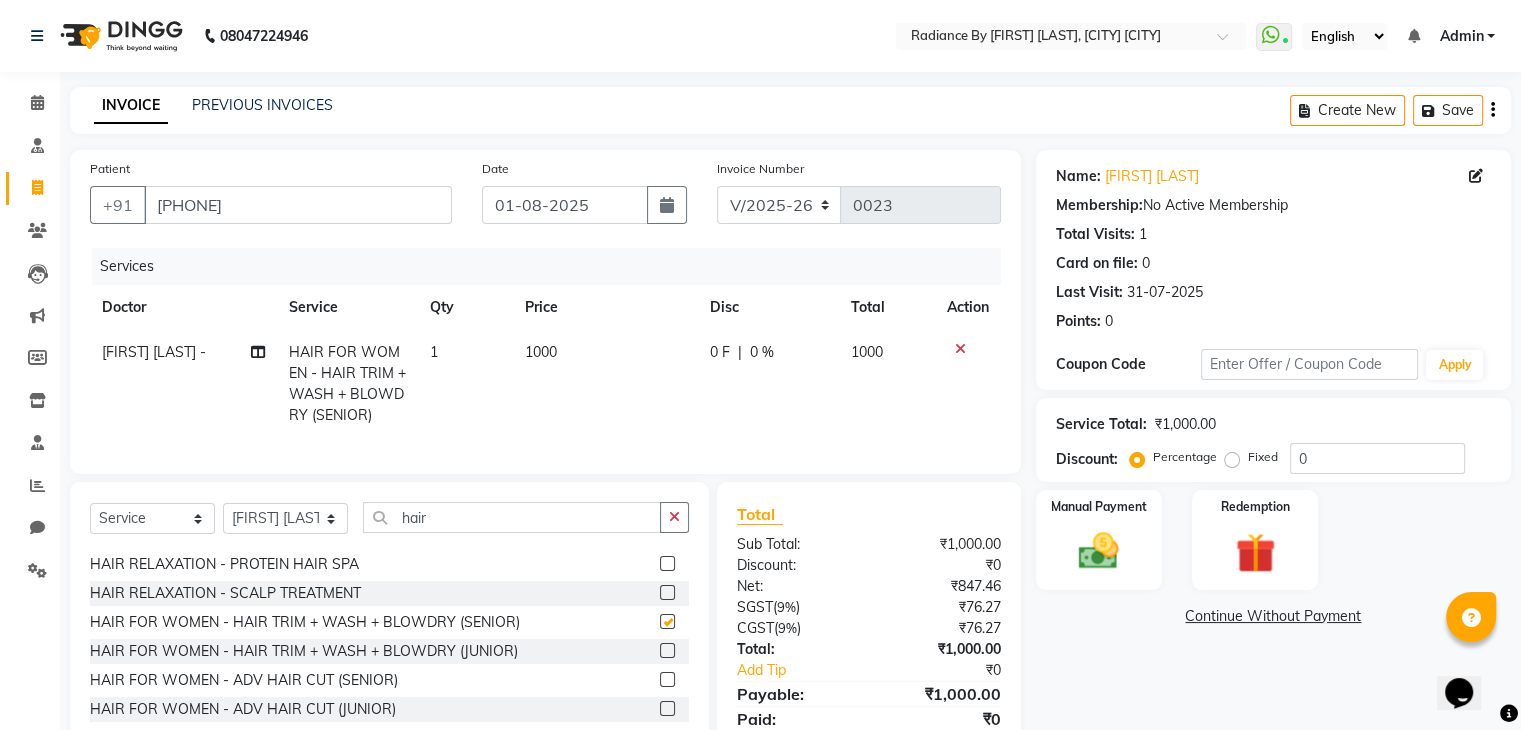 checkbox on "false" 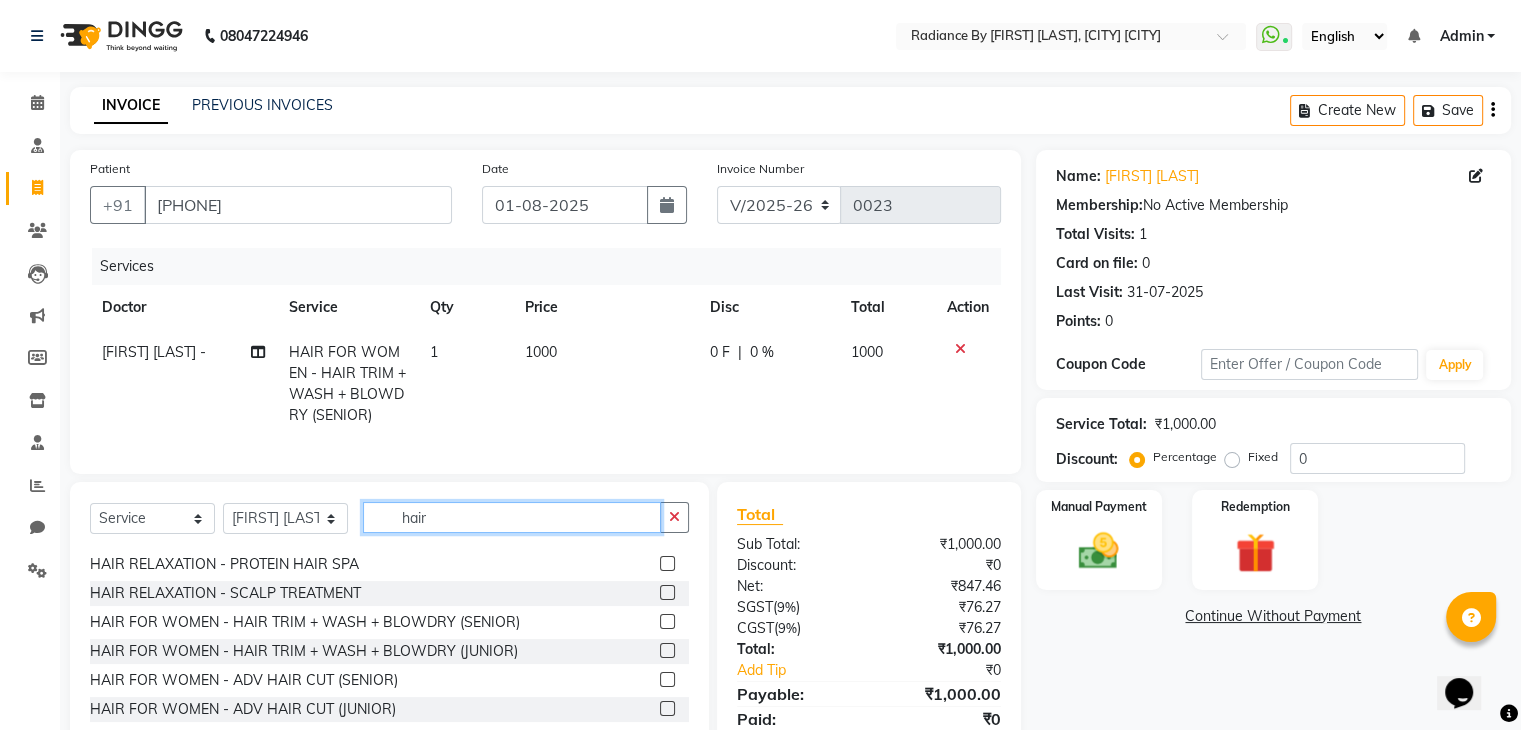 click on "hair" 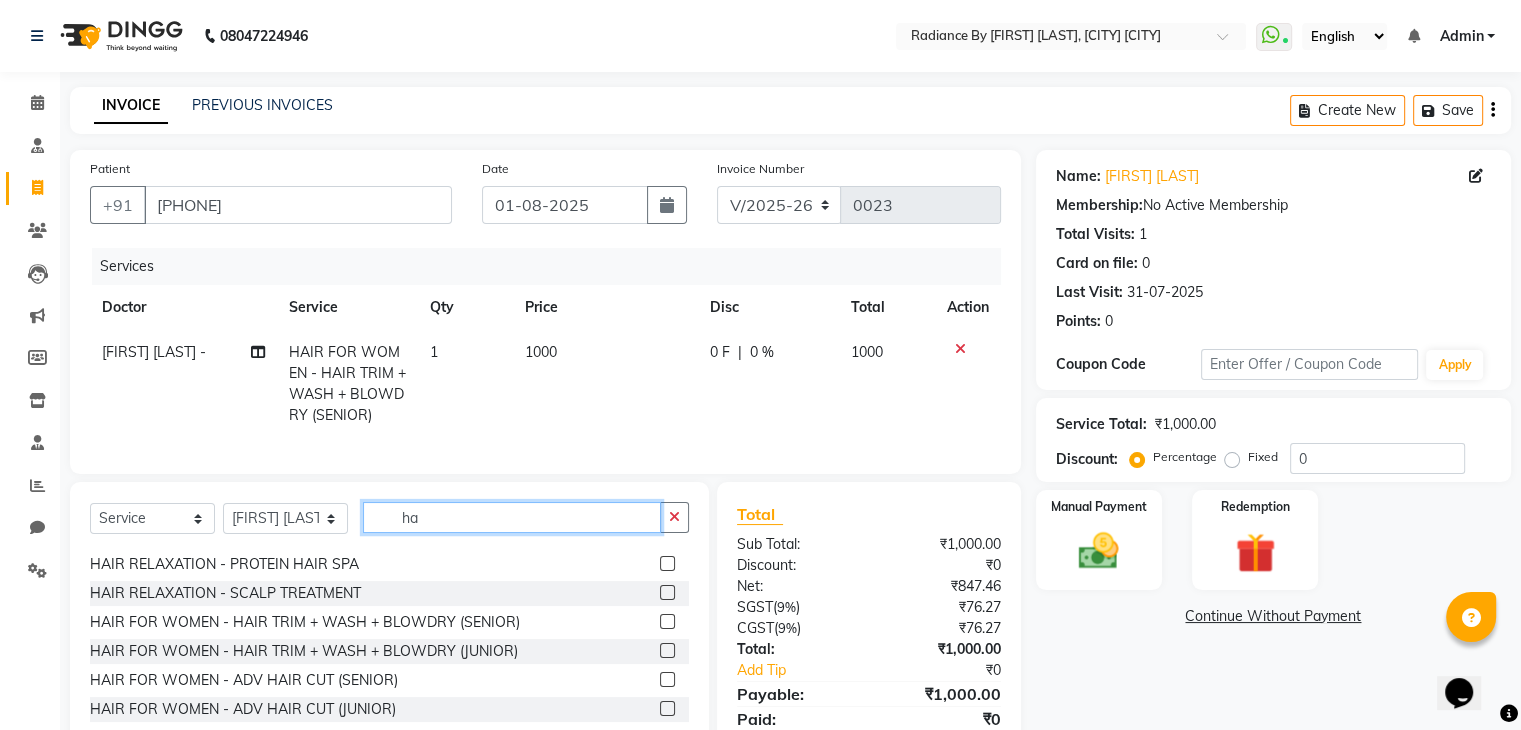 type on "h" 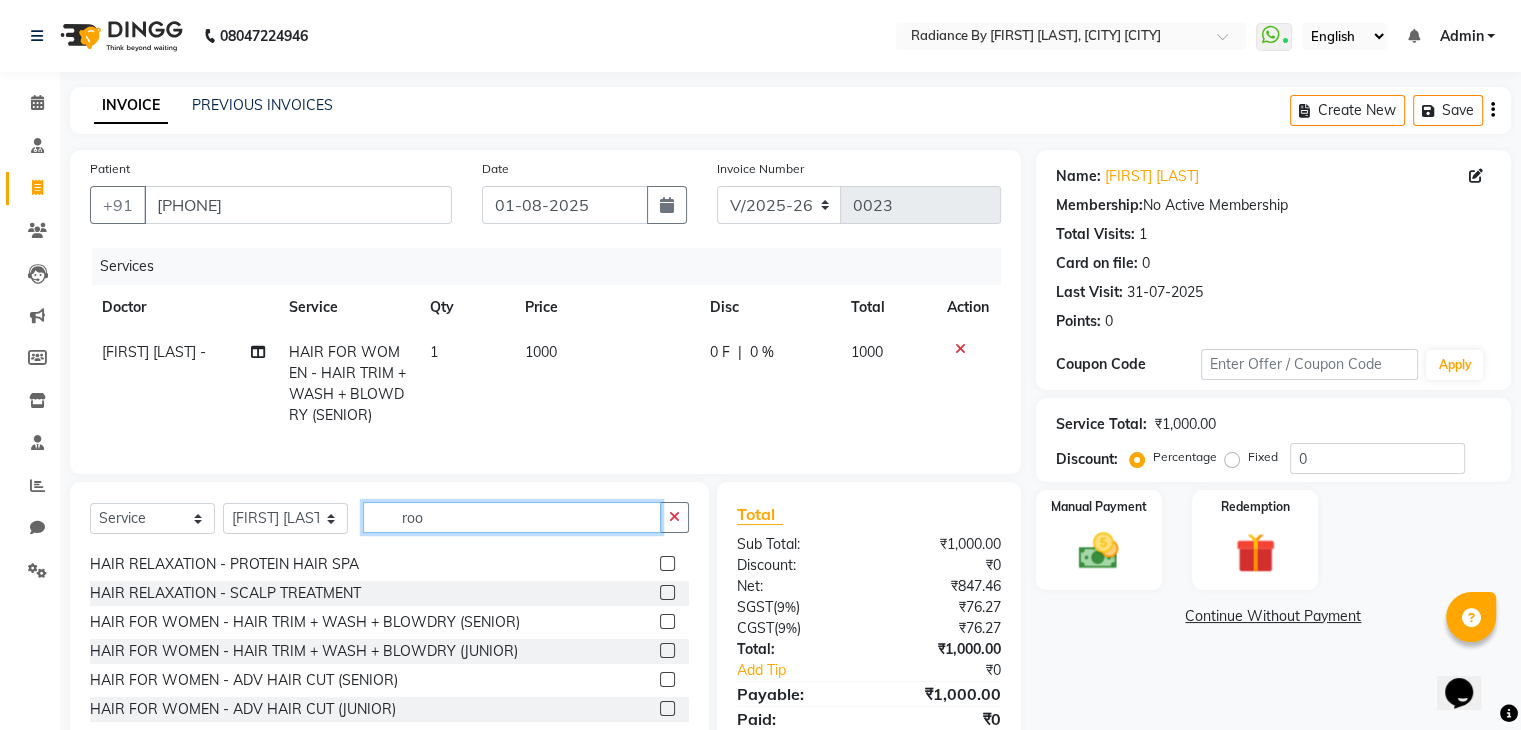 scroll, scrollTop: 0, scrollLeft: 0, axis: both 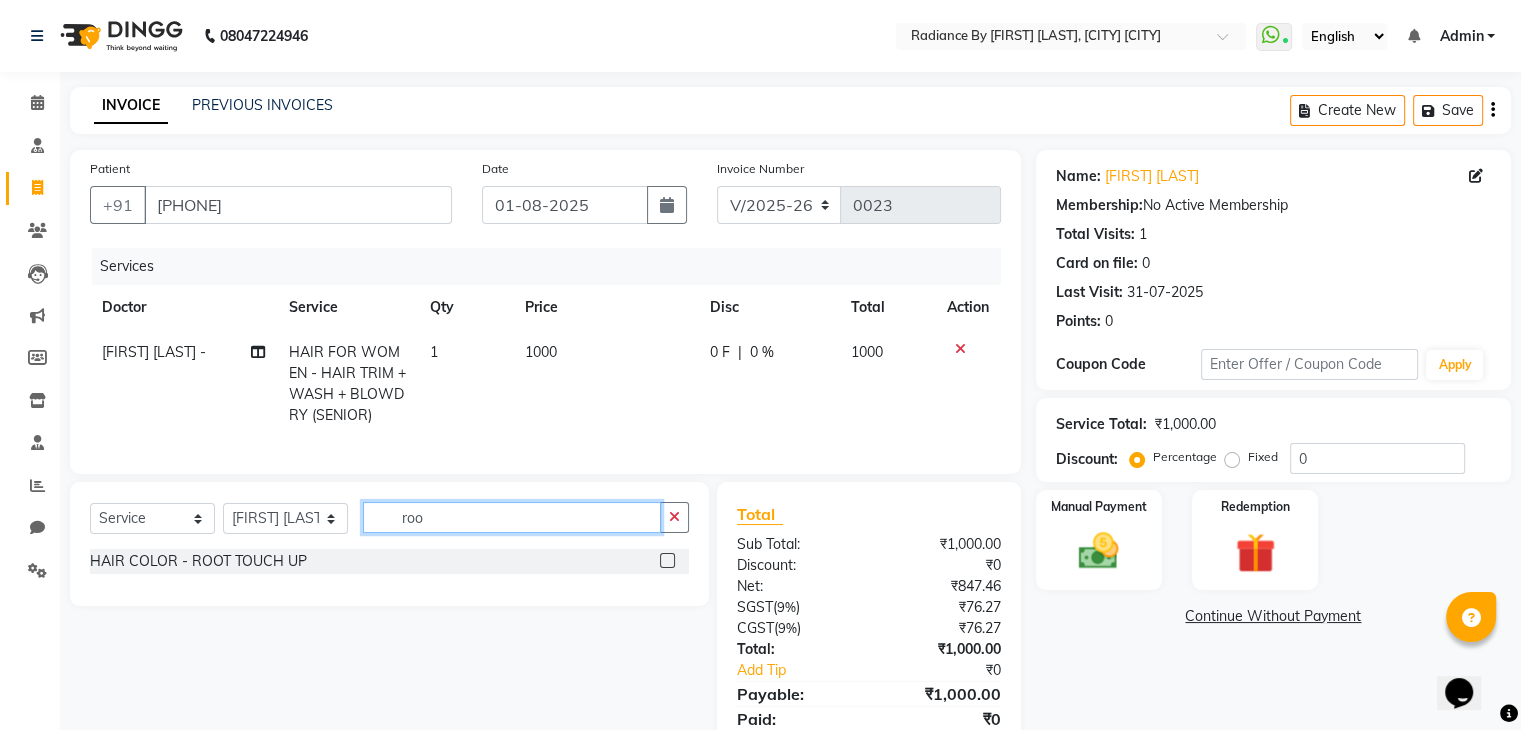 type on "roo" 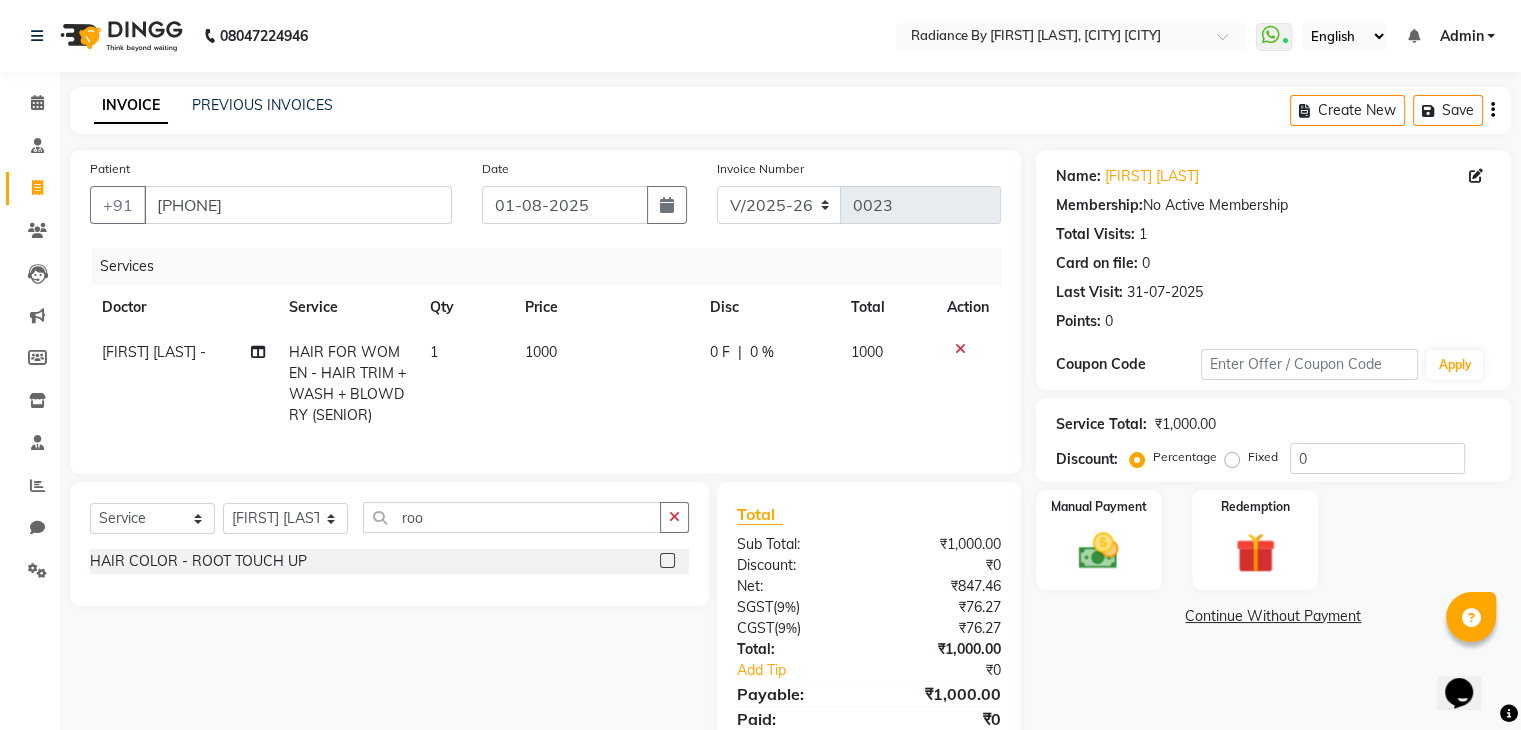 click 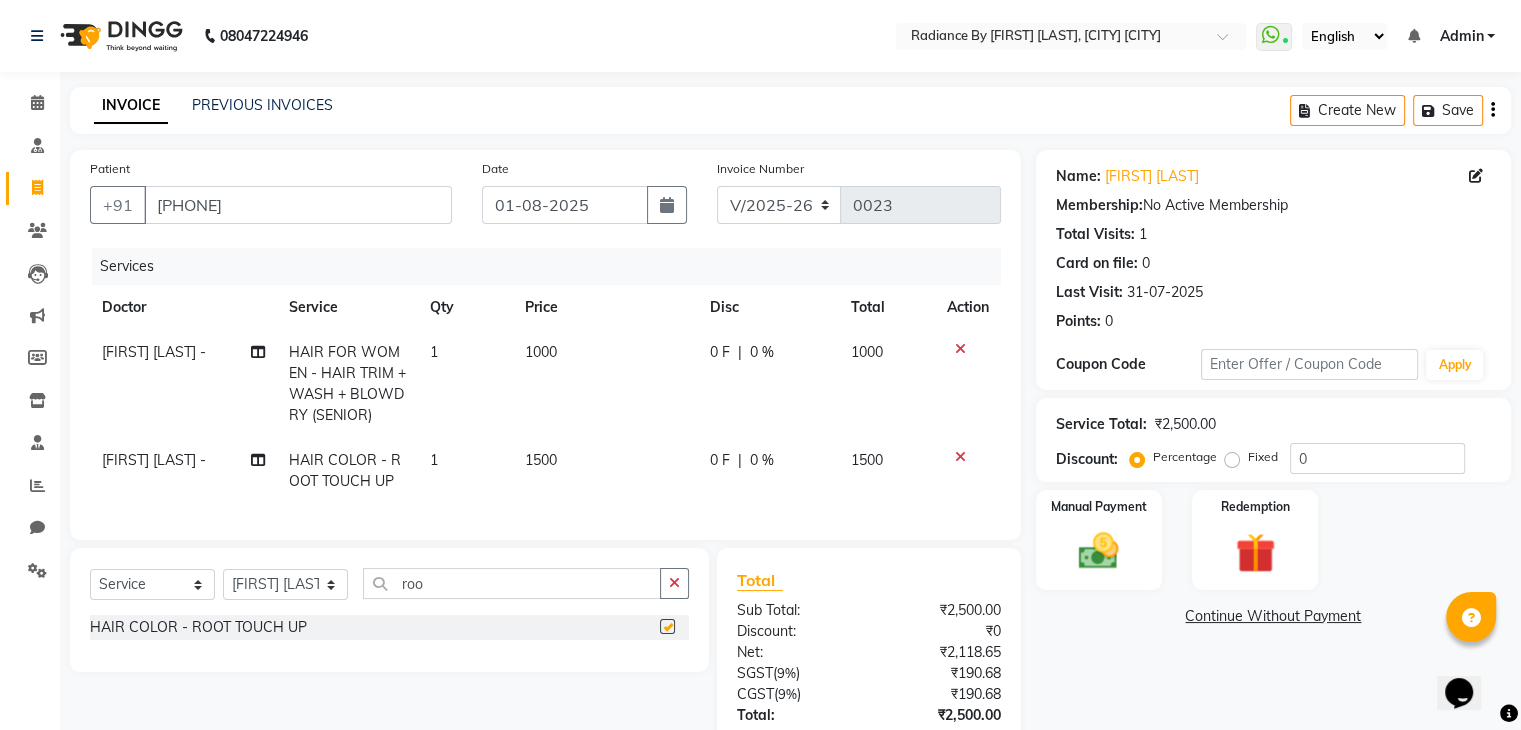 checkbox on "false" 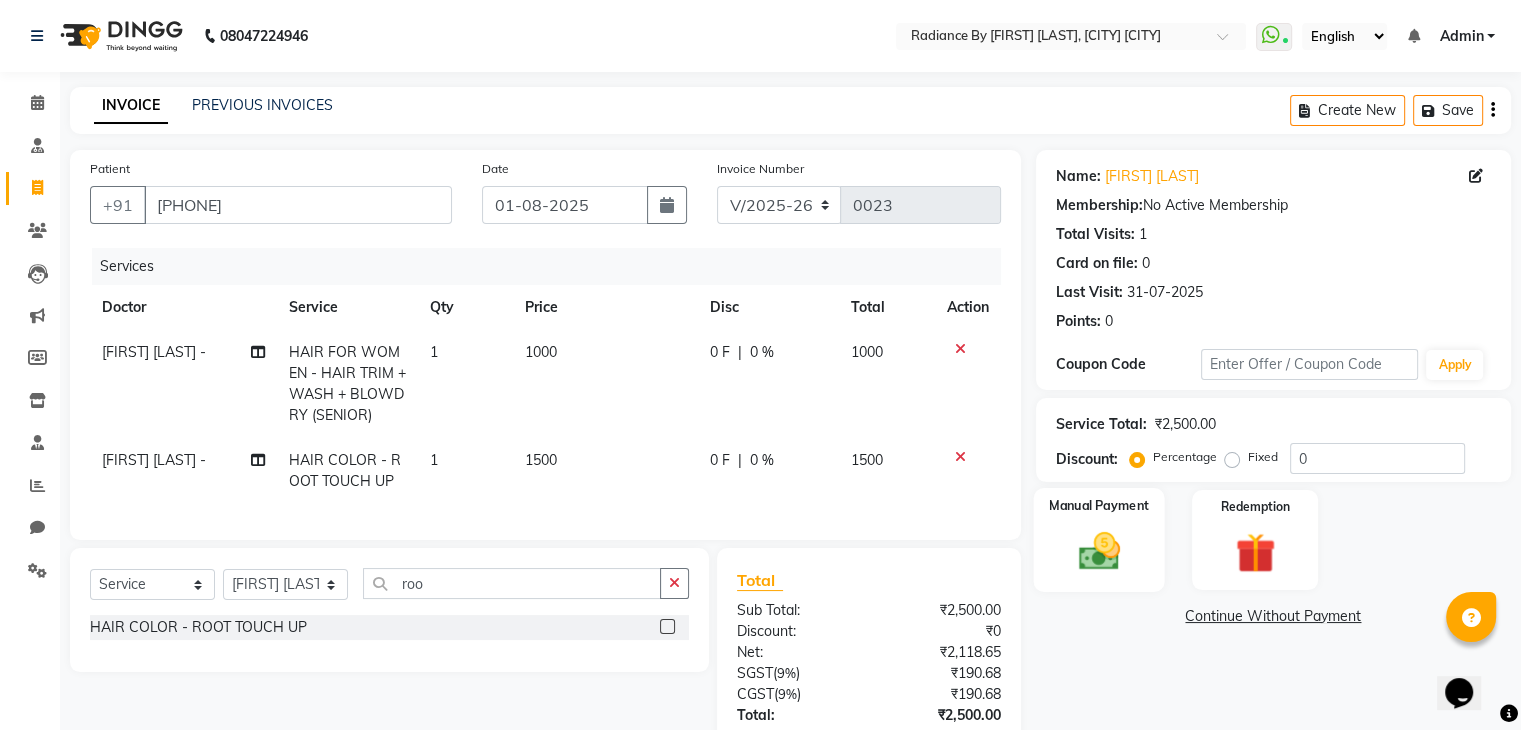 click on "Manual Payment" 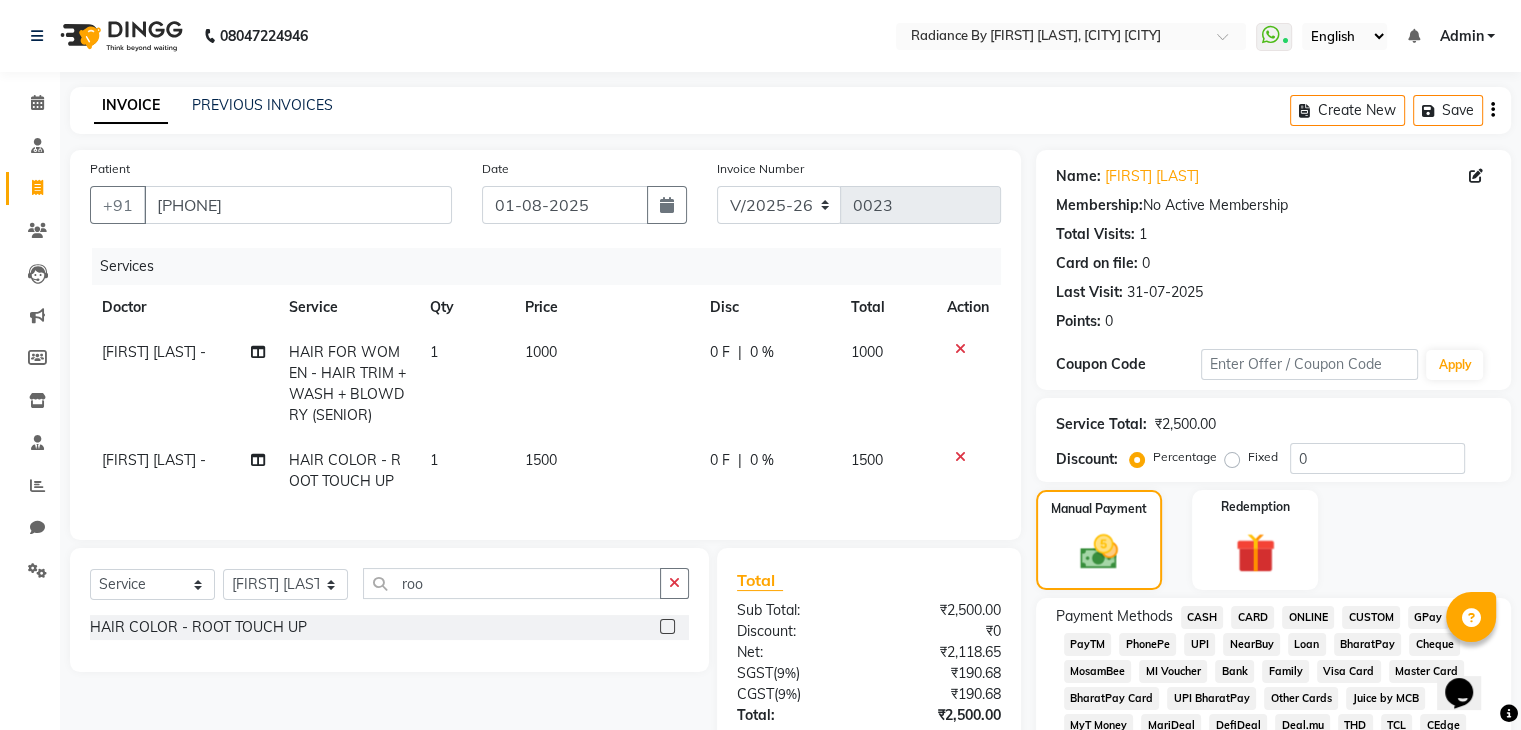 click on "ONLINE" 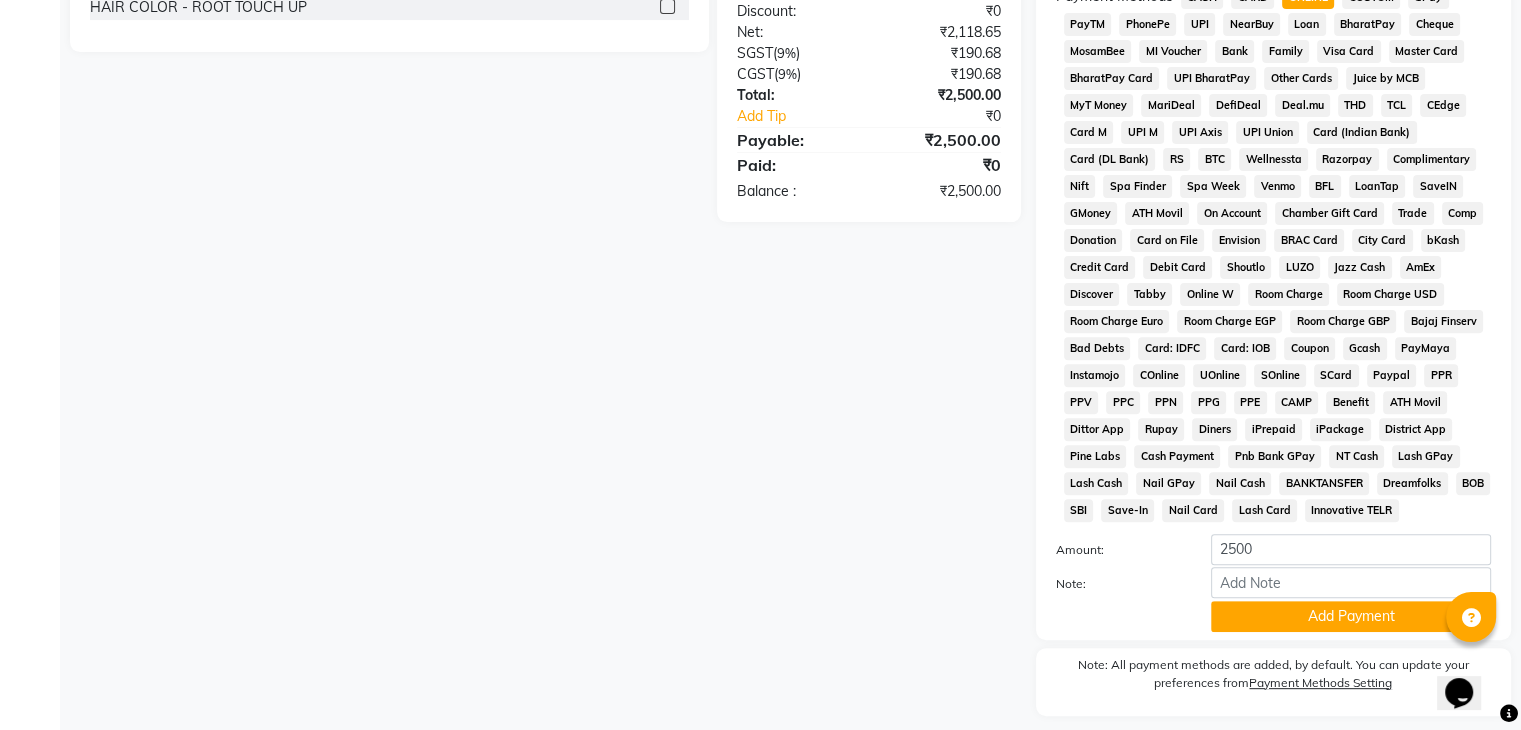 scroll, scrollTop: 628, scrollLeft: 0, axis: vertical 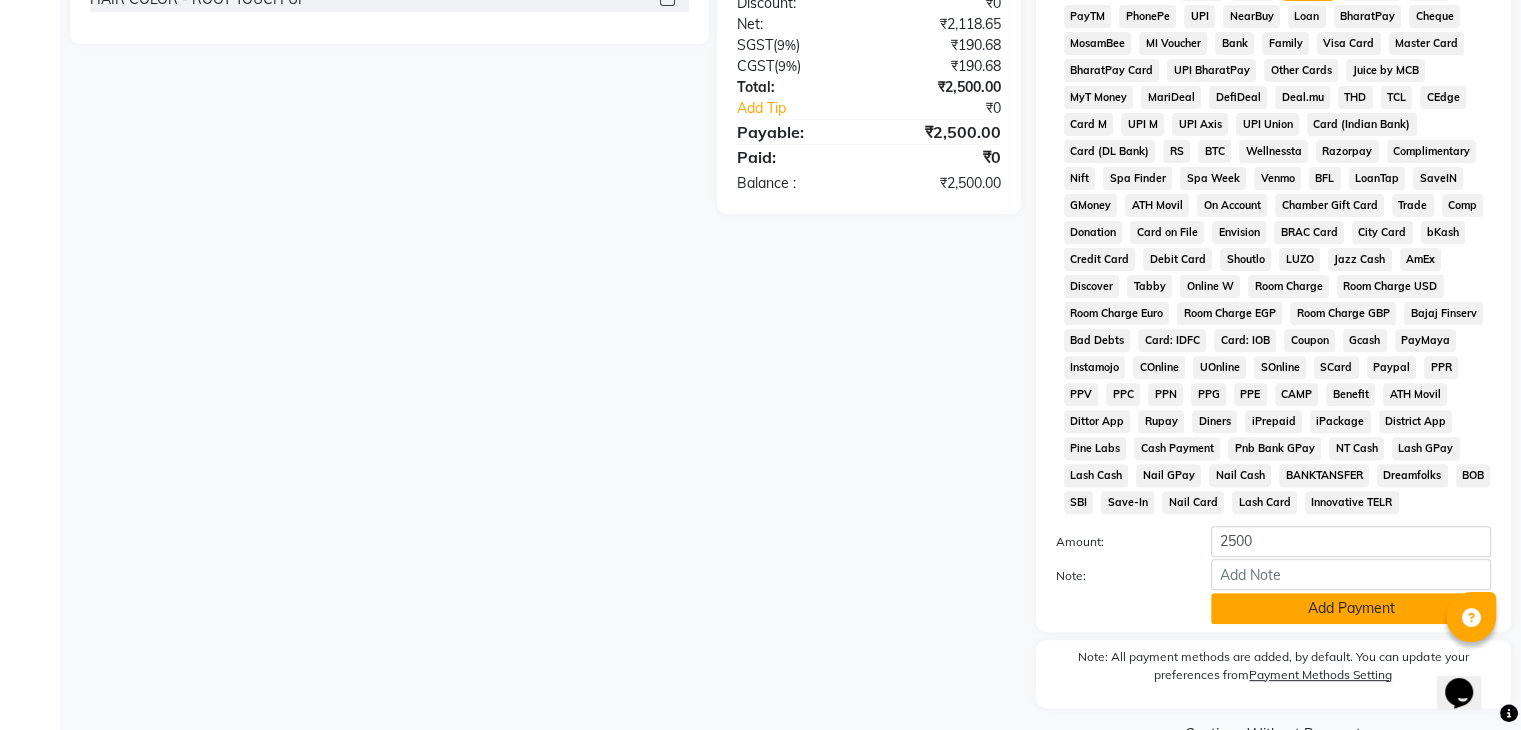 click on "Add Payment" 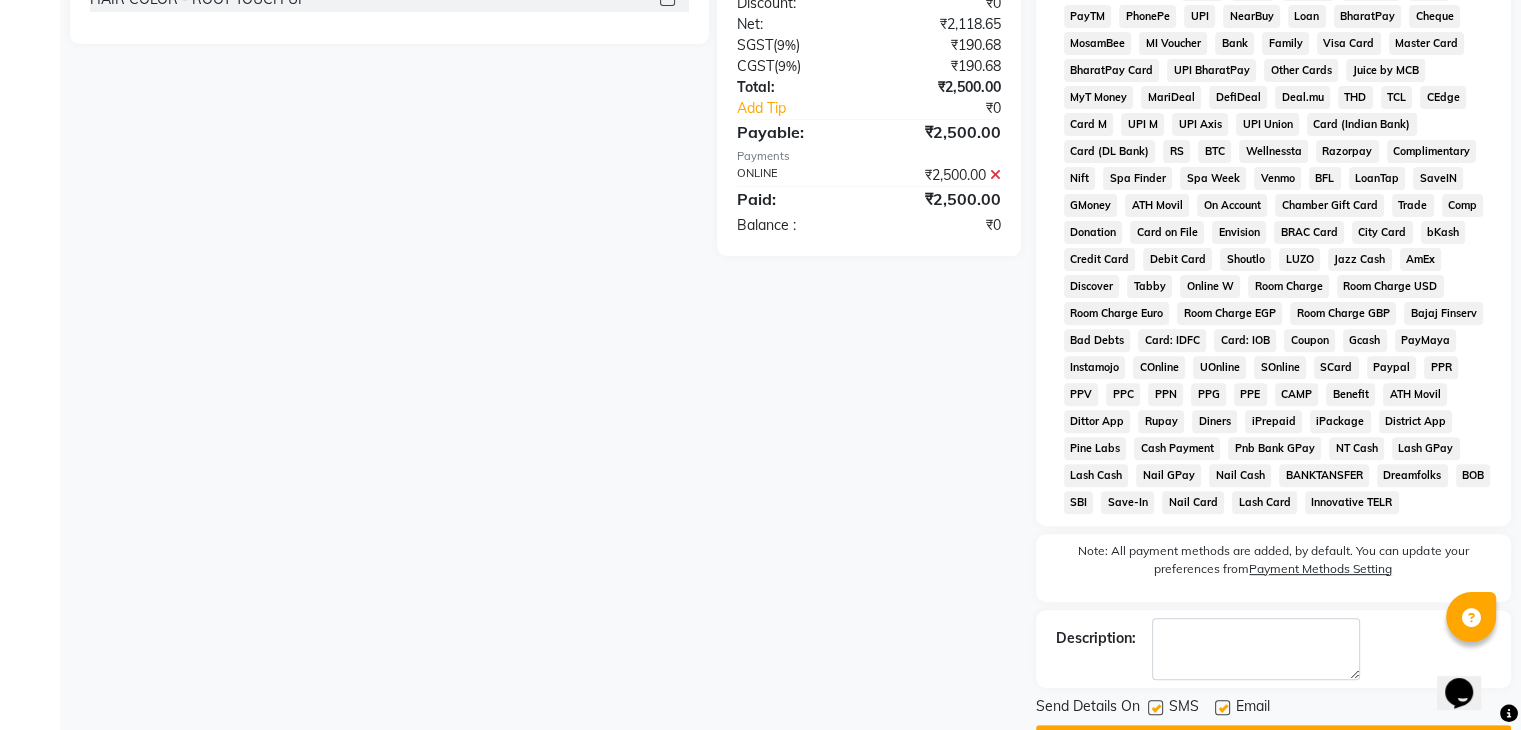 scroll, scrollTop: 699, scrollLeft: 0, axis: vertical 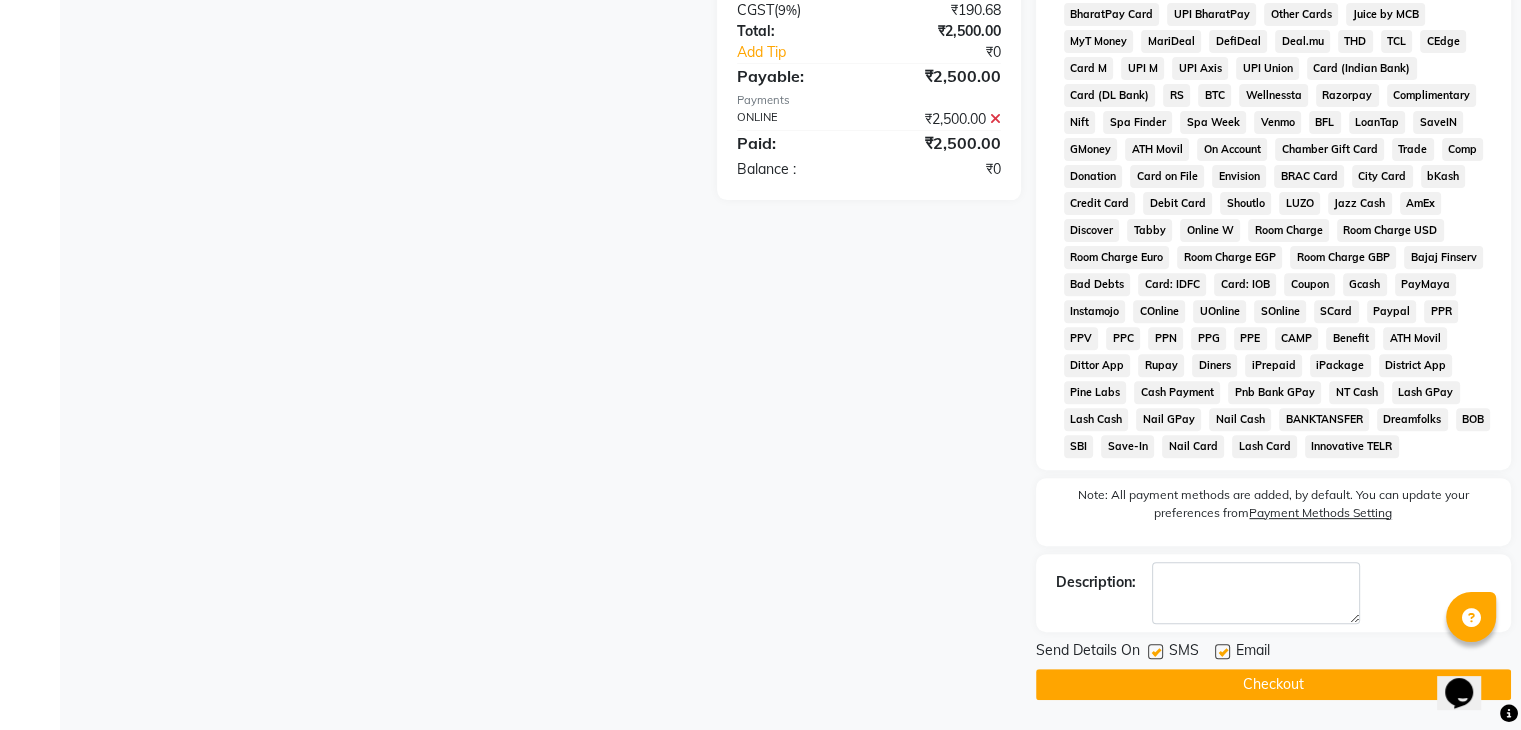 click on "Checkout" 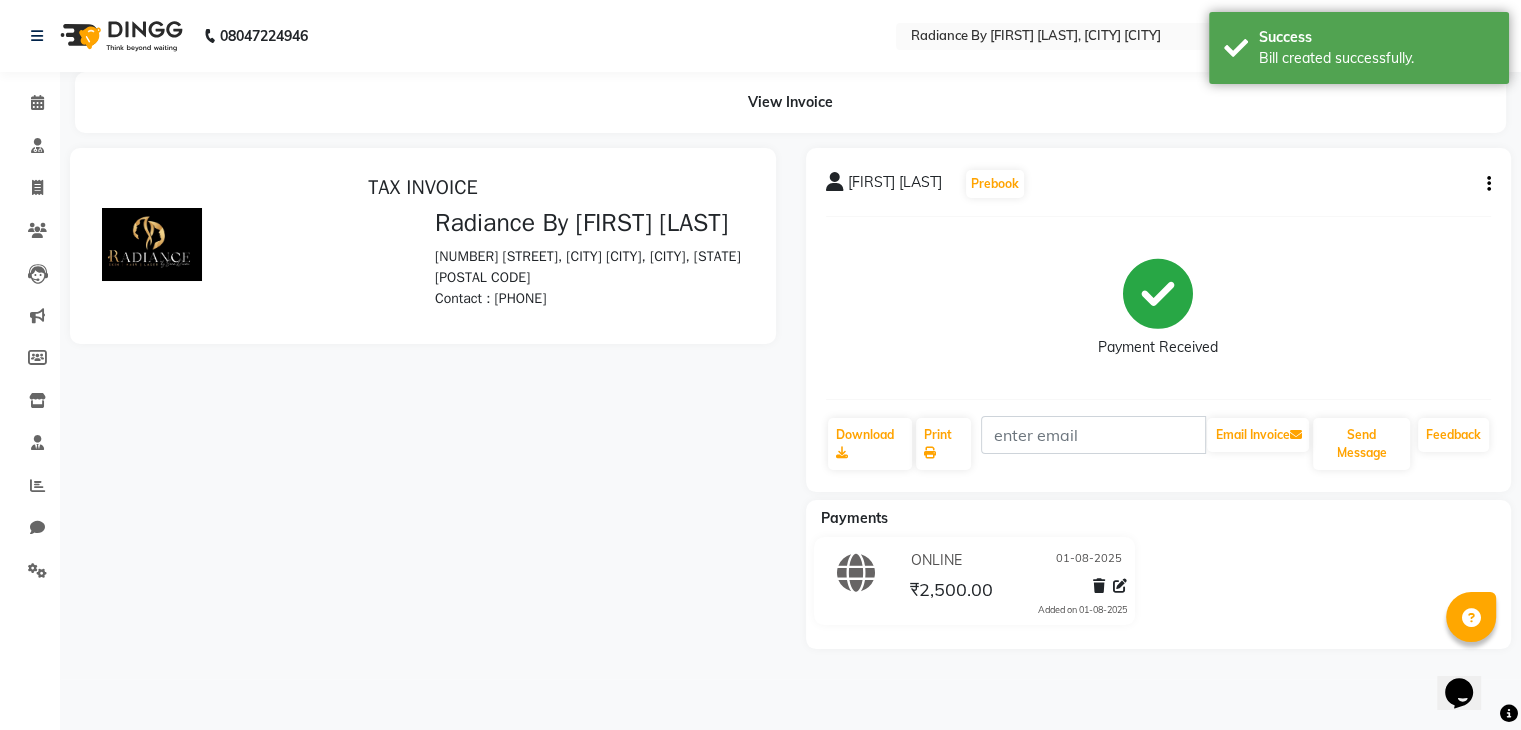 scroll, scrollTop: 0, scrollLeft: 0, axis: both 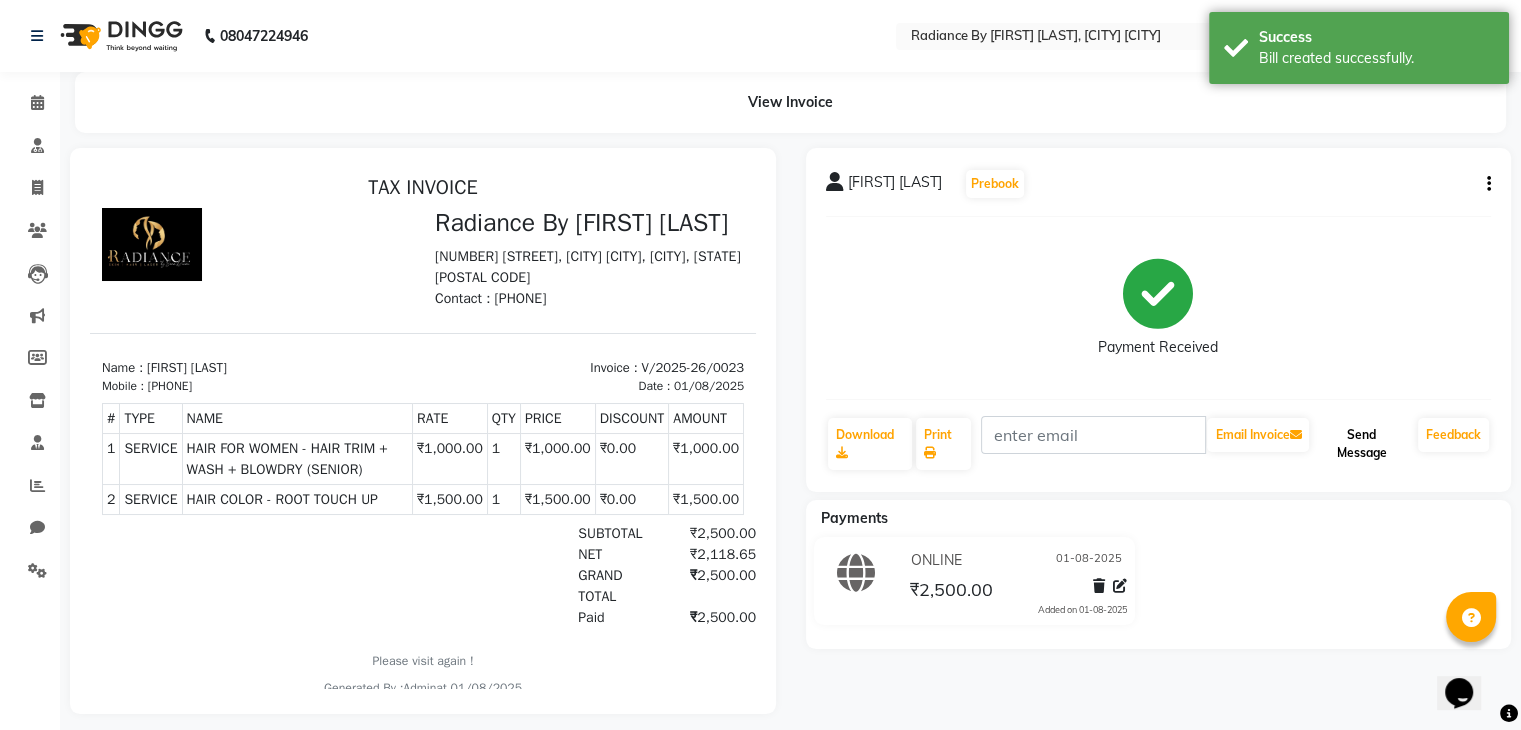 click on "Send Message" 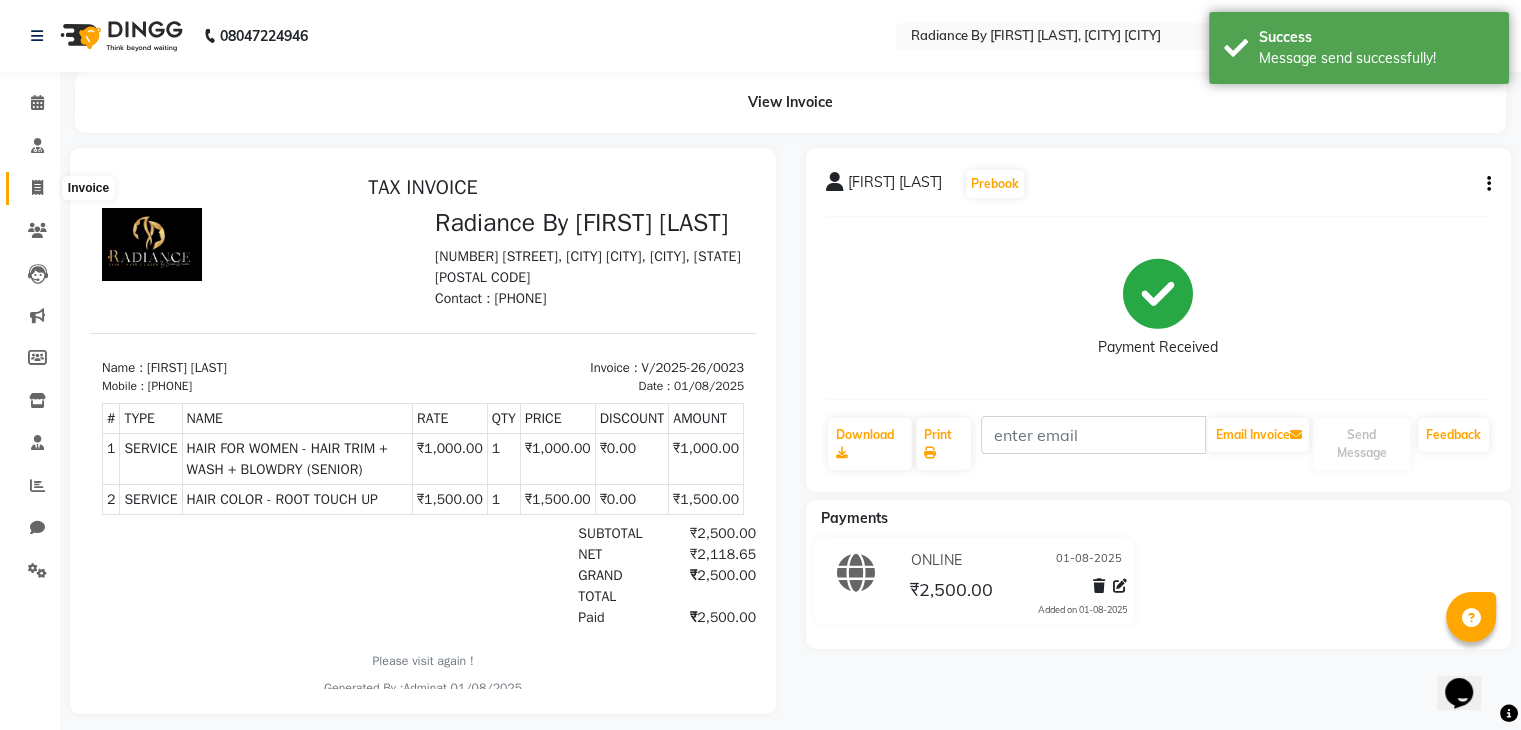 click 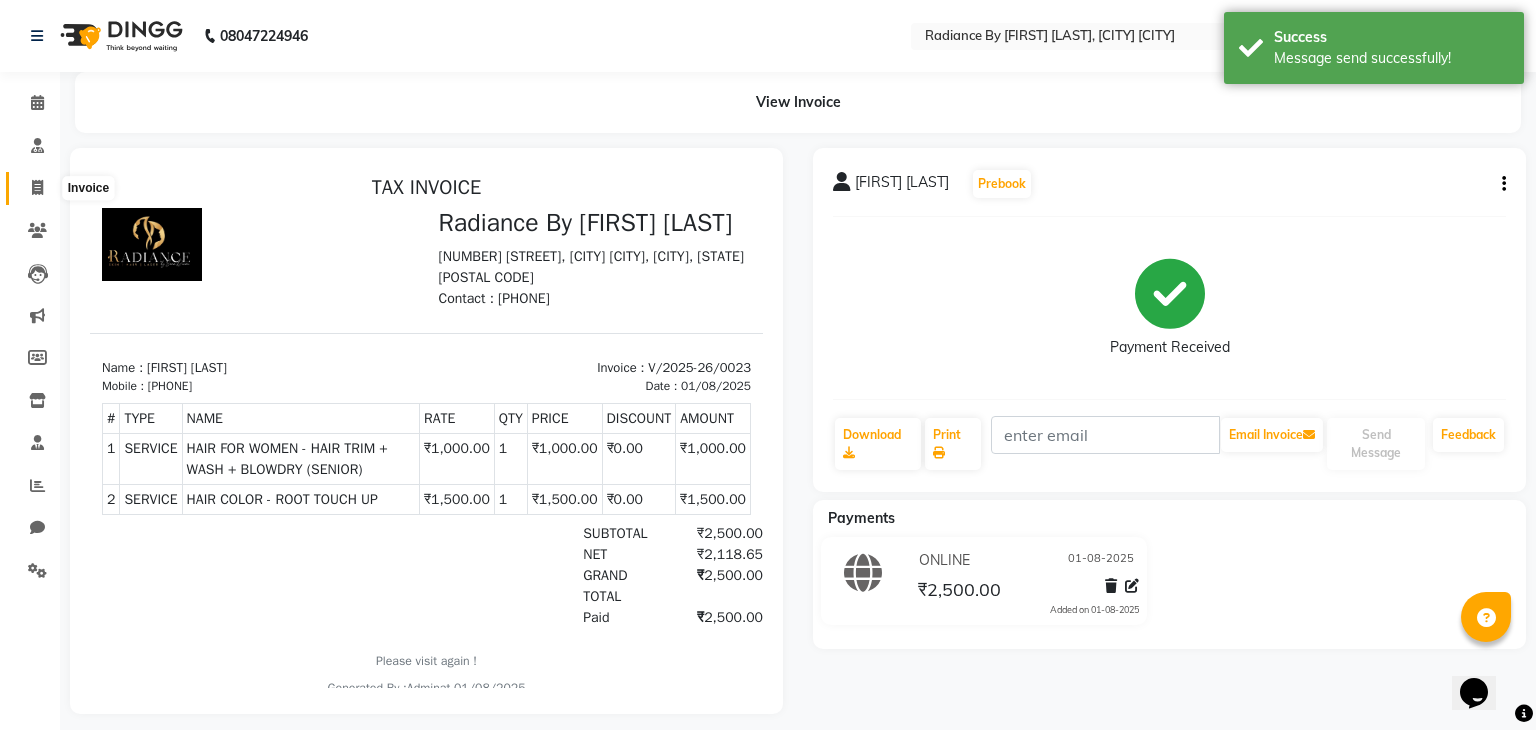 select on "8635" 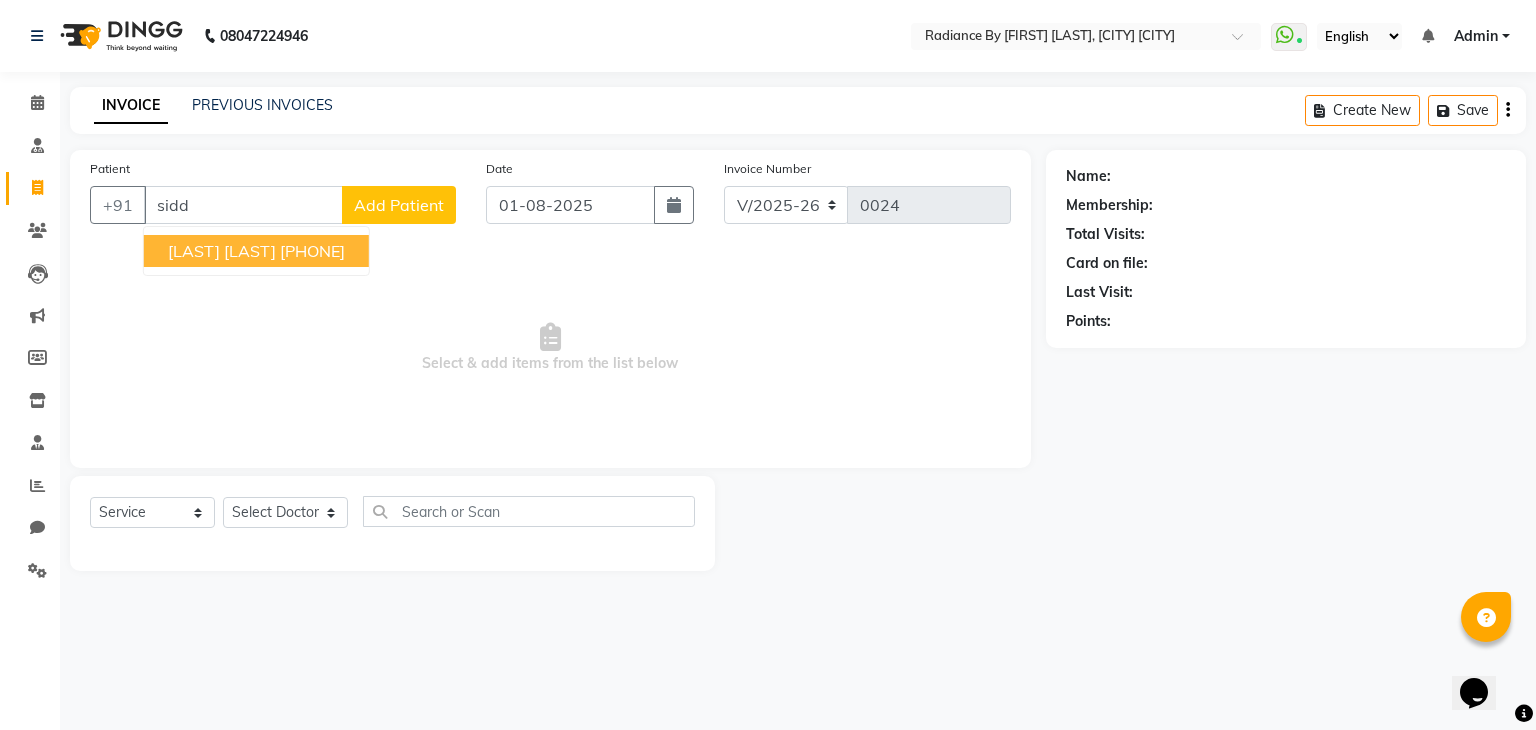 click on "[PHONE]" at bounding box center (312, 251) 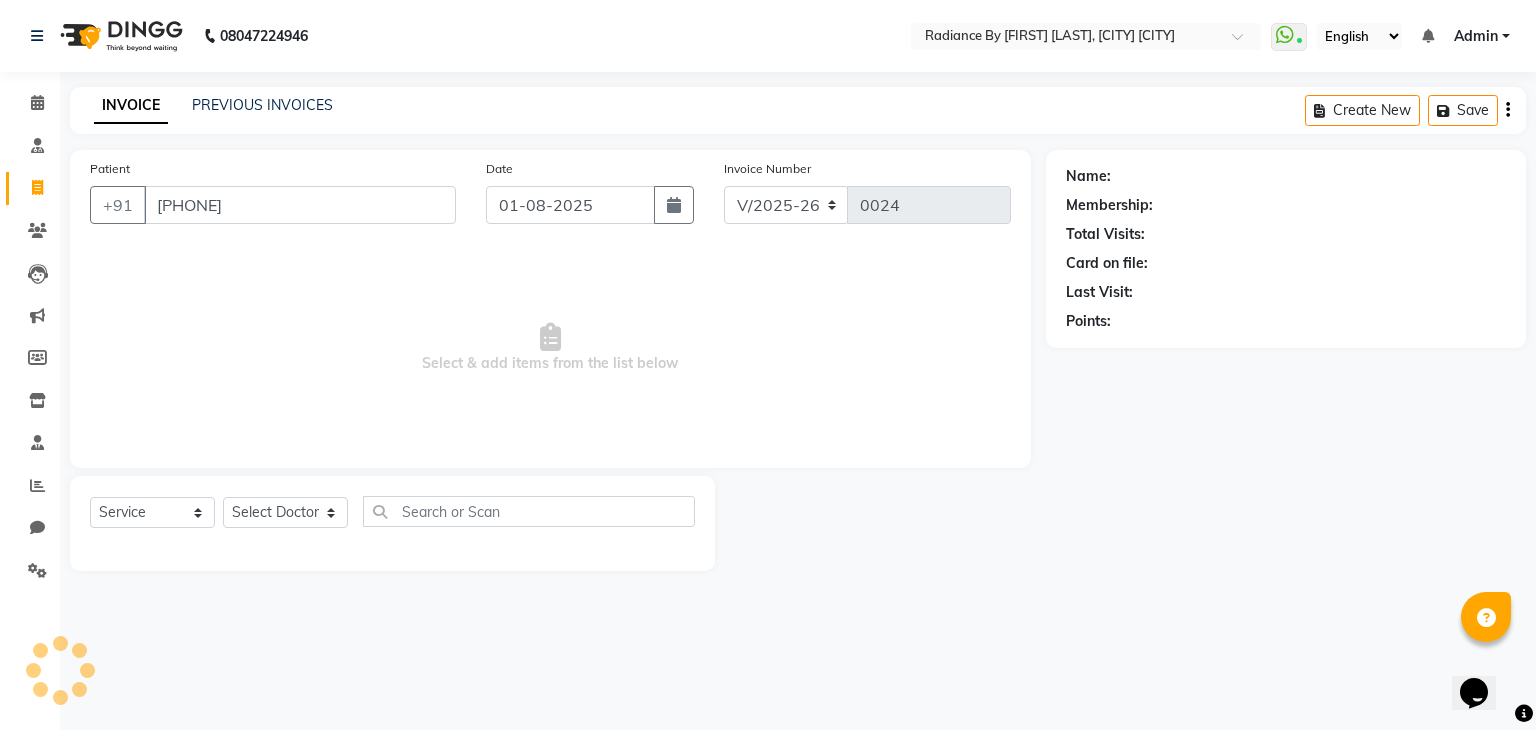type on "[PHONE]" 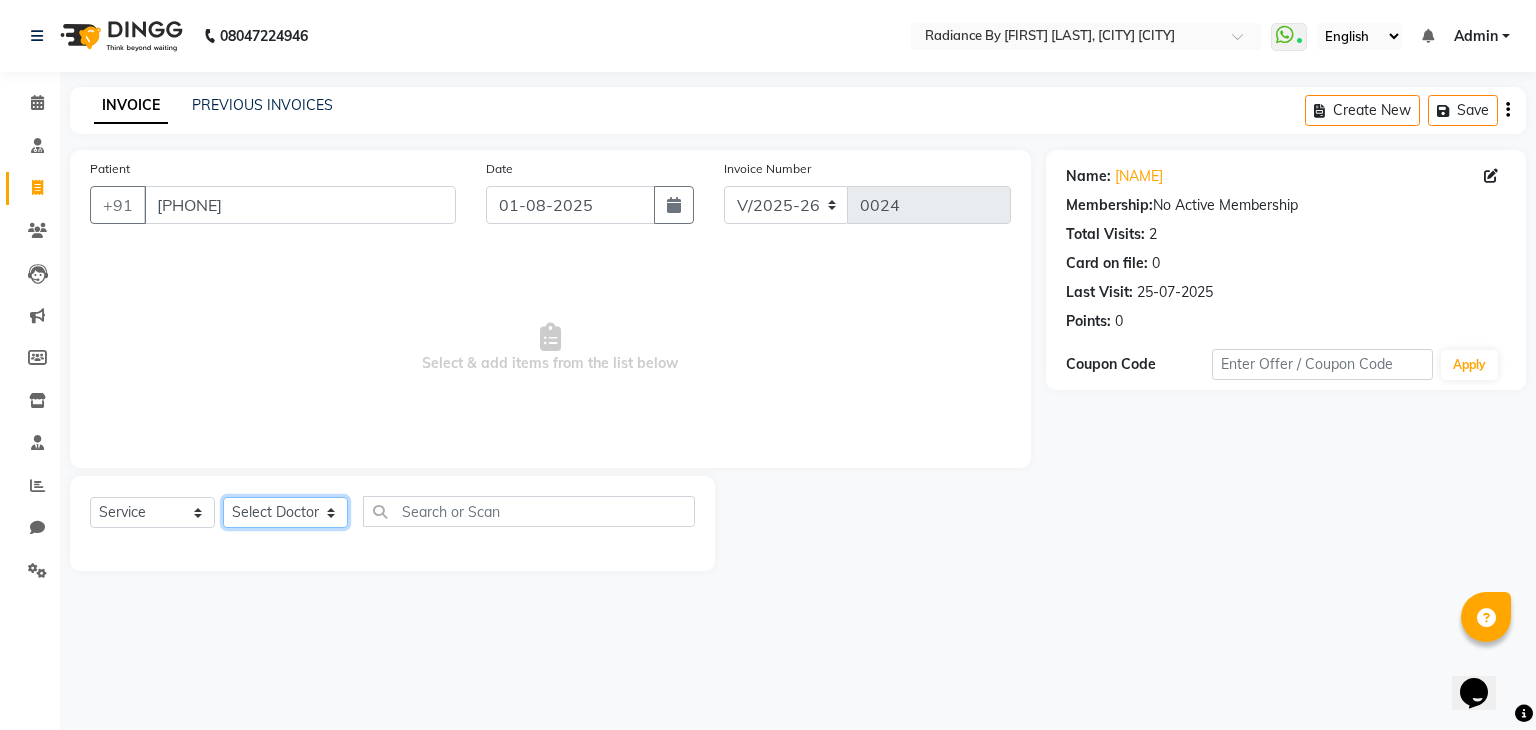click on "Select Doctor [FIRST] [LAST] -  [FIRST] [LAST] [FIRST] -  [FIRST] [FIRST] -  [FIRST] -  [FIRST]" 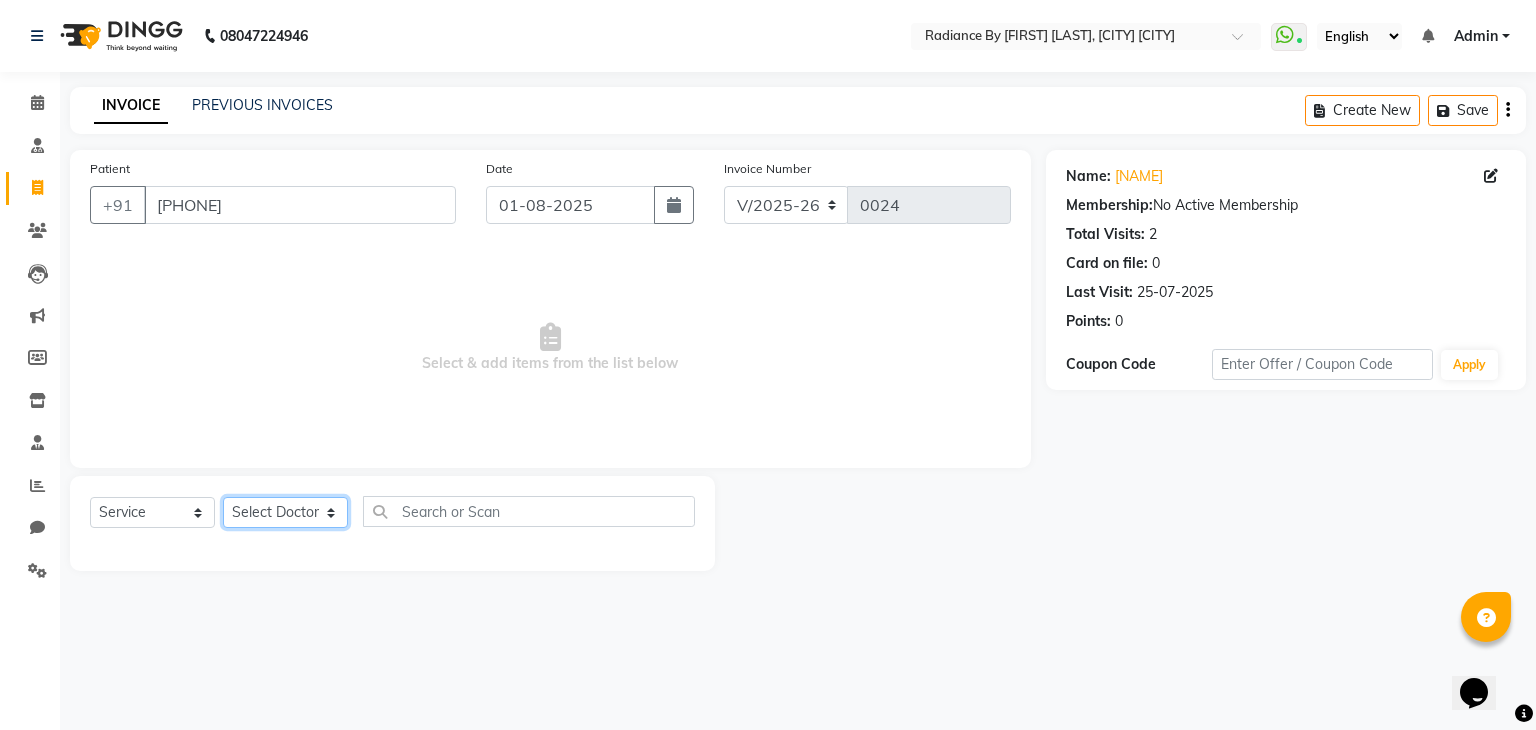 select on "86562" 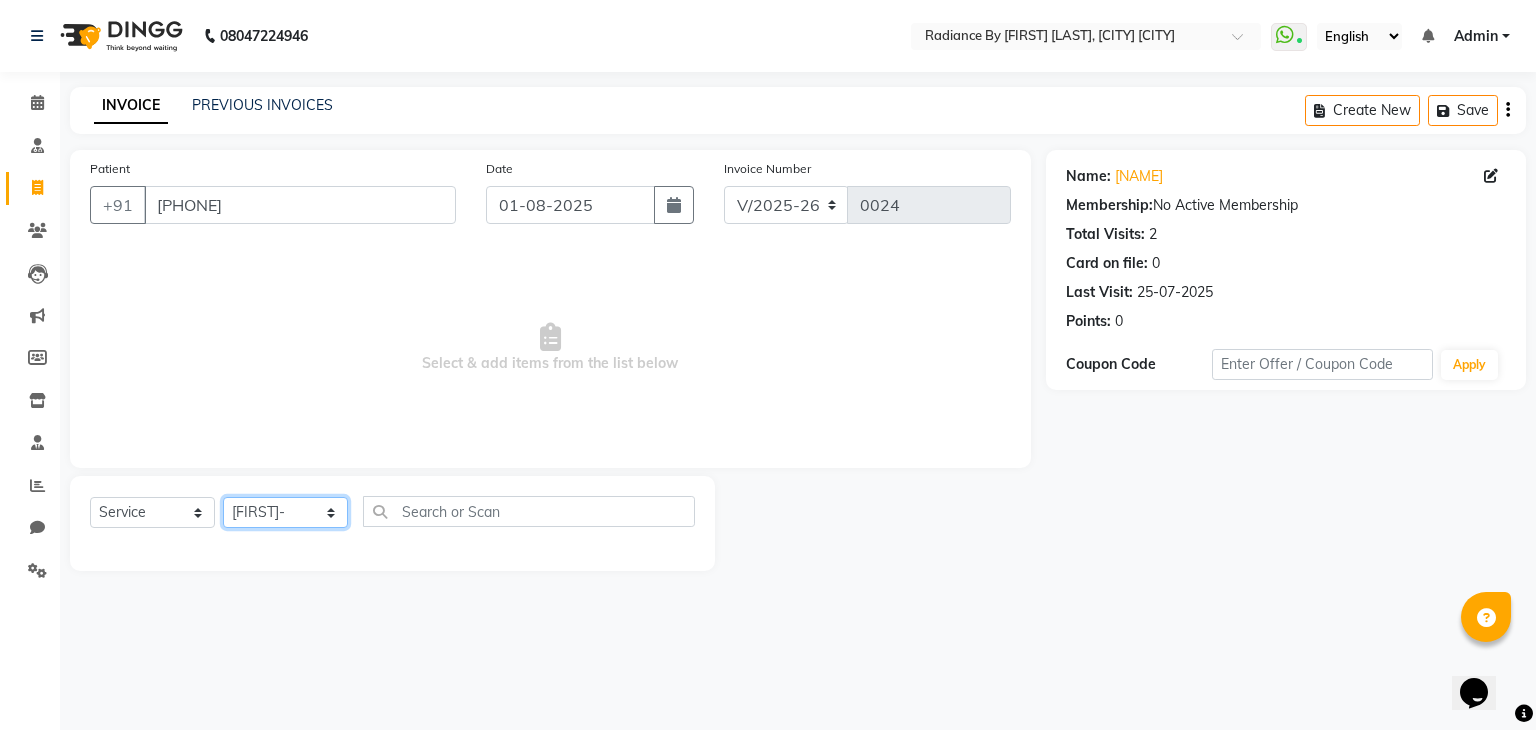click on "Select Doctor [FIRST] [LAST] -  [FIRST] [LAST] [FIRST] -  [FIRST] [FIRST] -  [FIRST] -  [FIRST]" 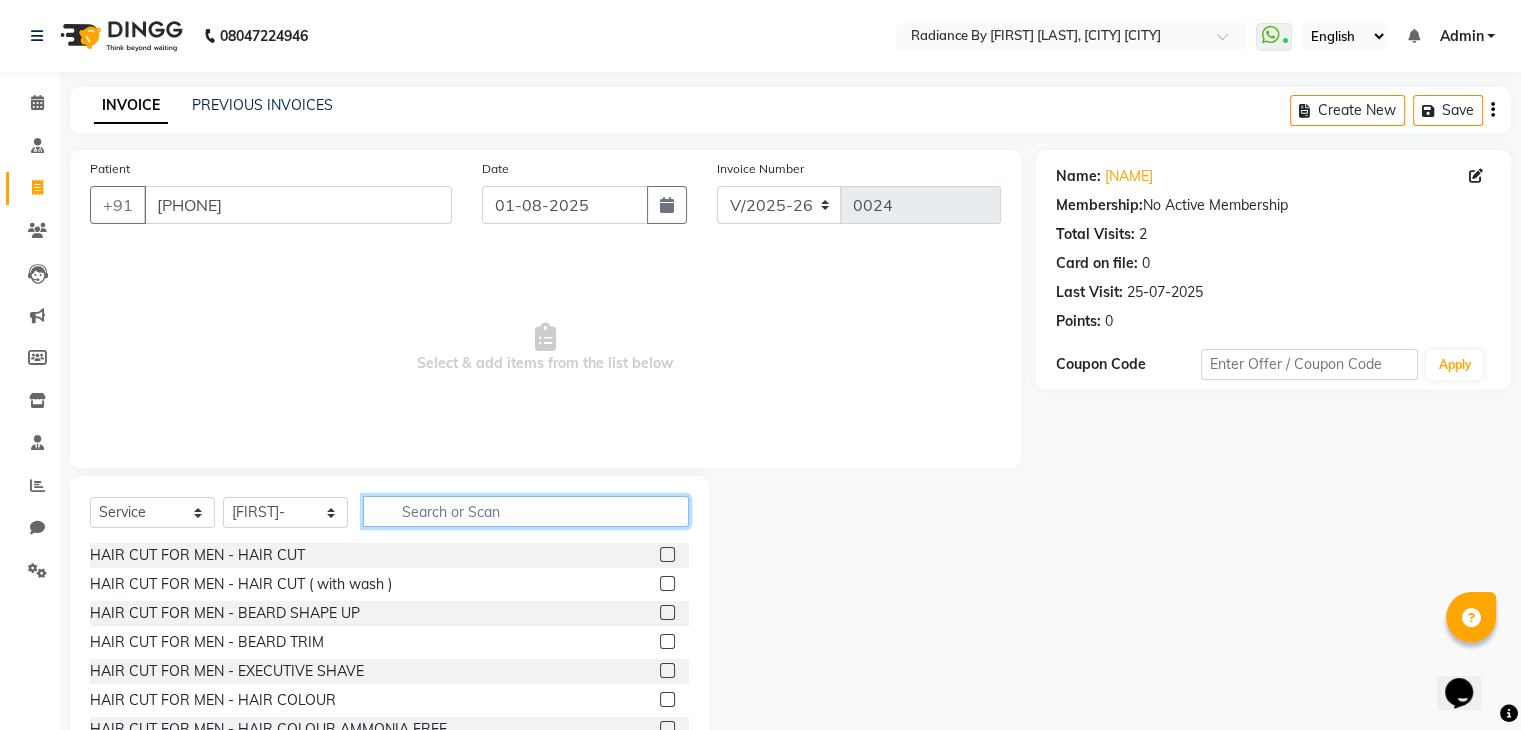 click 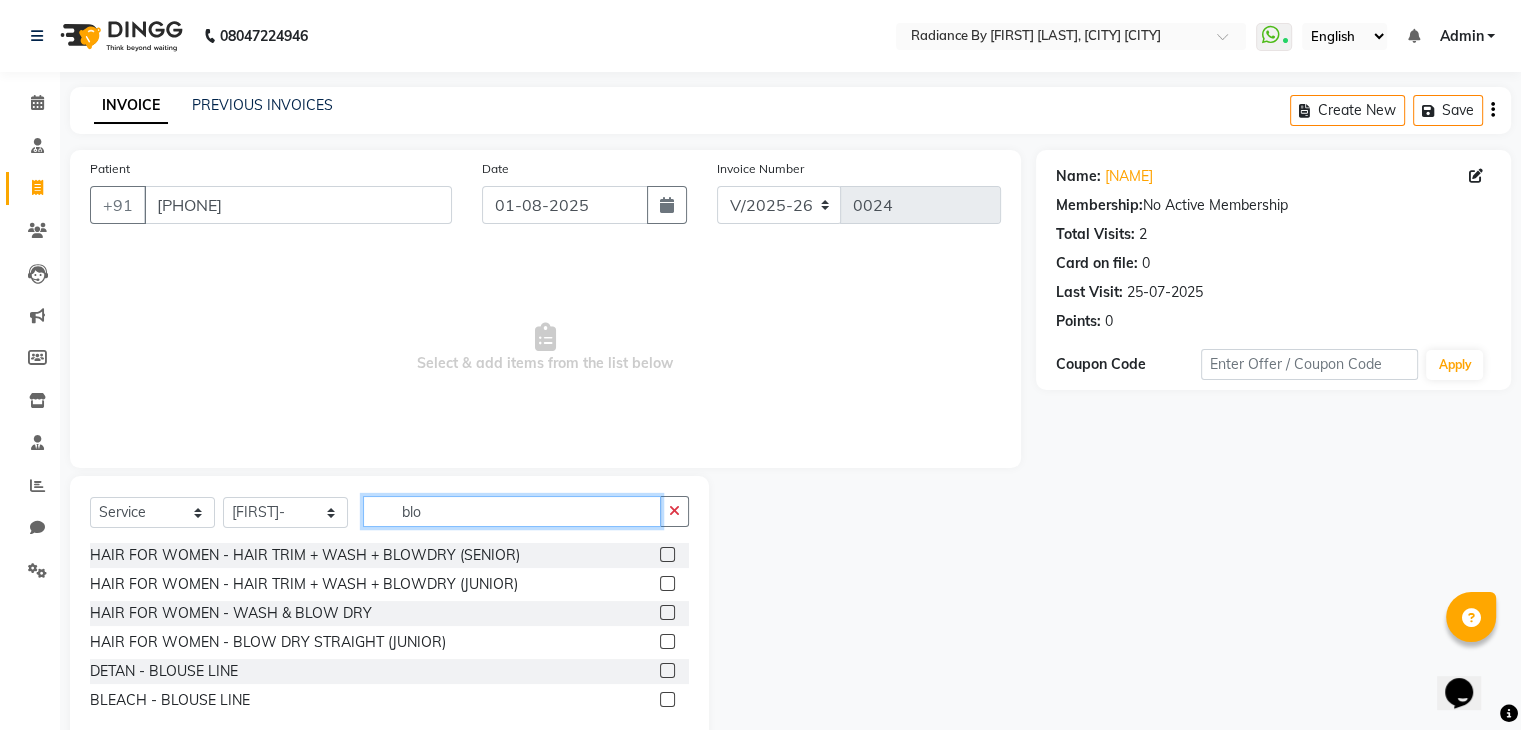 type on "blo" 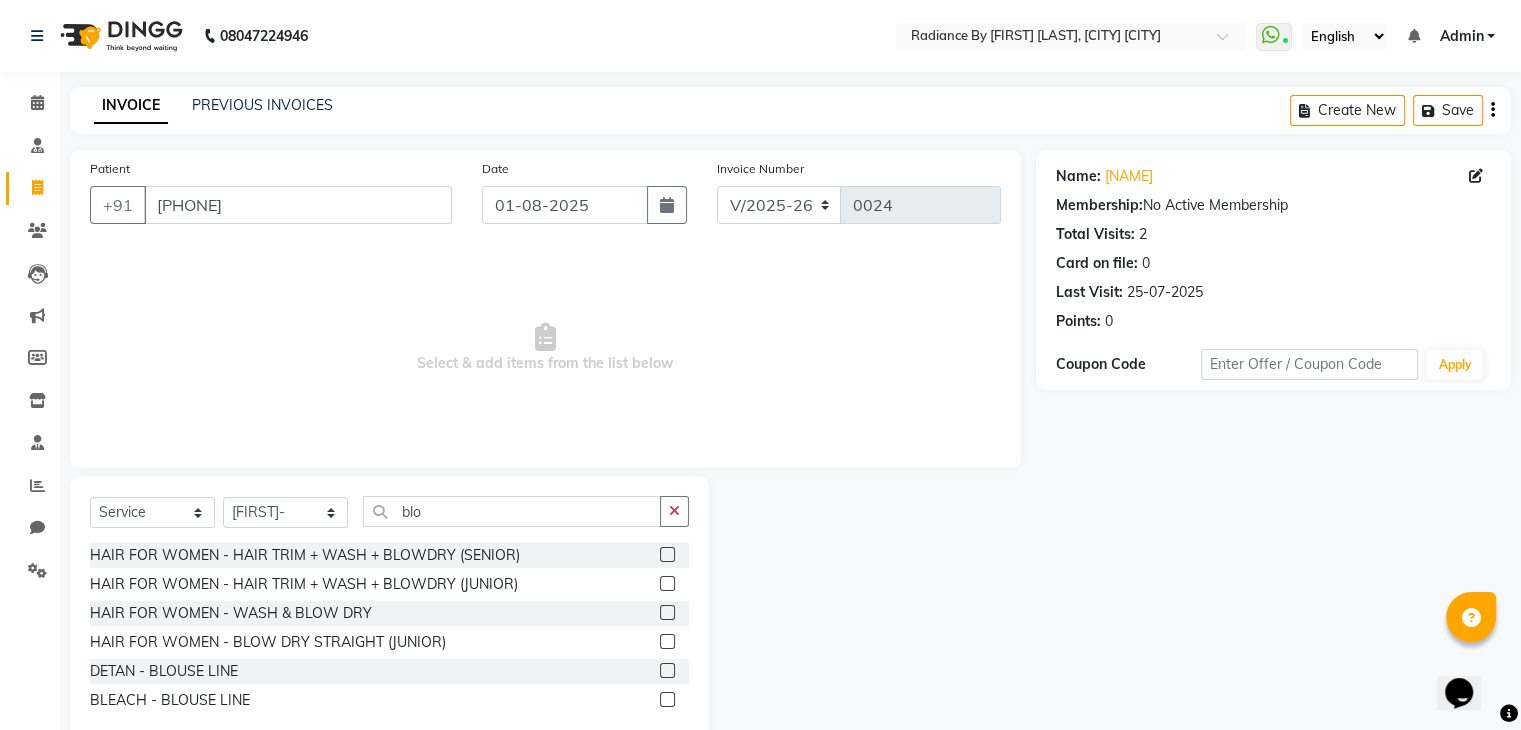 click 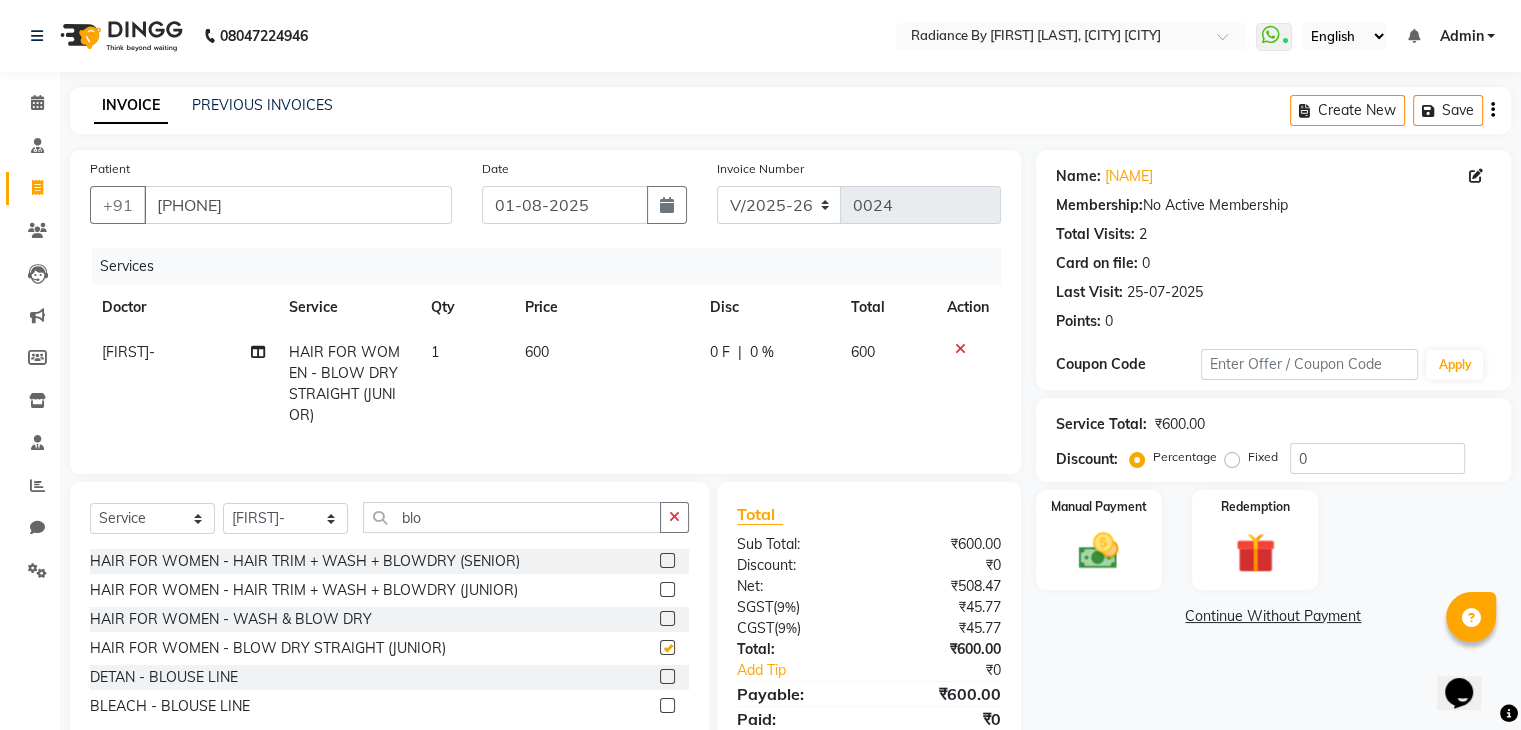 checkbox on "false" 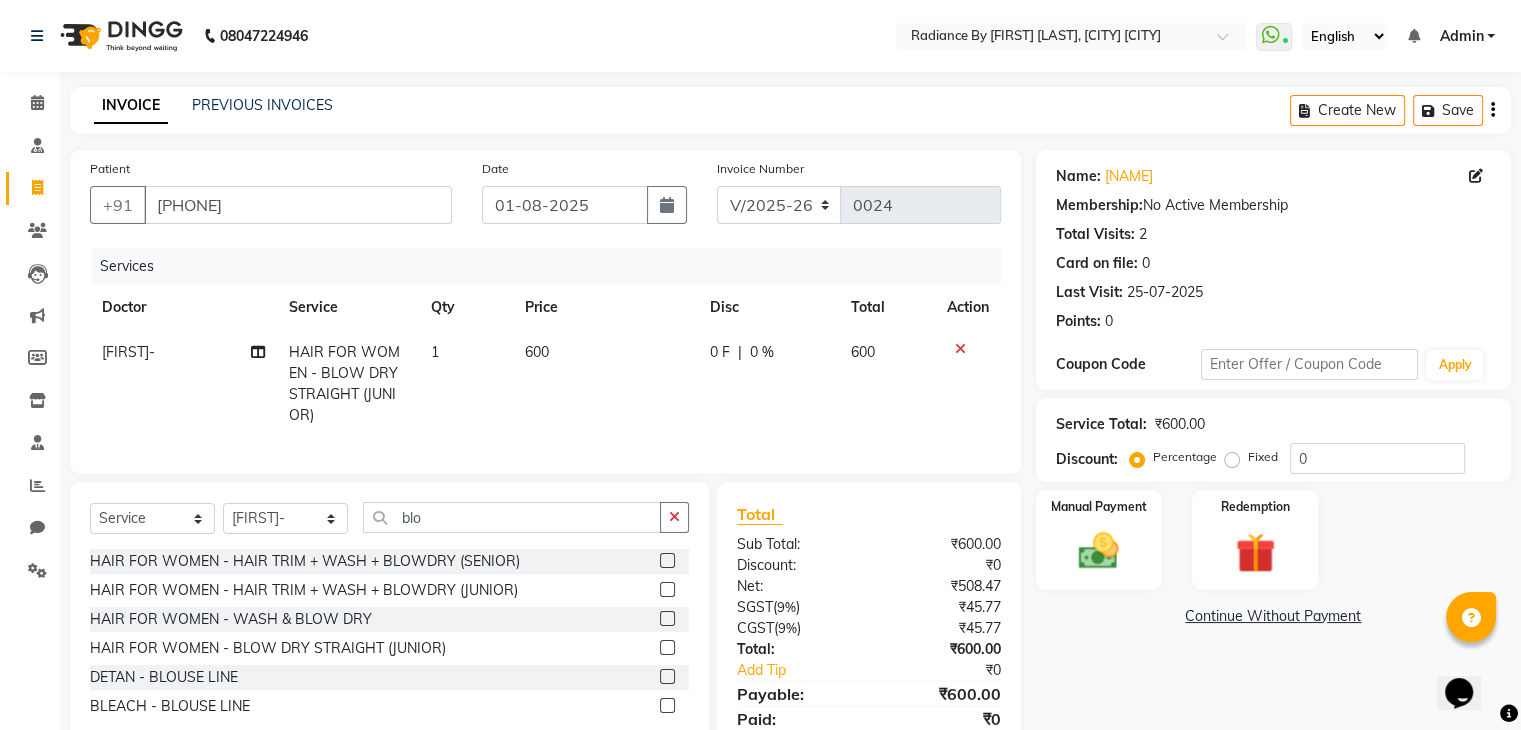 click on "600" 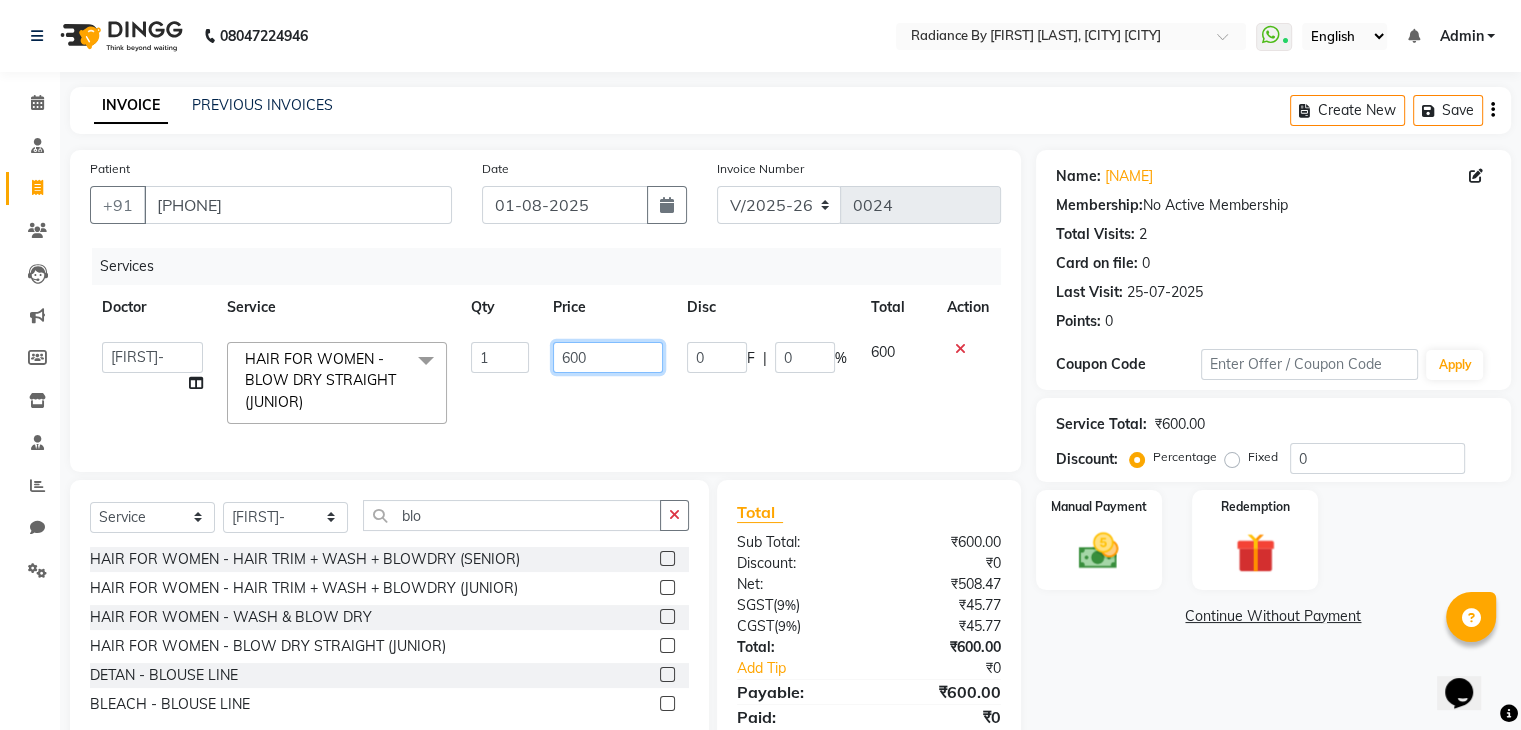 click on "600" 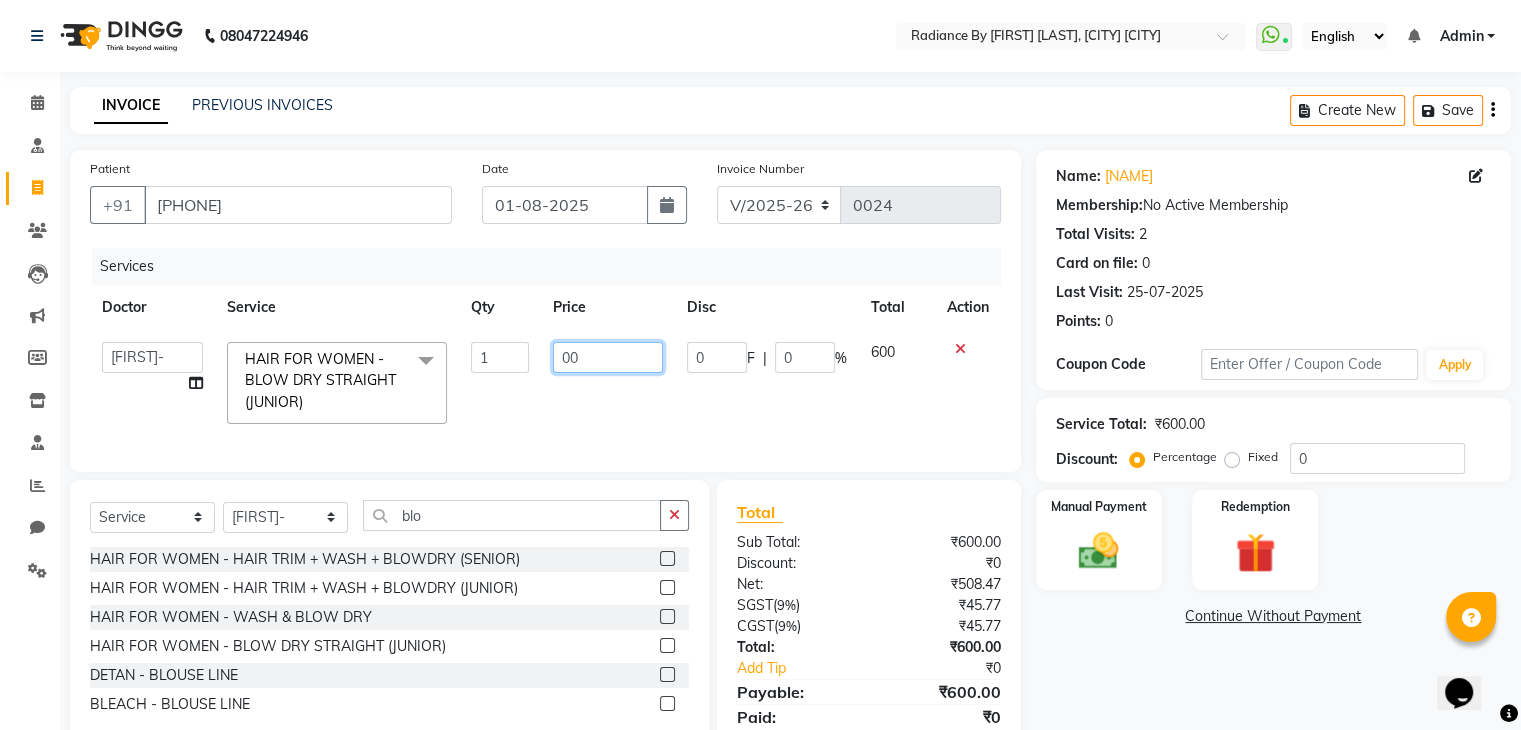 type on "800" 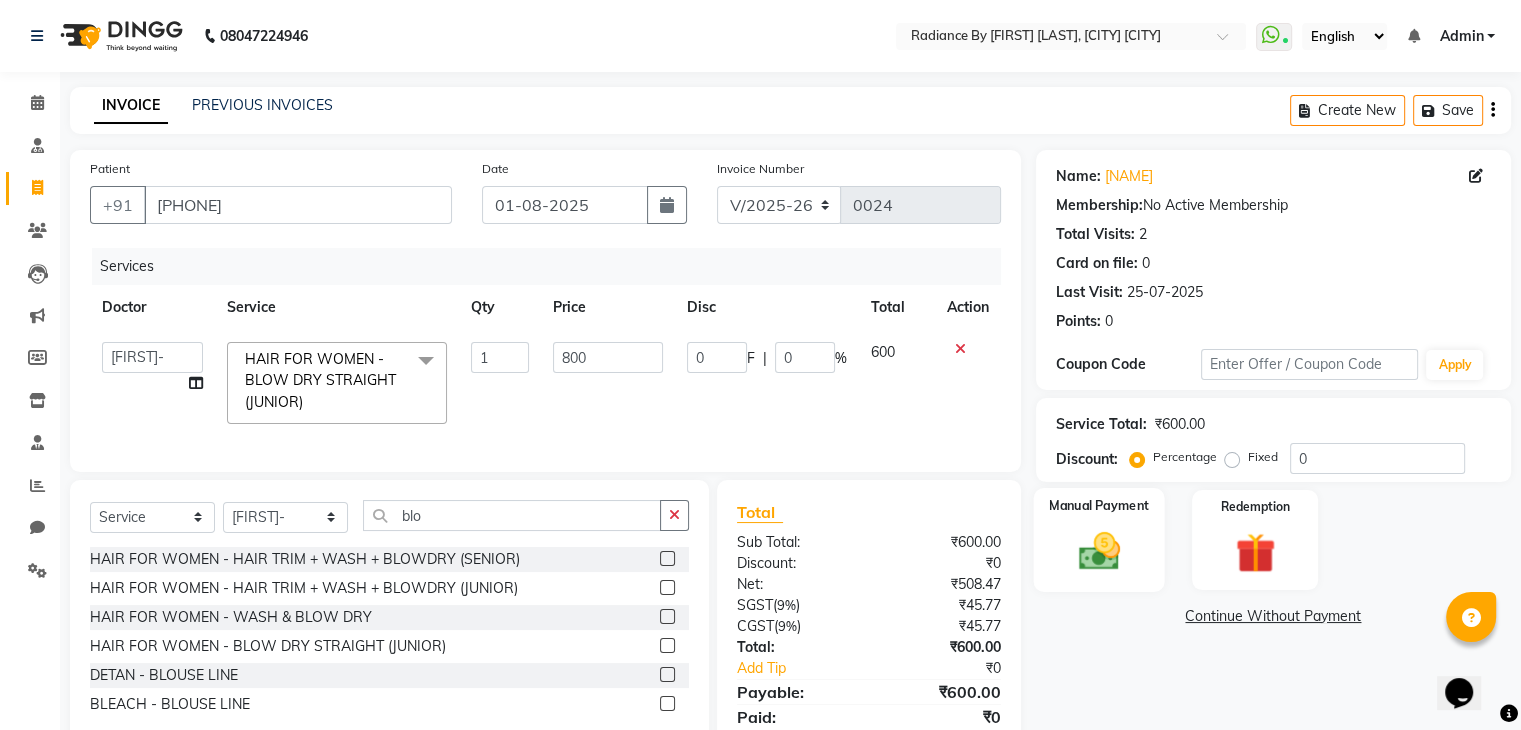 click 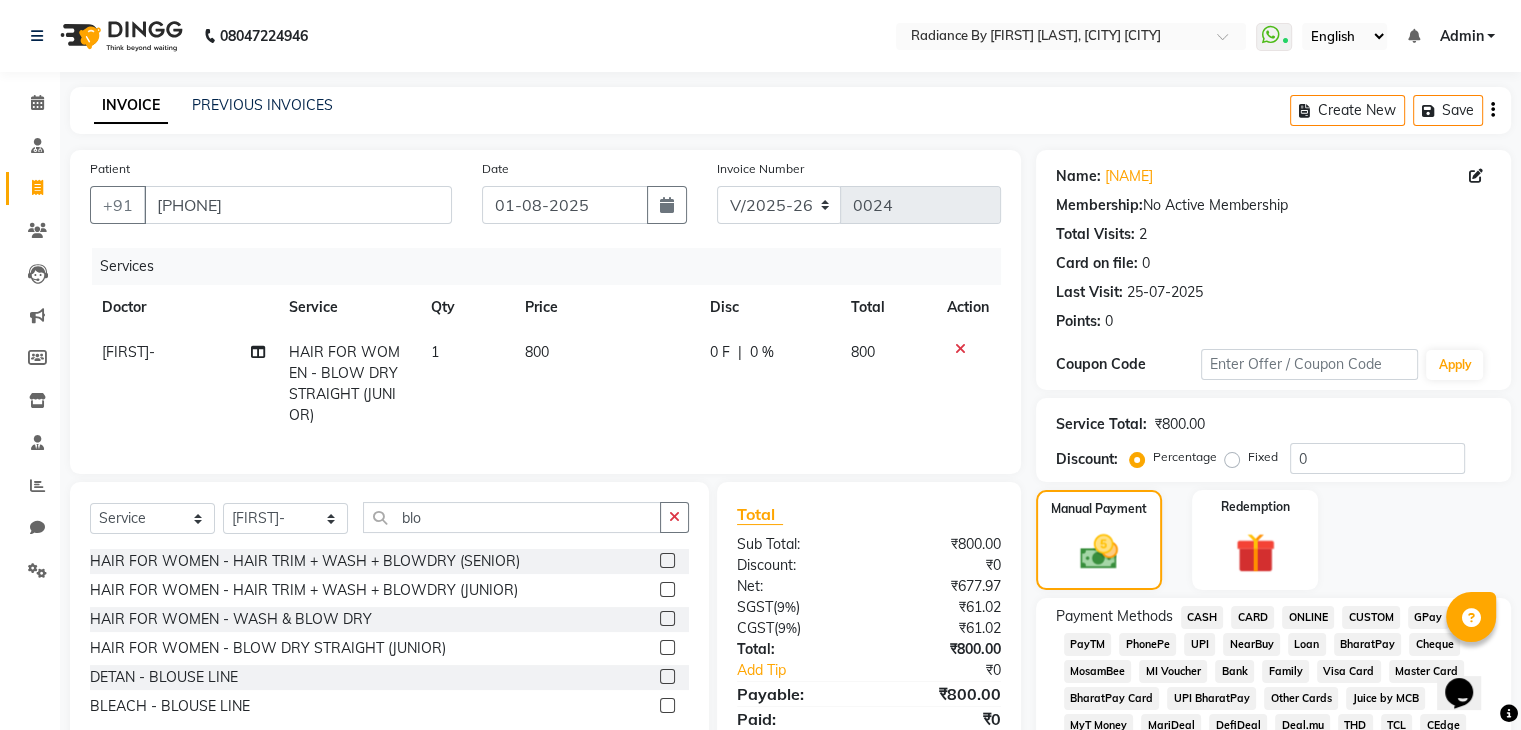 click on "CASH" 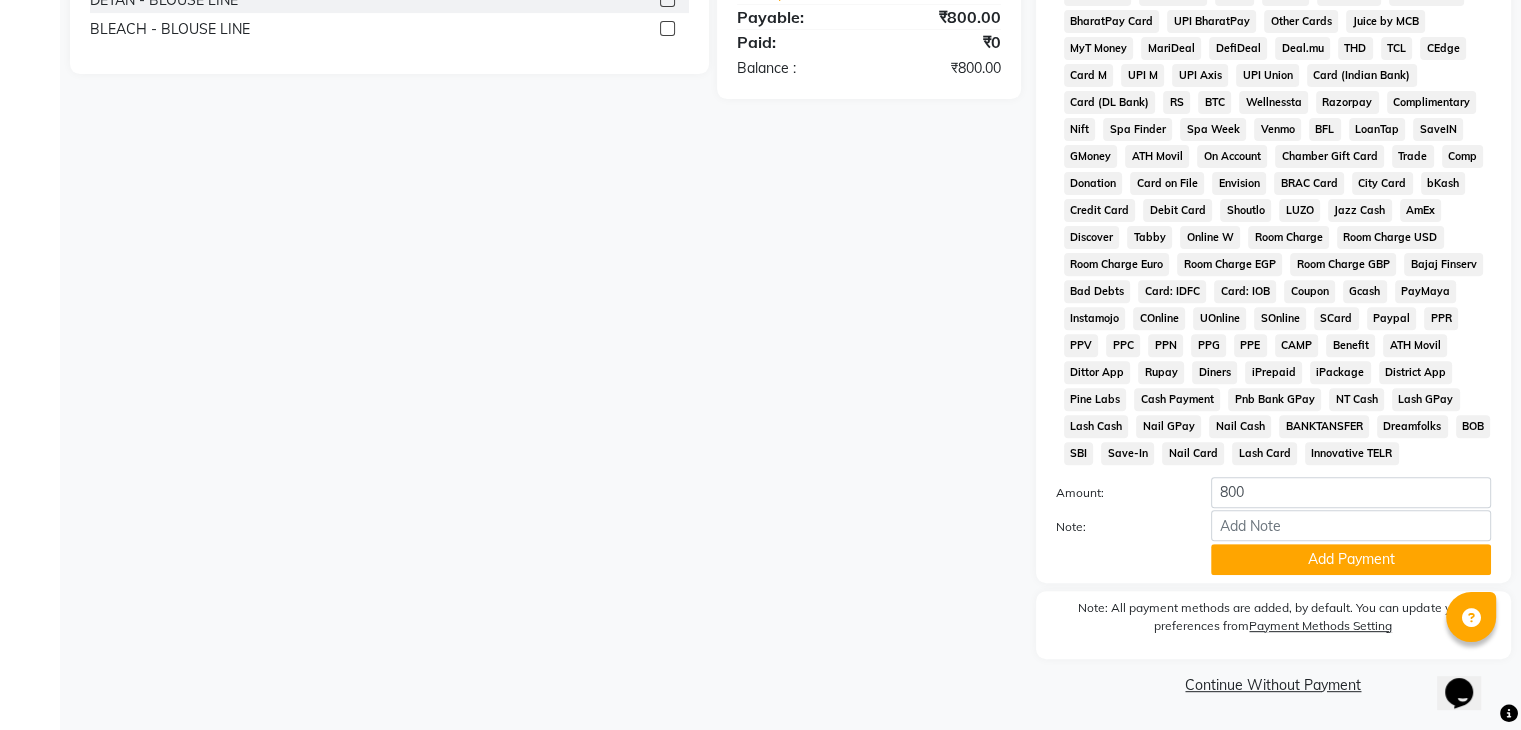 scroll, scrollTop: 693, scrollLeft: 0, axis: vertical 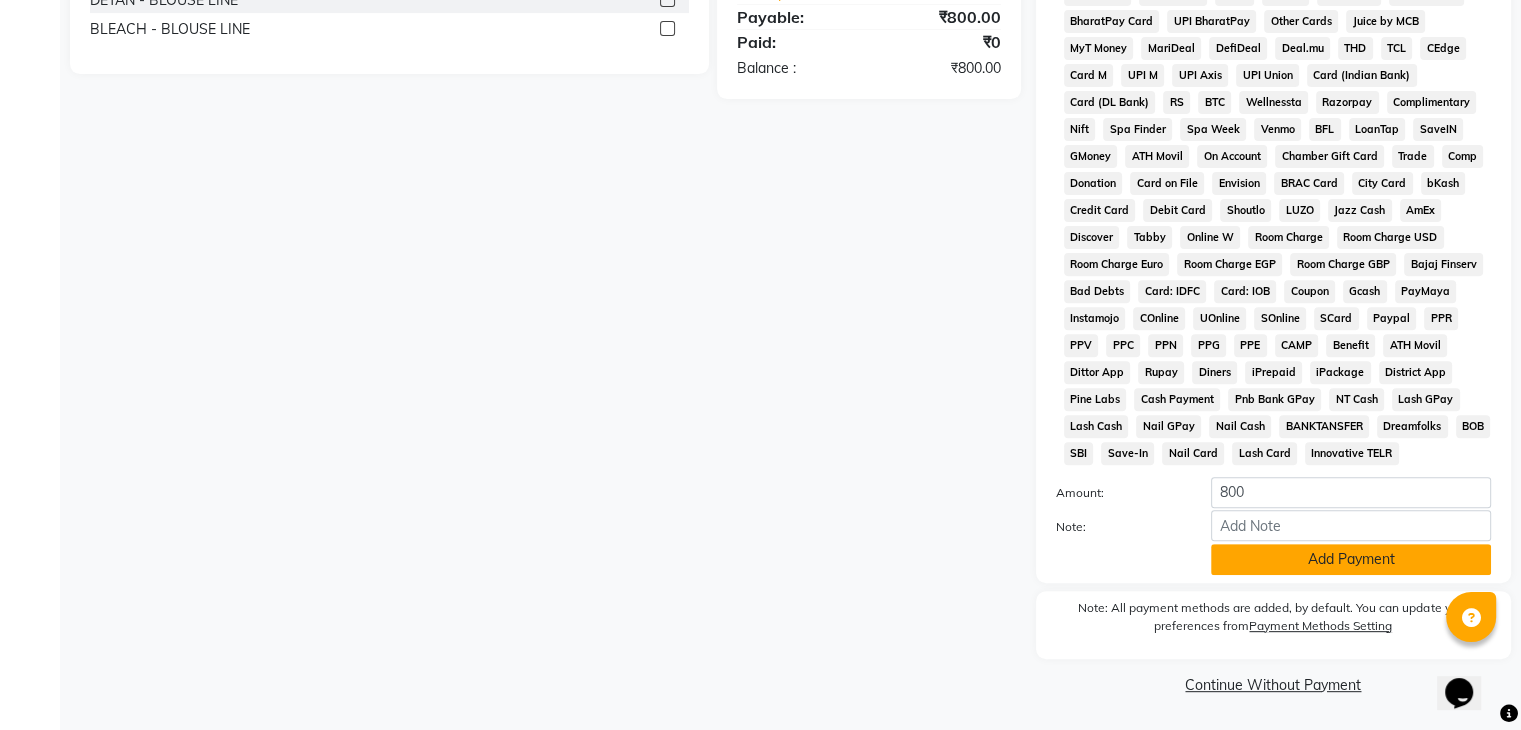 click on "Add Payment" 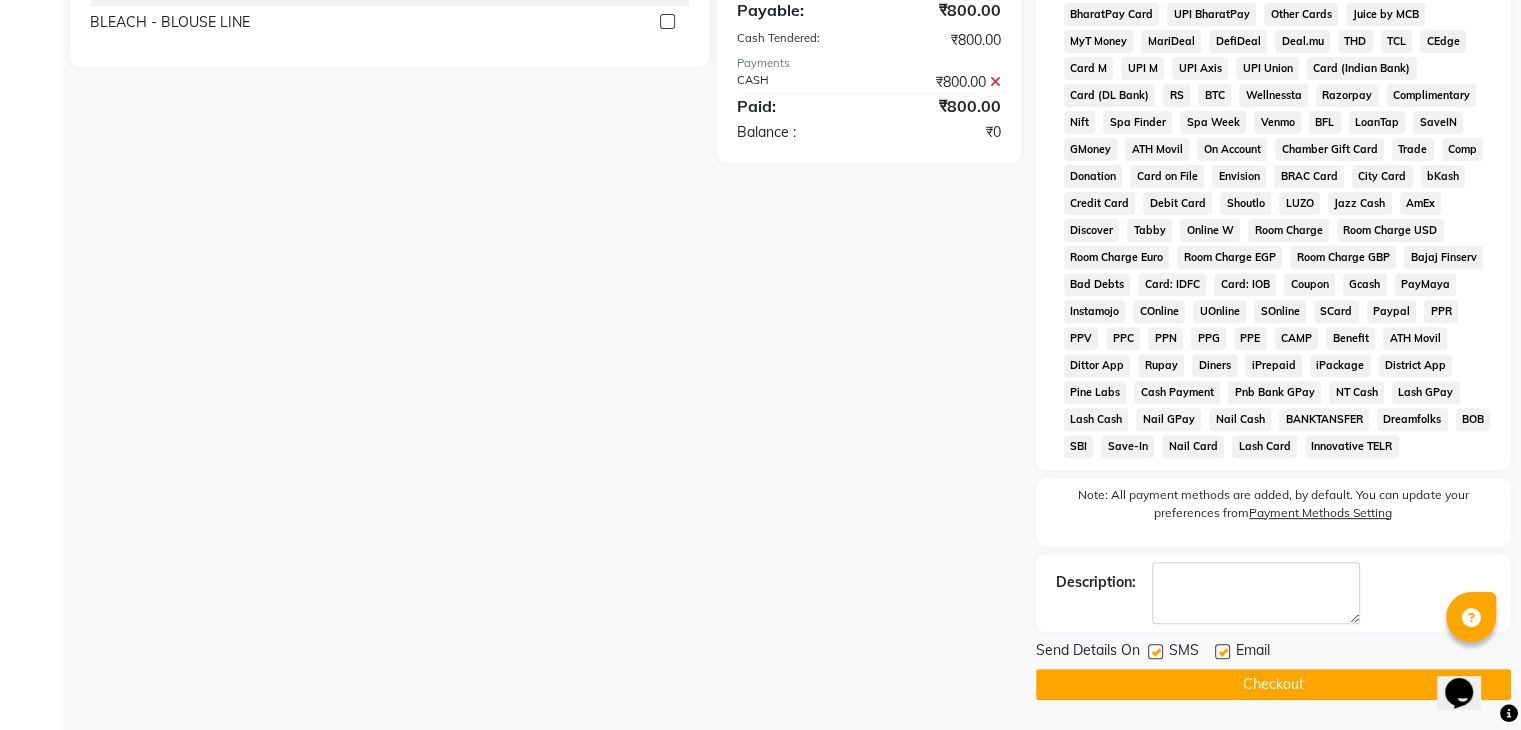 click on "Checkout" 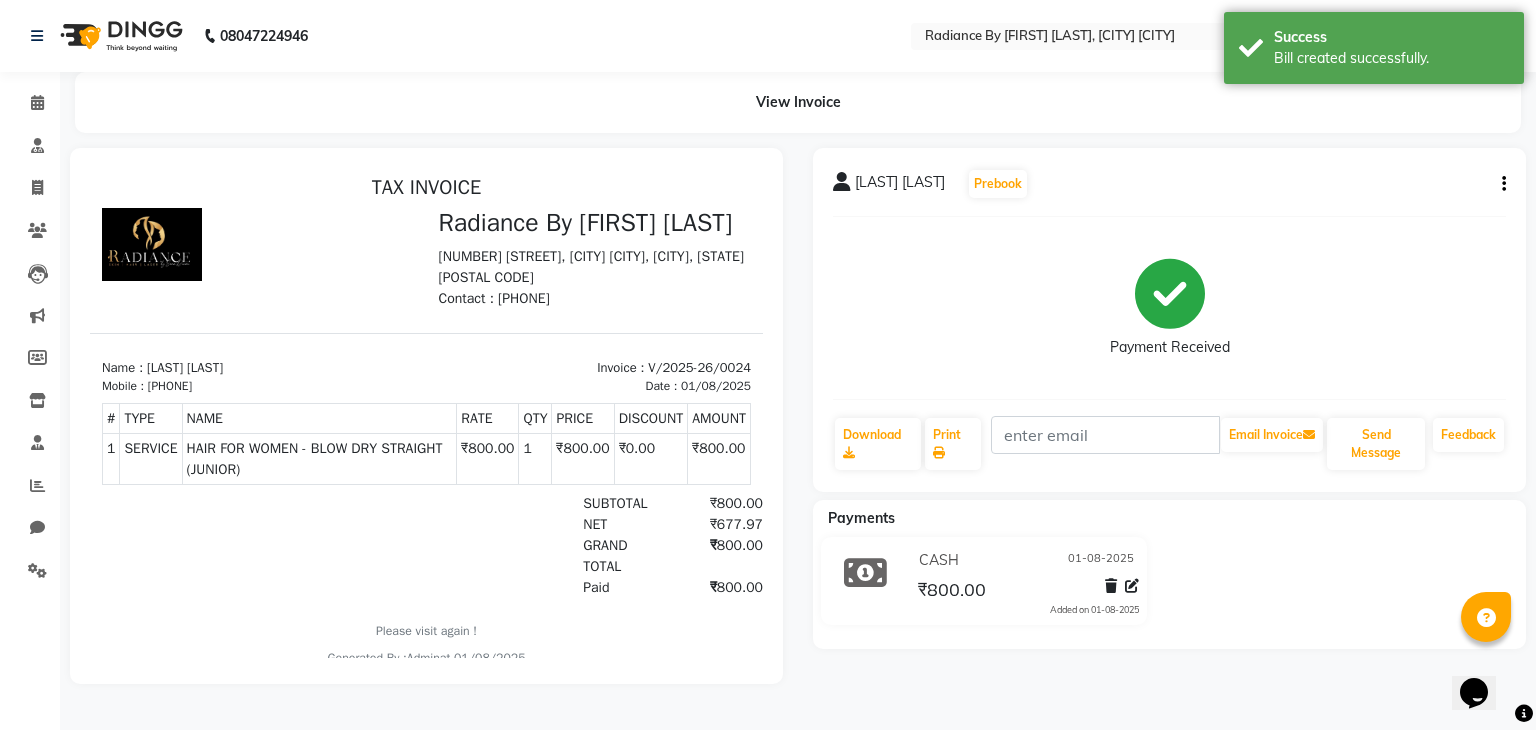 scroll, scrollTop: 0, scrollLeft: 0, axis: both 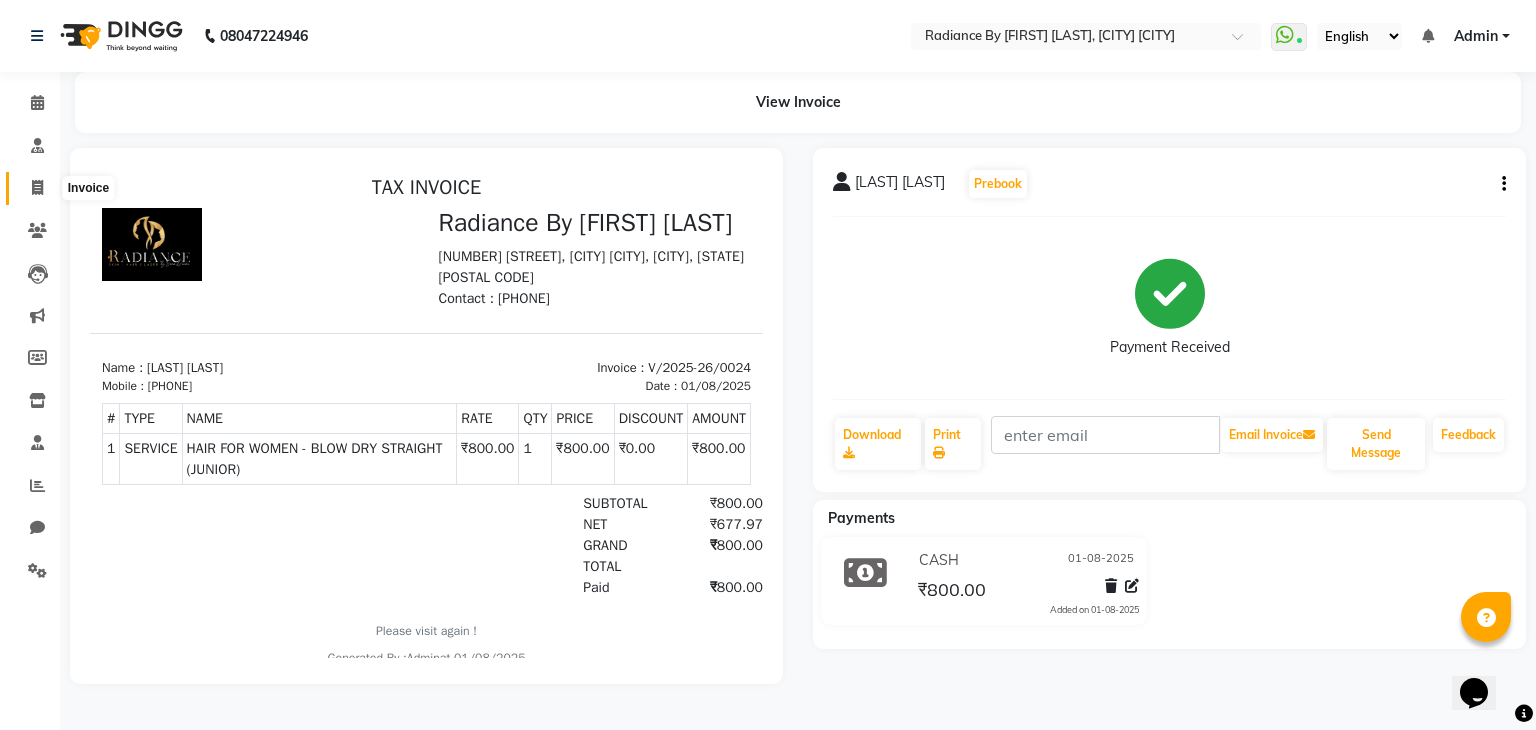 click 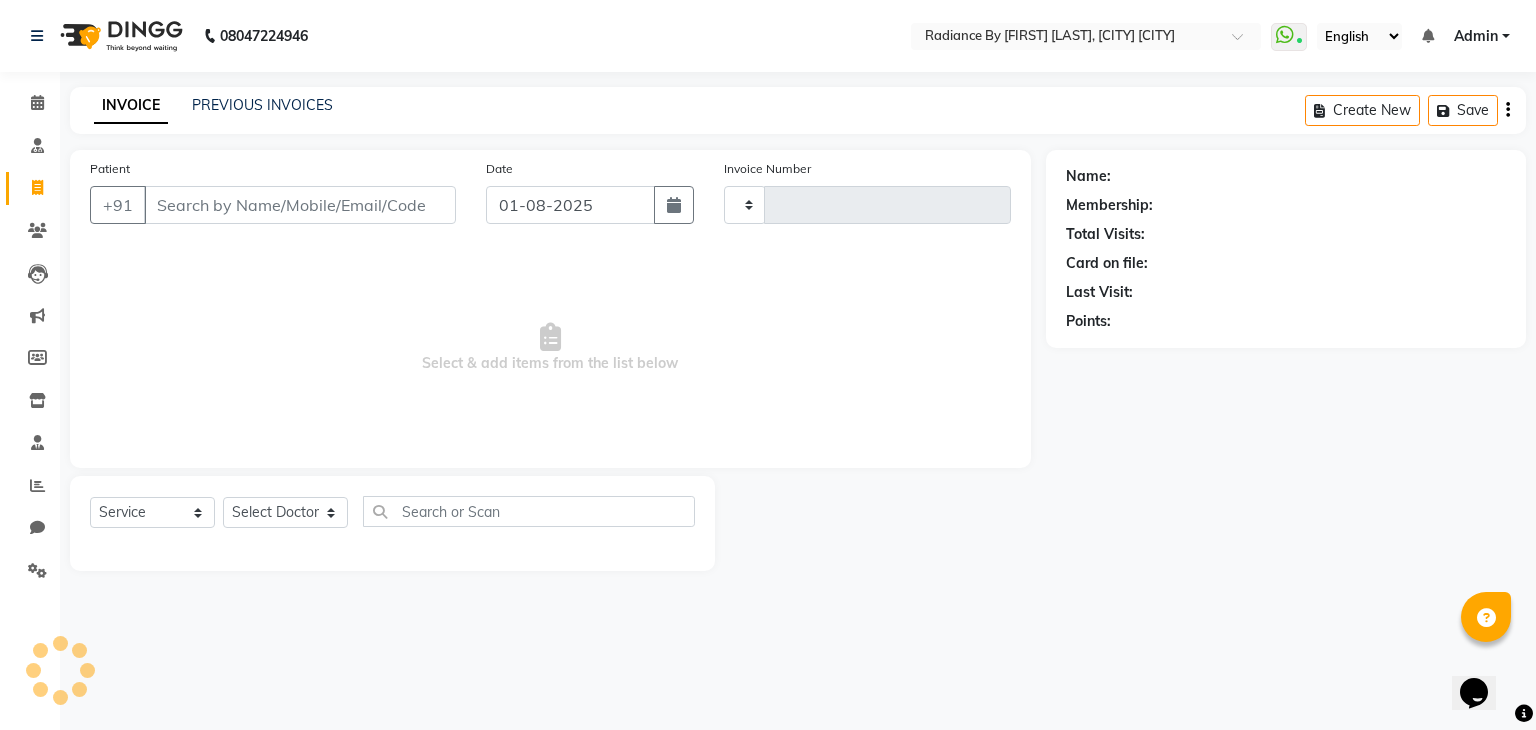 type on "0025" 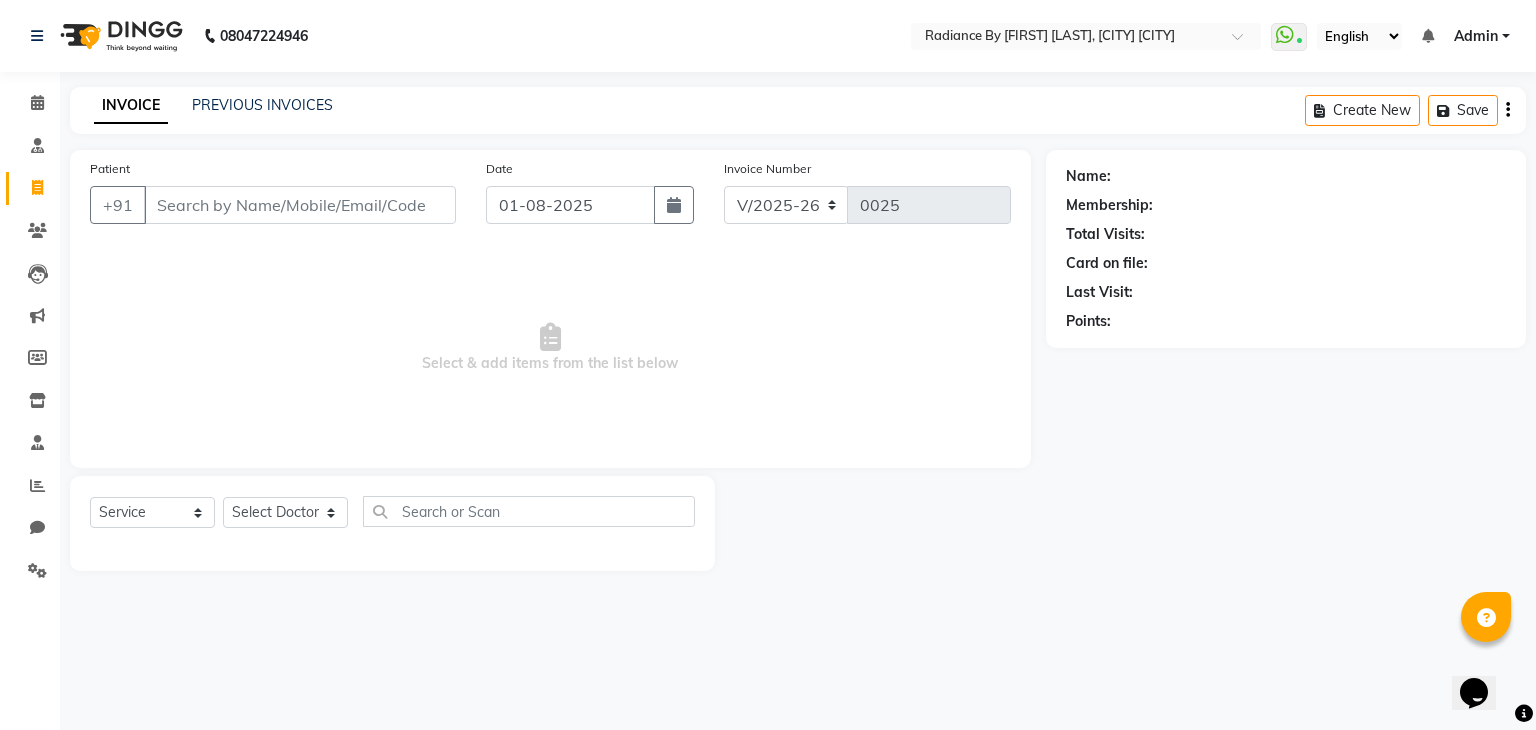 click on "Patient" at bounding box center [300, 205] 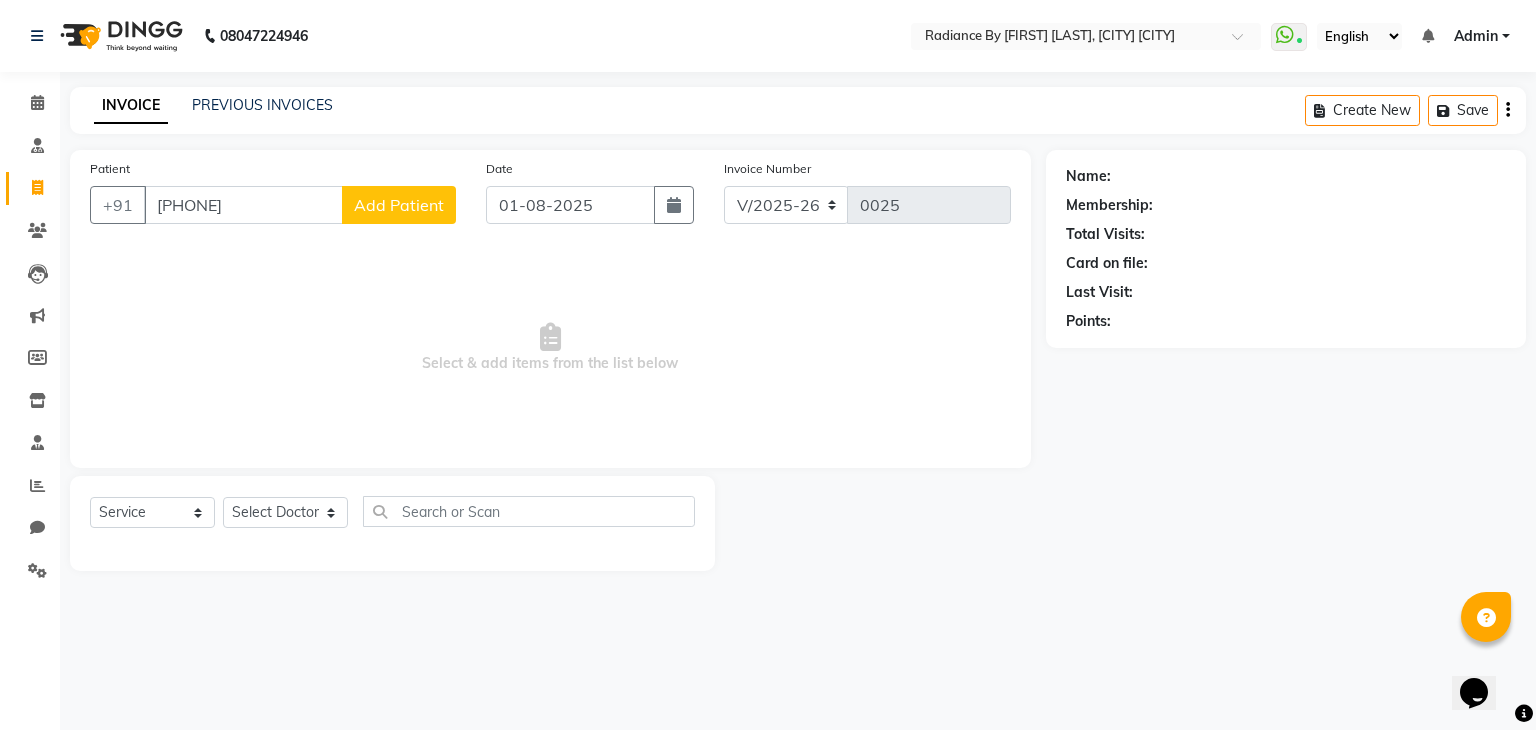 type on "[PHONE]" 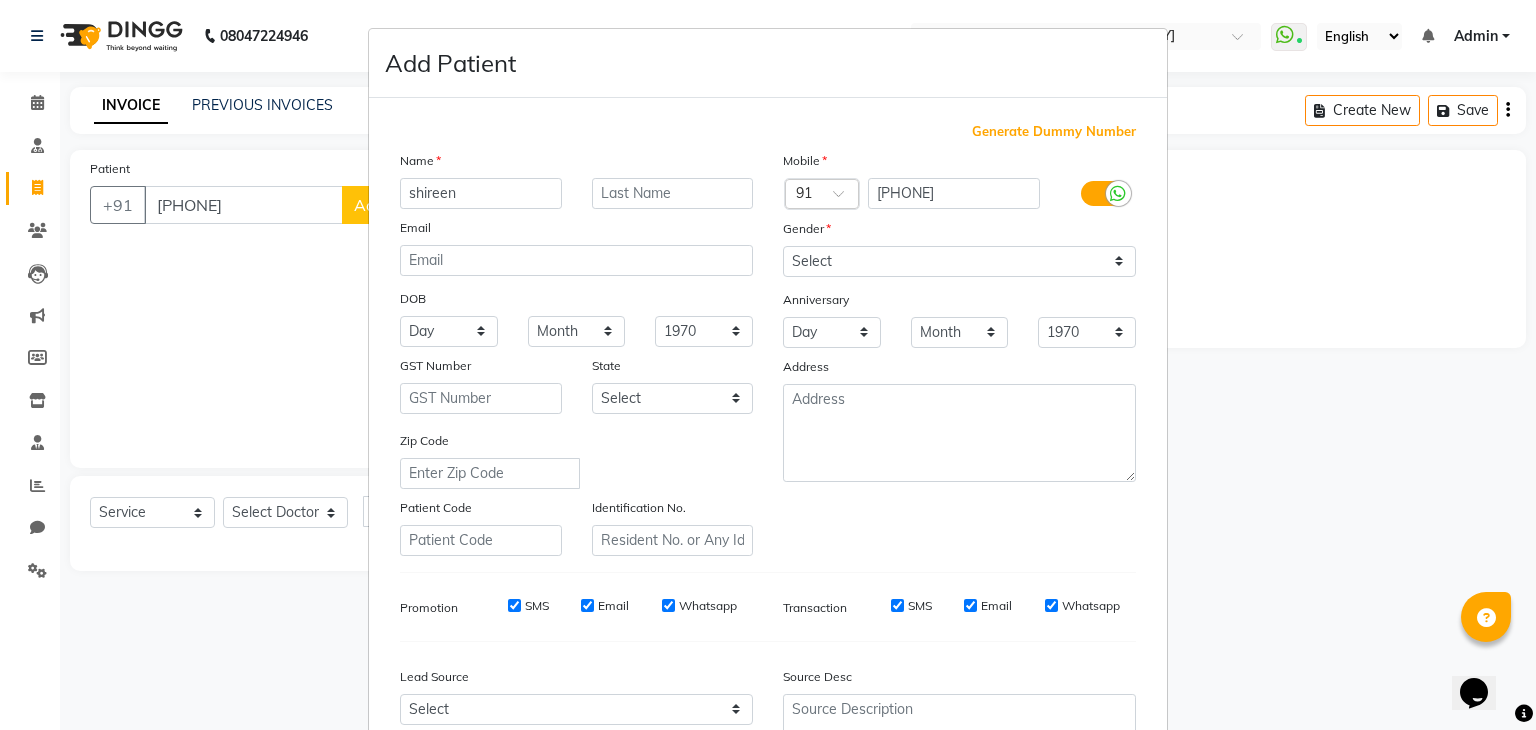 type on "shireen" 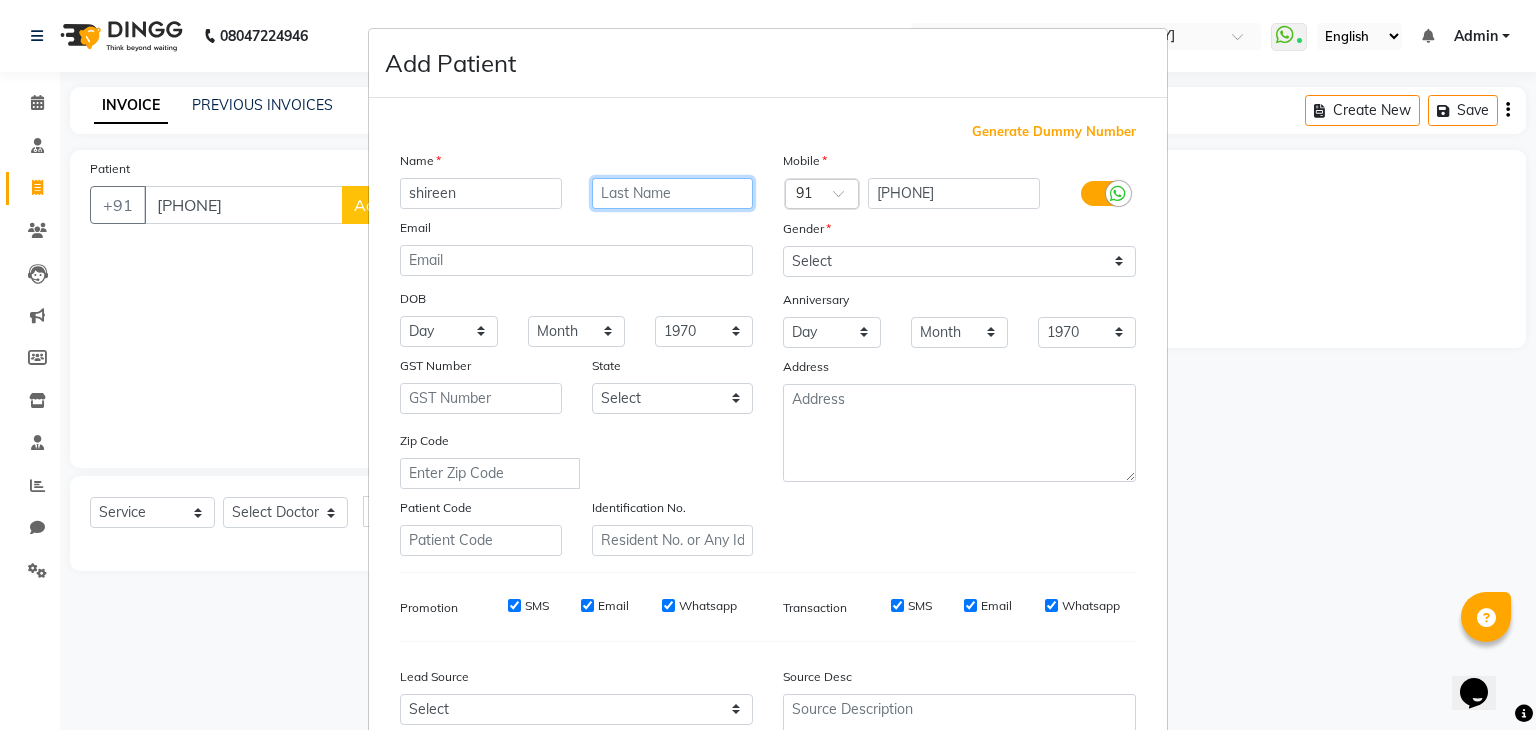 click at bounding box center (673, 193) 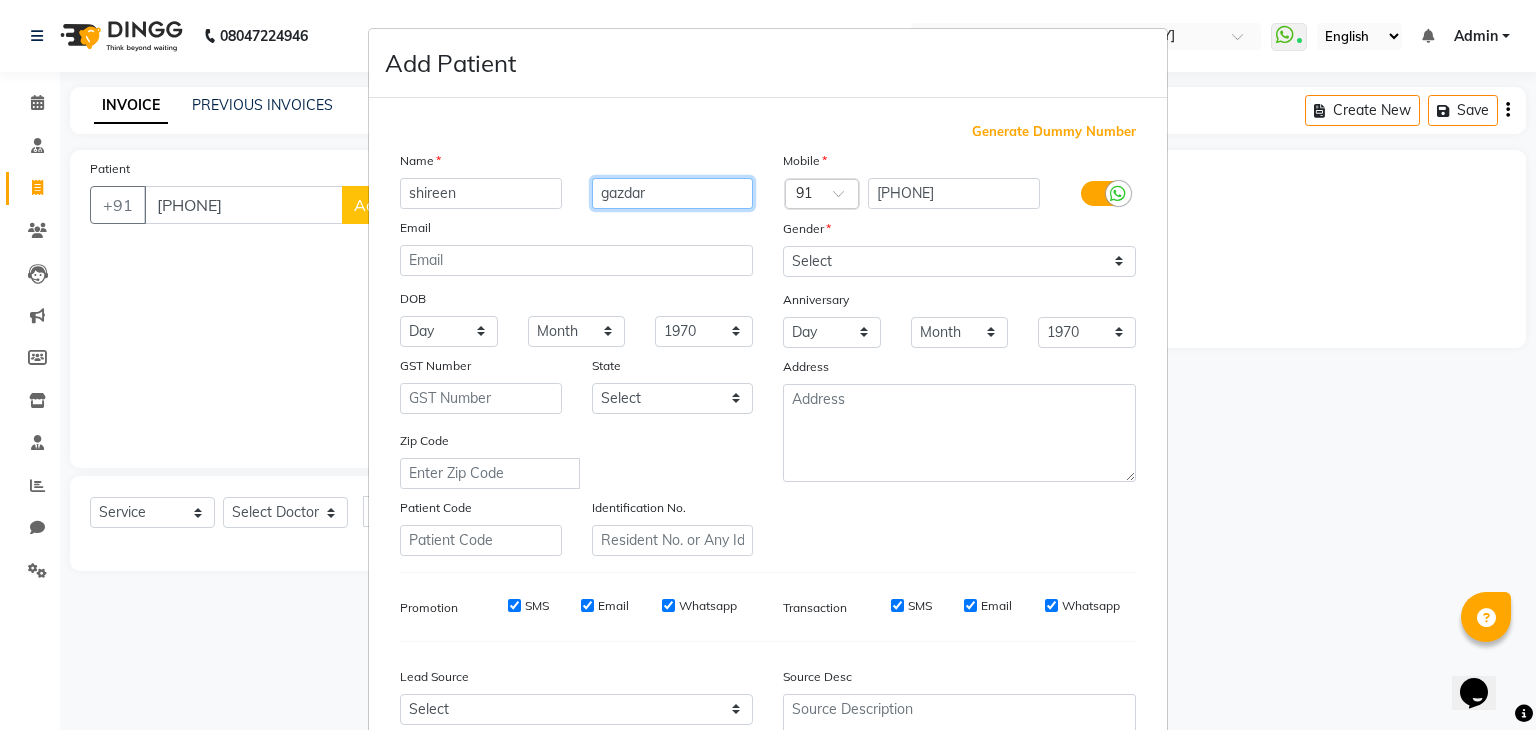 type on "gazdar" 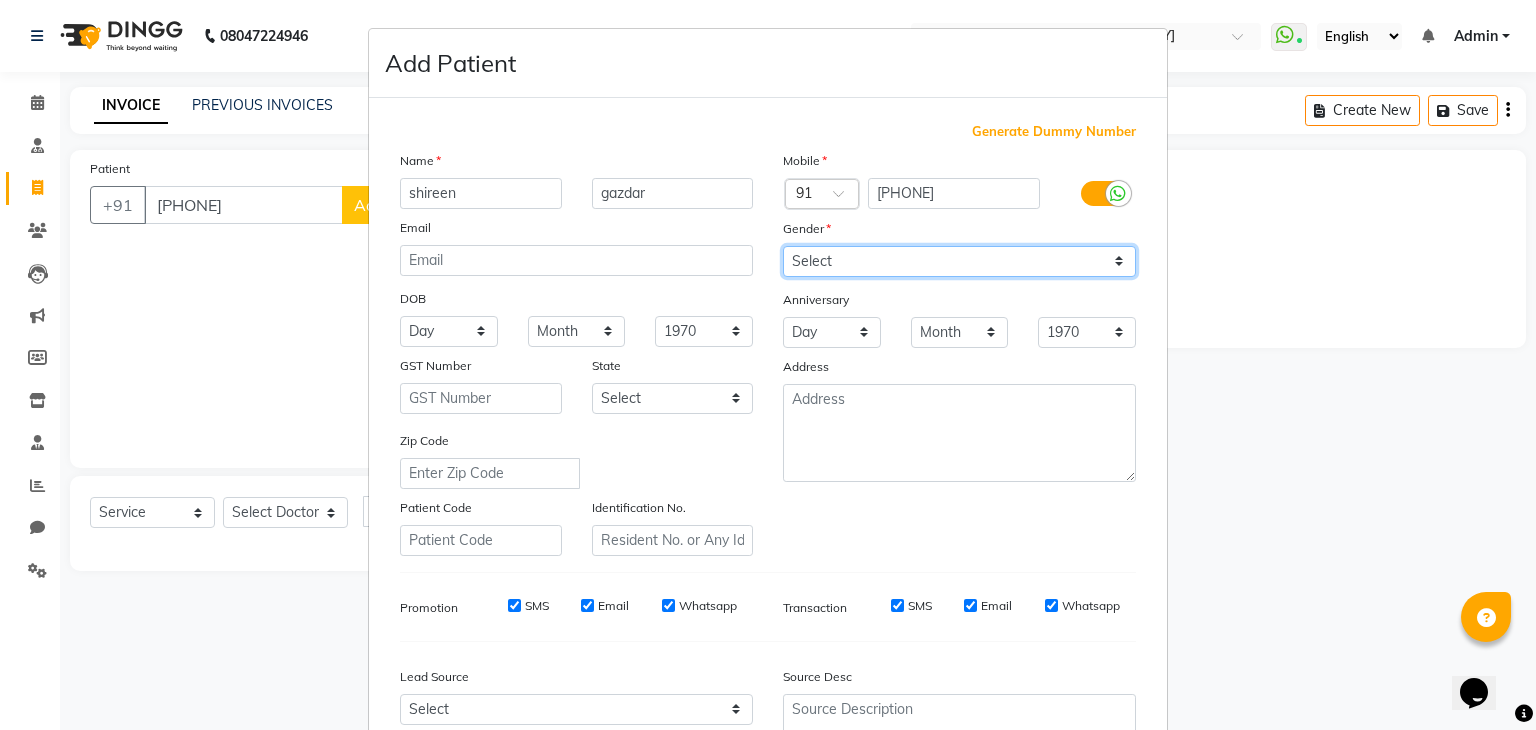 click on "Select Male Female Other Prefer Not To Say" at bounding box center (959, 261) 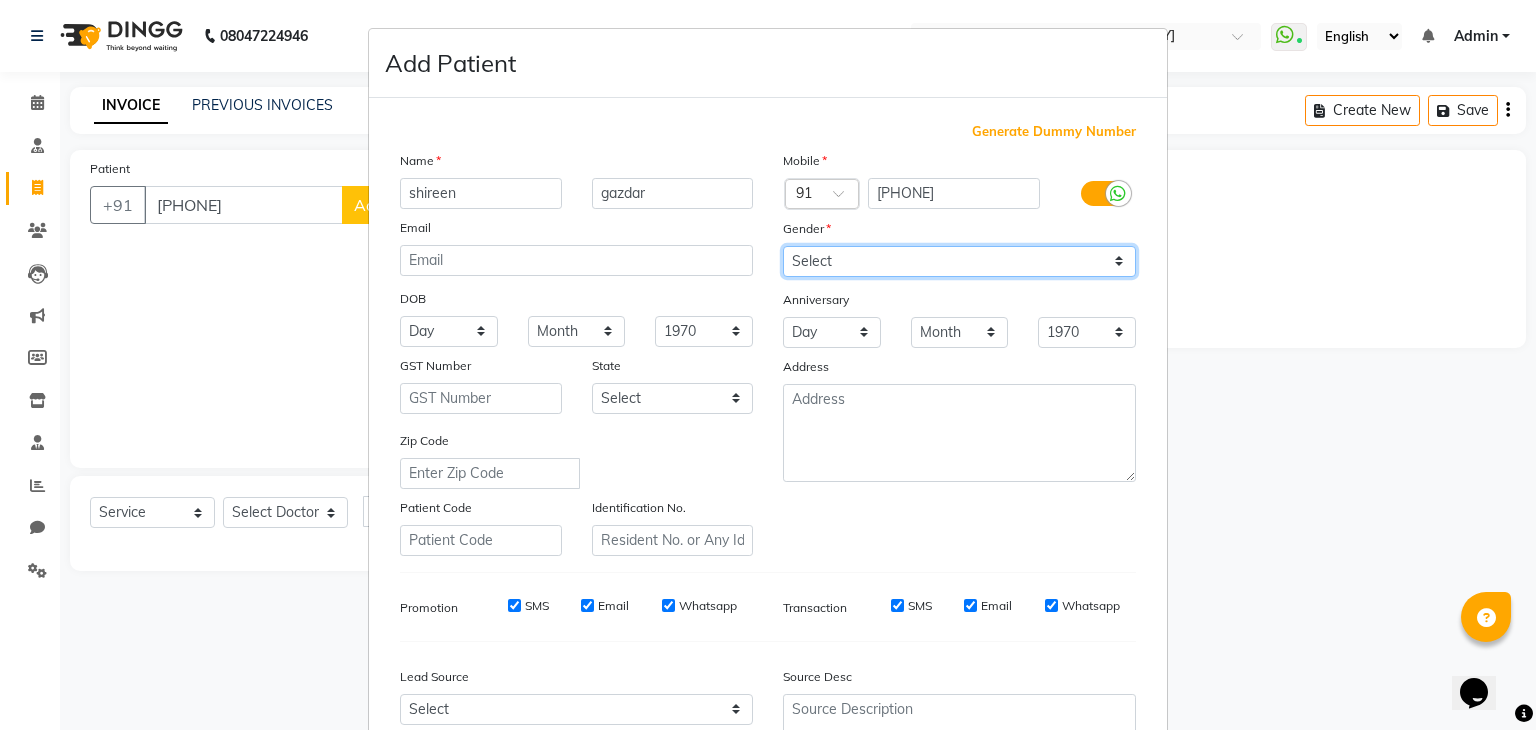 select on "female" 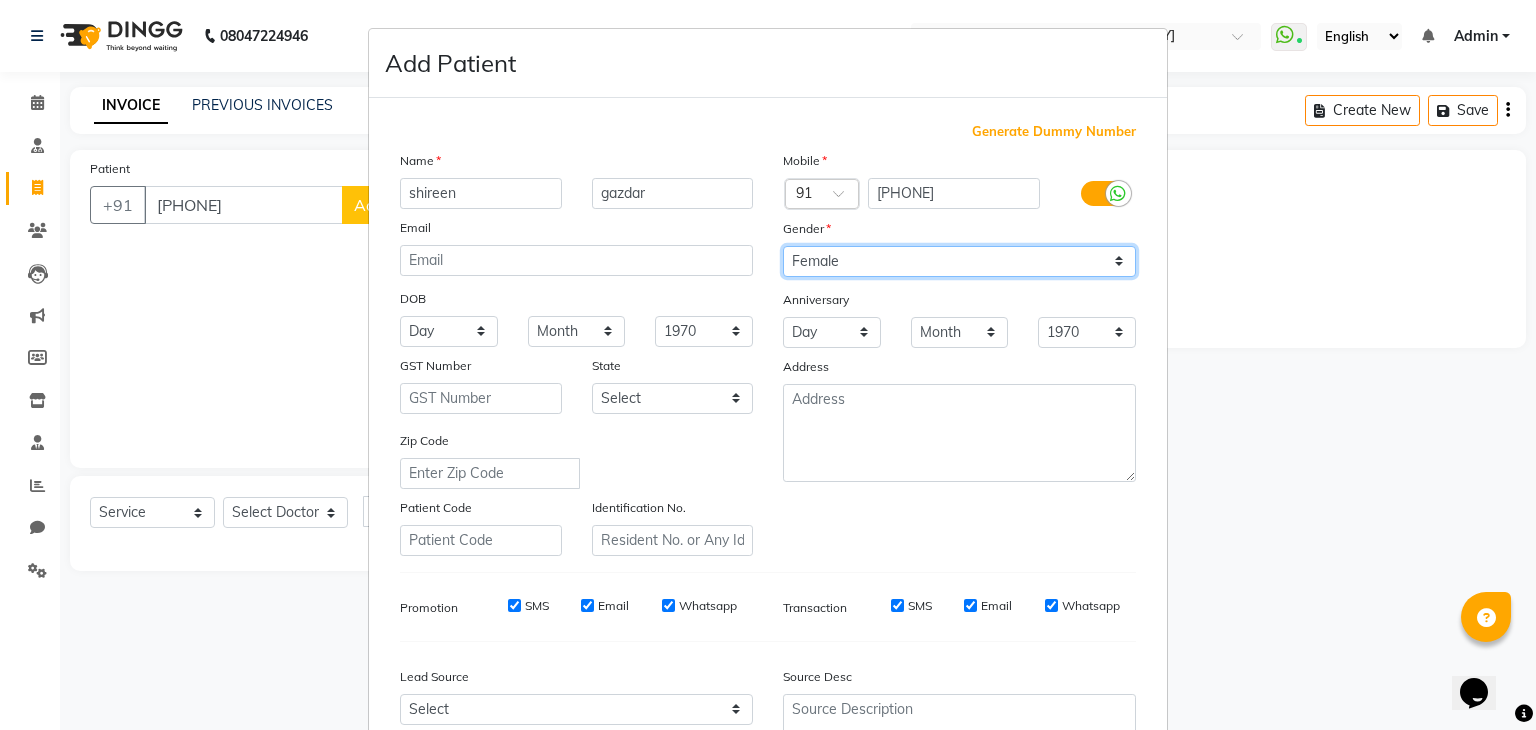 click on "Select Male Female Other Prefer Not To Say" at bounding box center (959, 261) 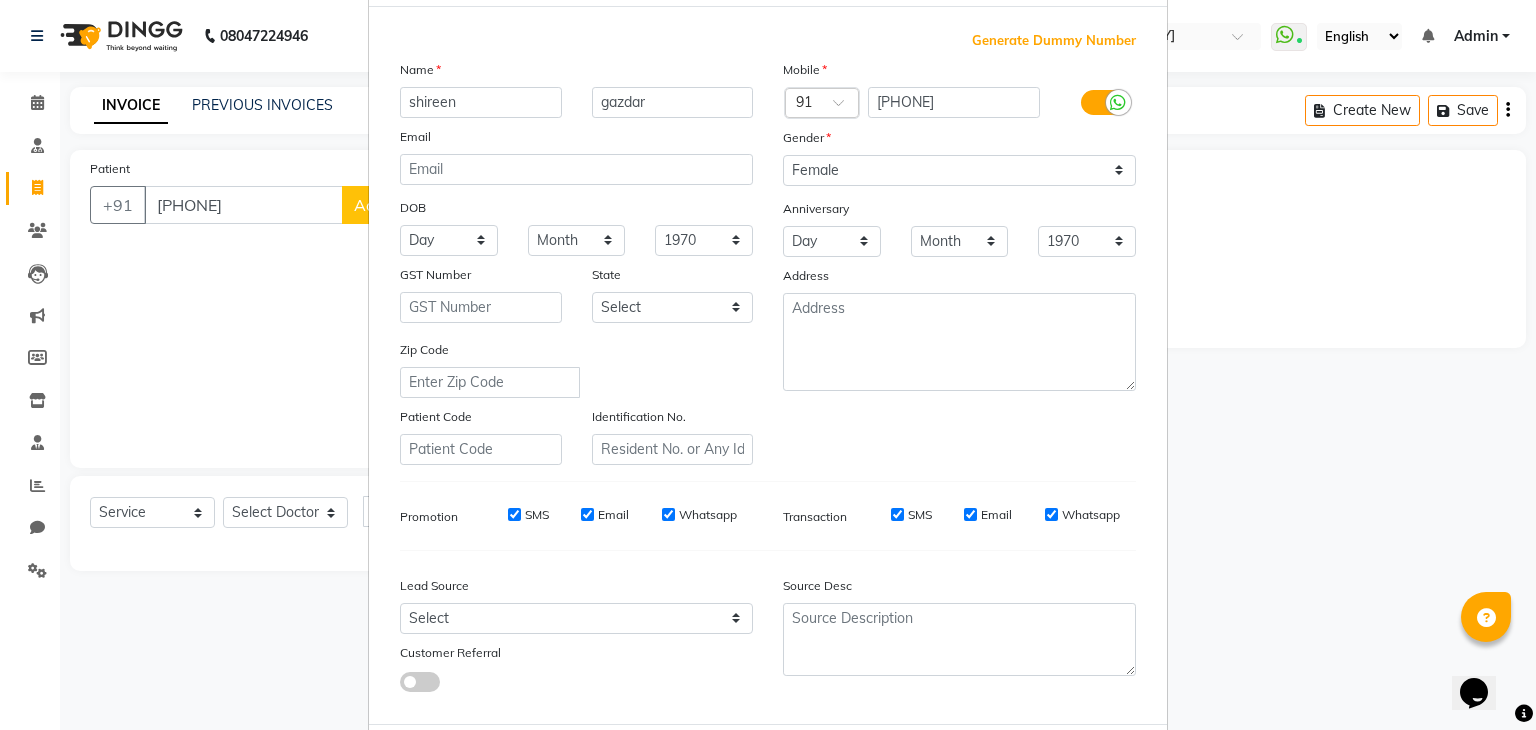 scroll, scrollTop: 108, scrollLeft: 0, axis: vertical 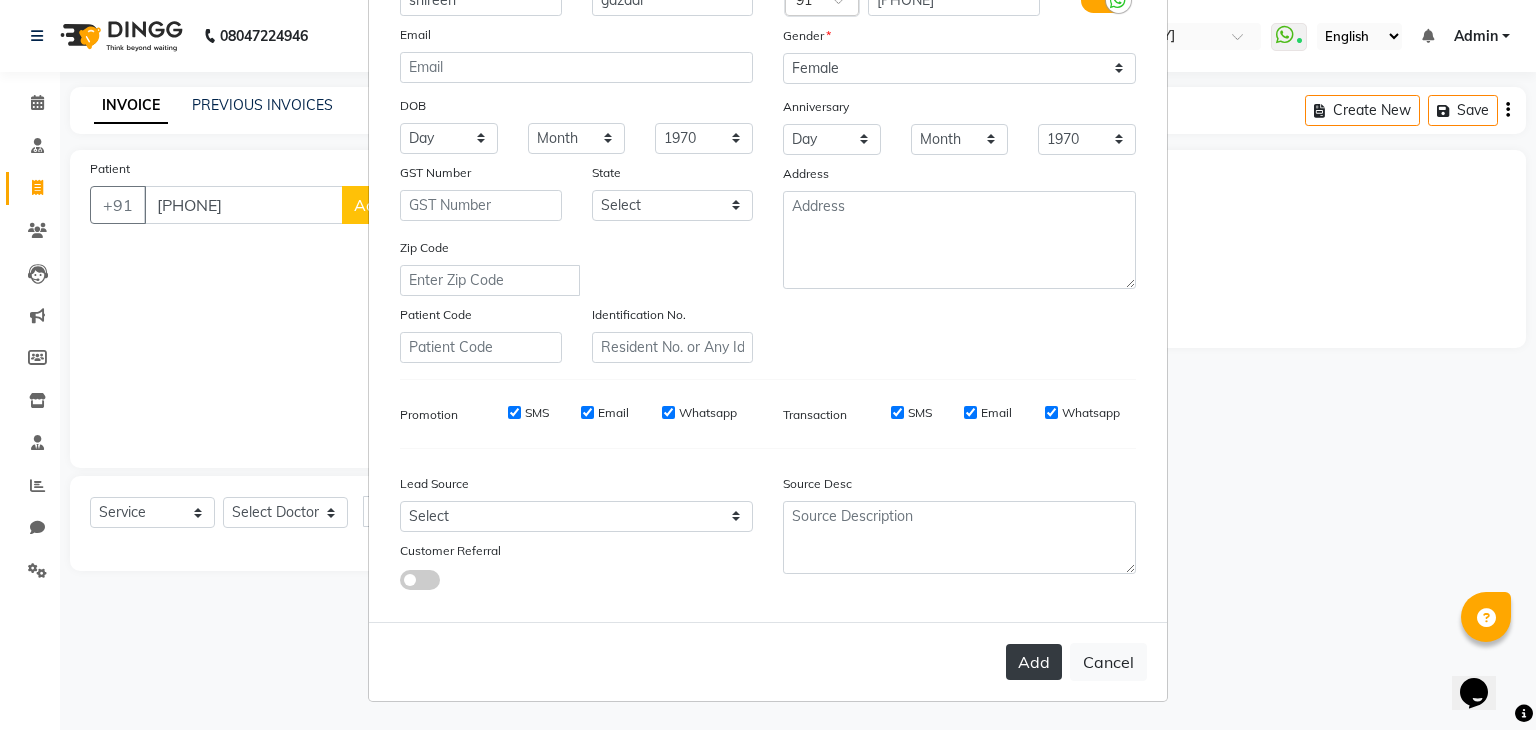 click on "Add" at bounding box center [1034, 662] 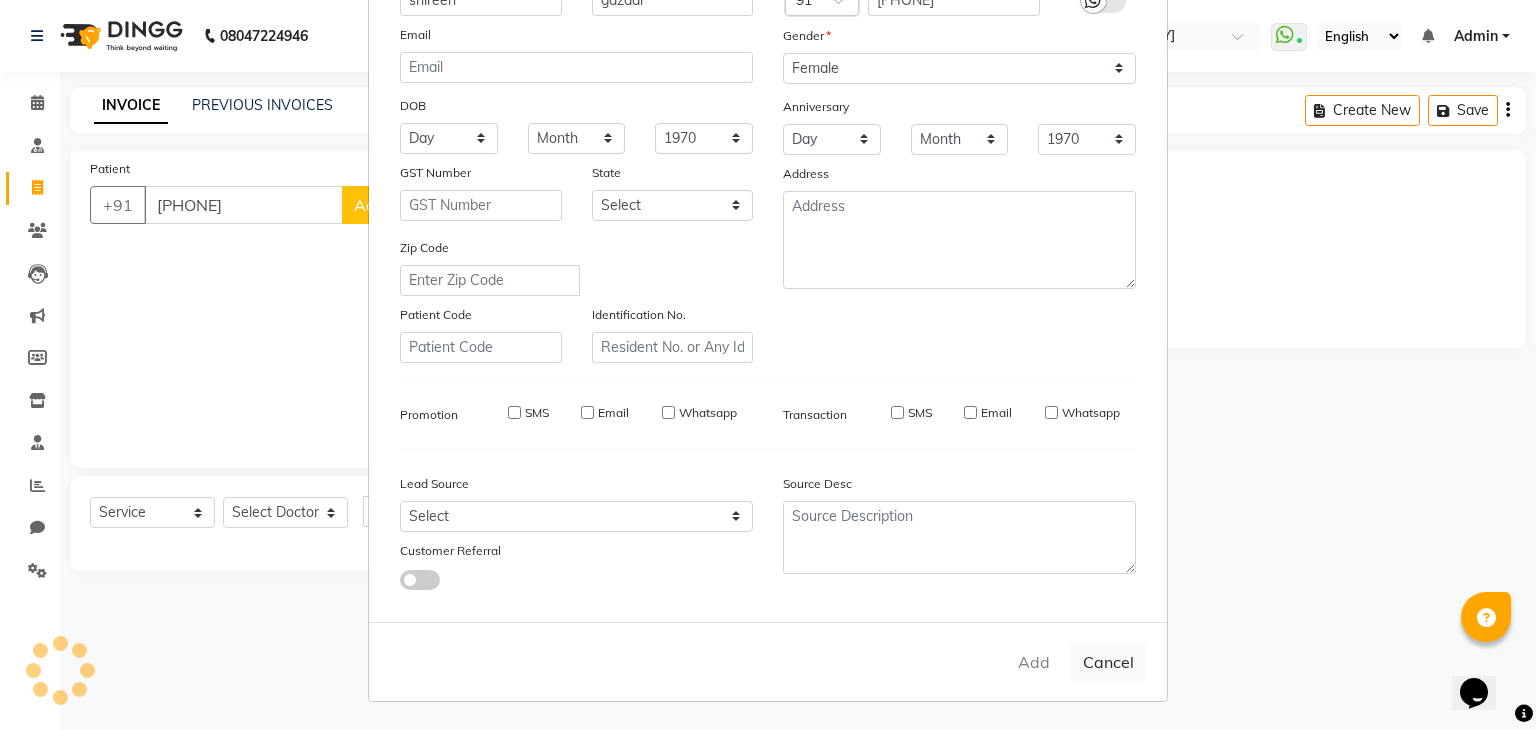 type 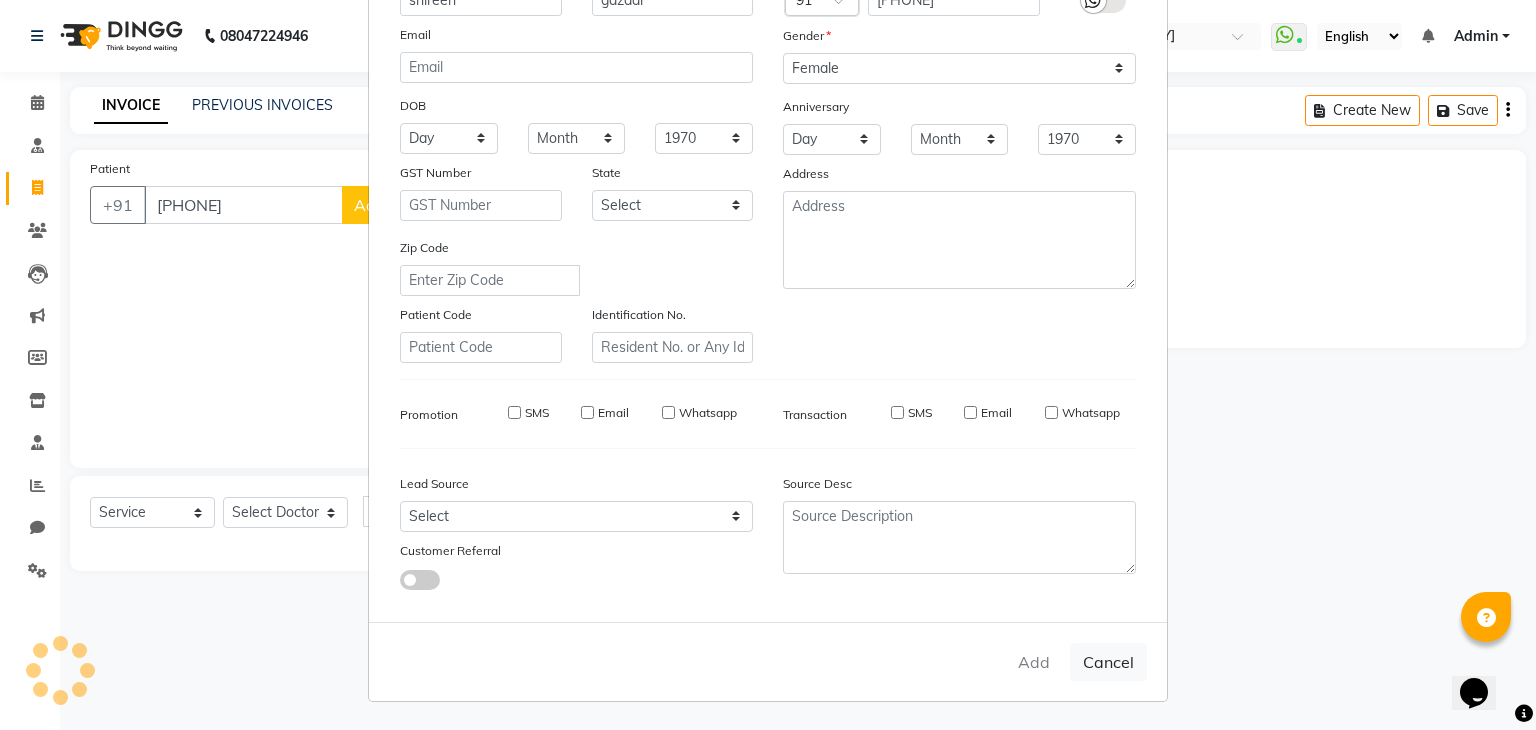 type 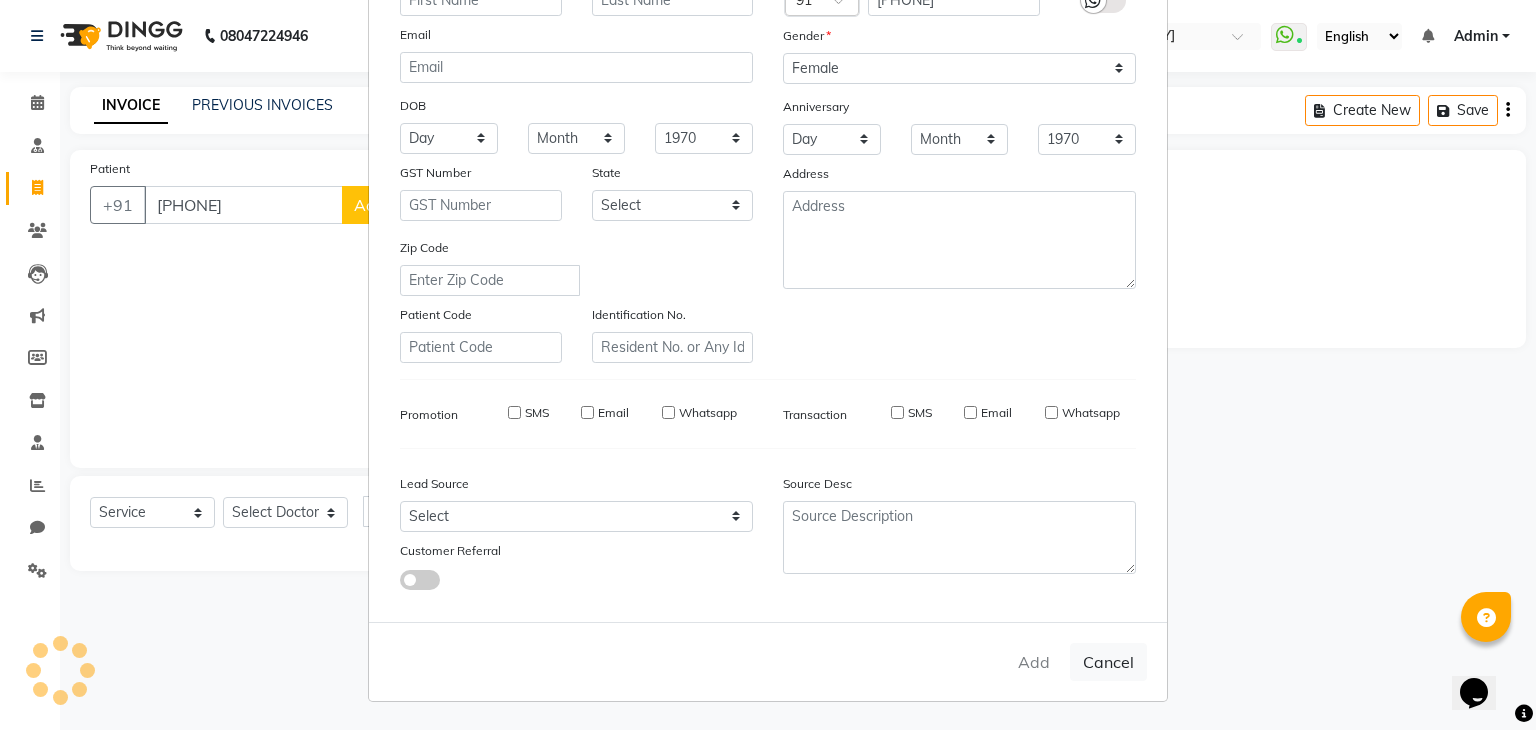 select 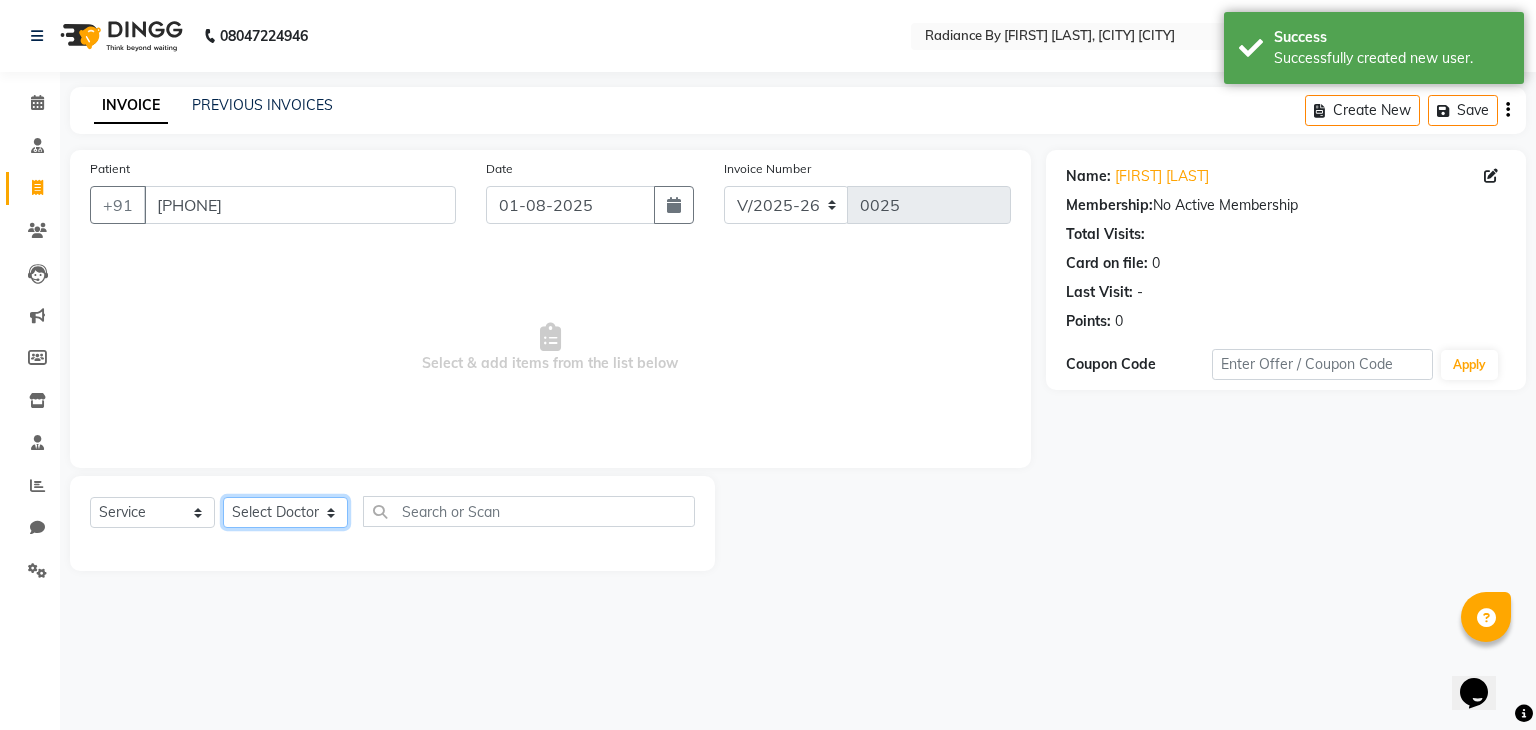 click on "Select Doctor [FIRST] [LAST] -  [FIRST] [LAST] [FIRST] -  [FIRST] [FIRST] -  [FIRST] -  [FIRST]" 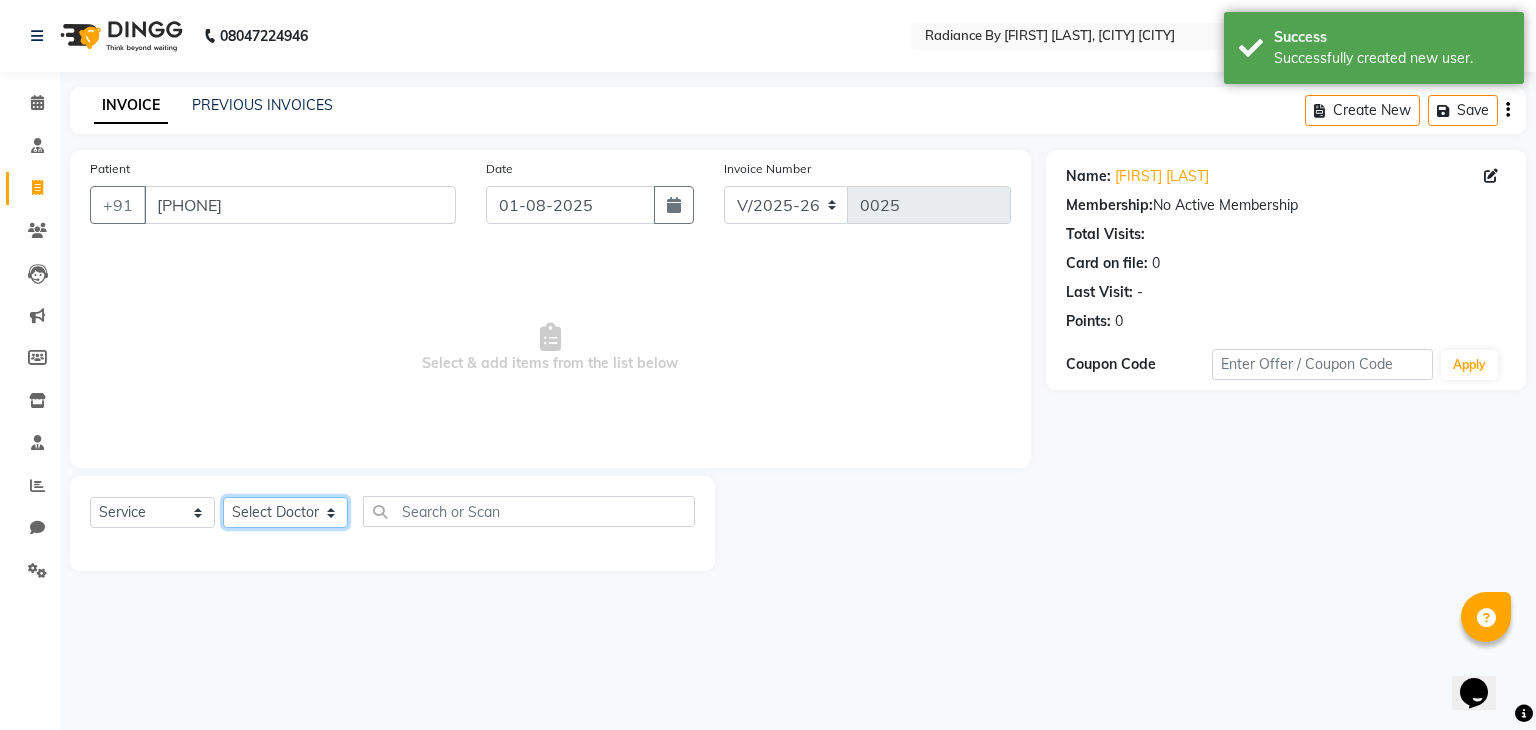 select on "86561" 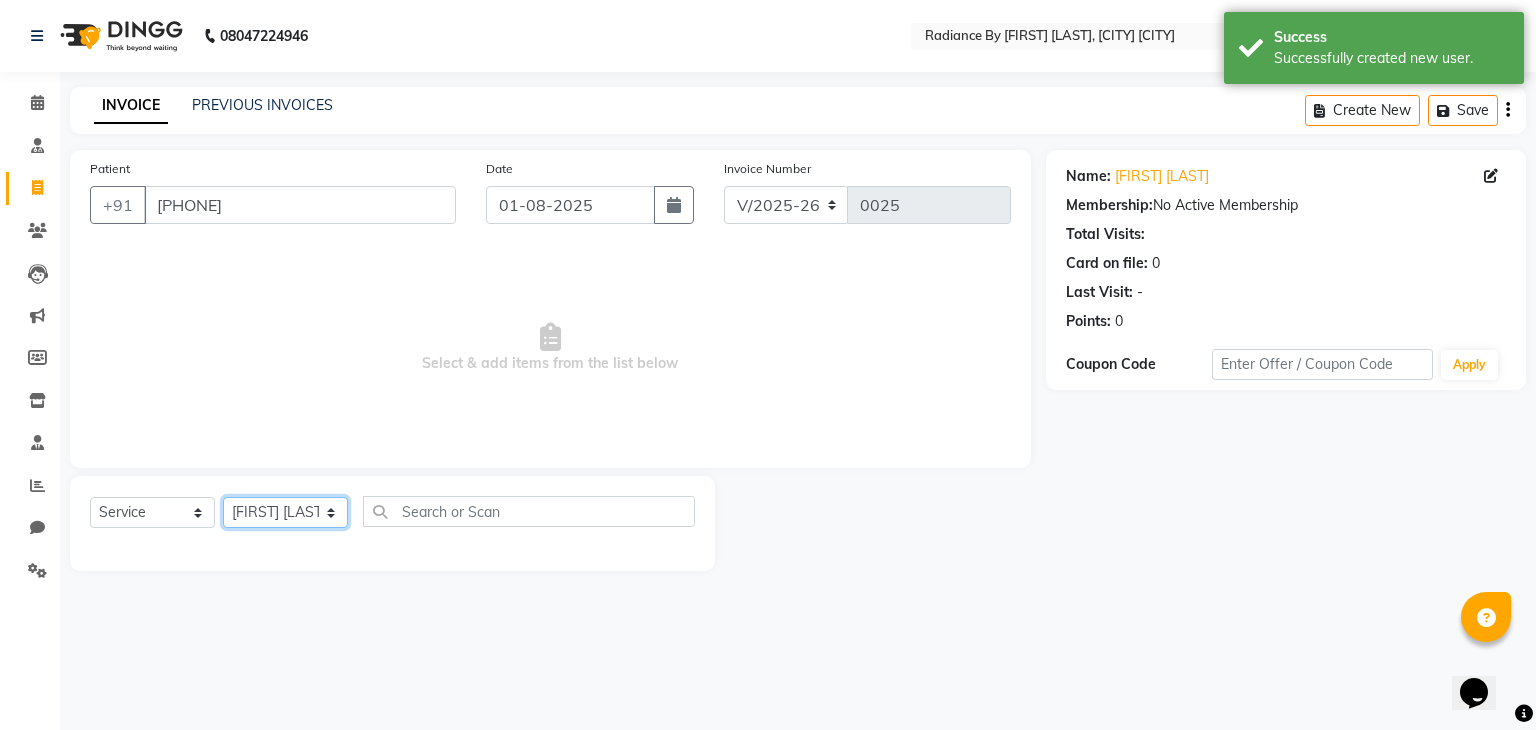 click on "Select Doctor [FIRST] [LAST] -  [FIRST] [LAST] [FIRST] -  [FIRST] [FIRST] -  [FIRST] -  [FIRST]" 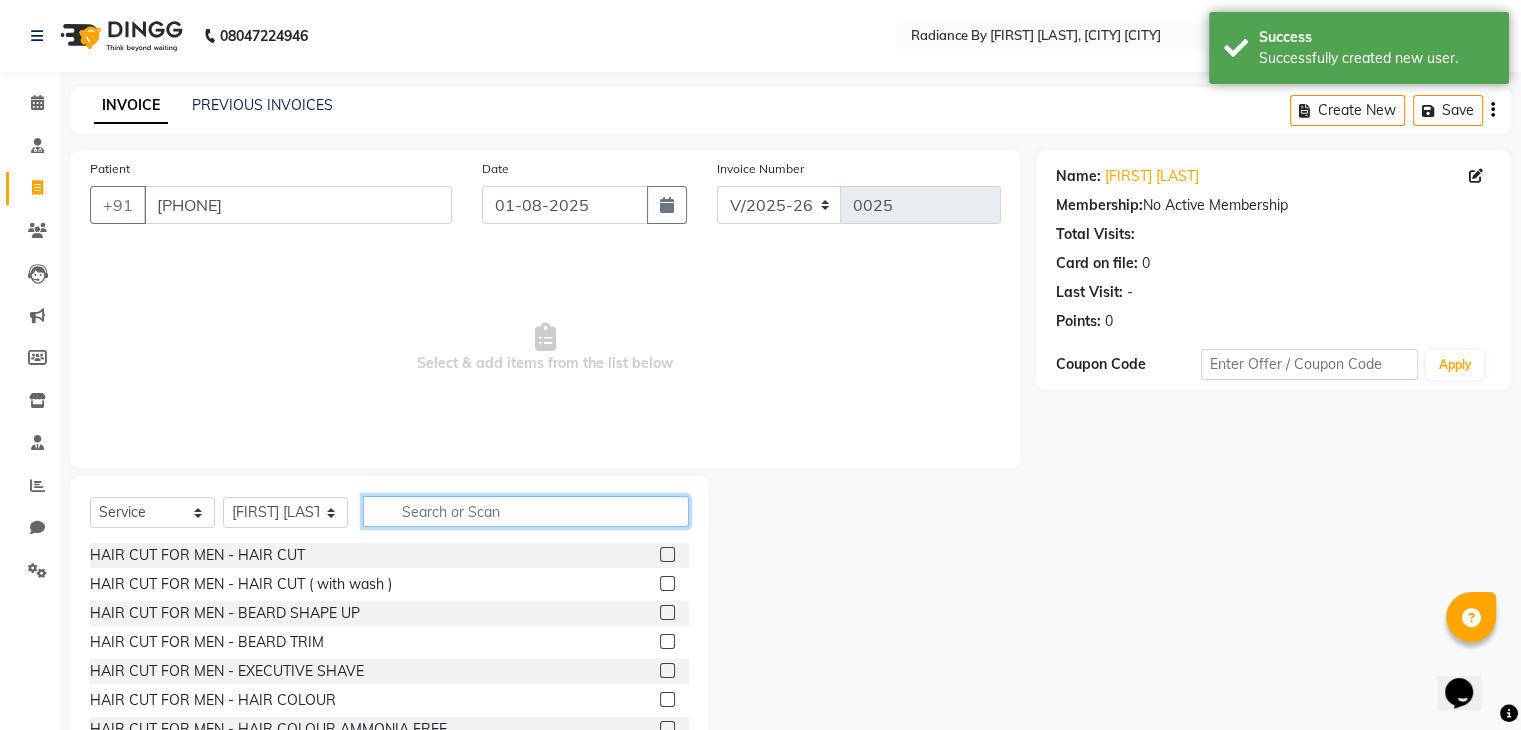 click 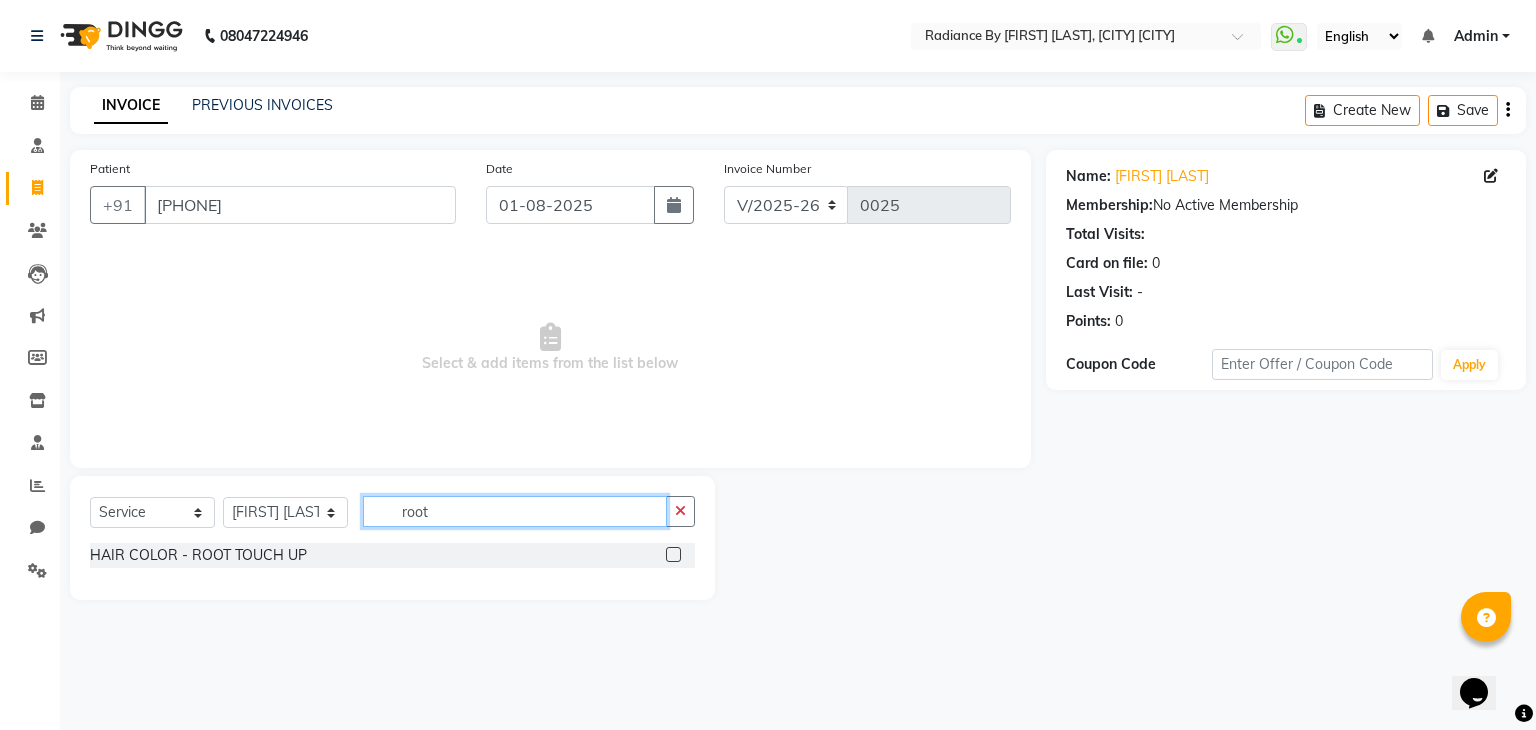 type on "root" 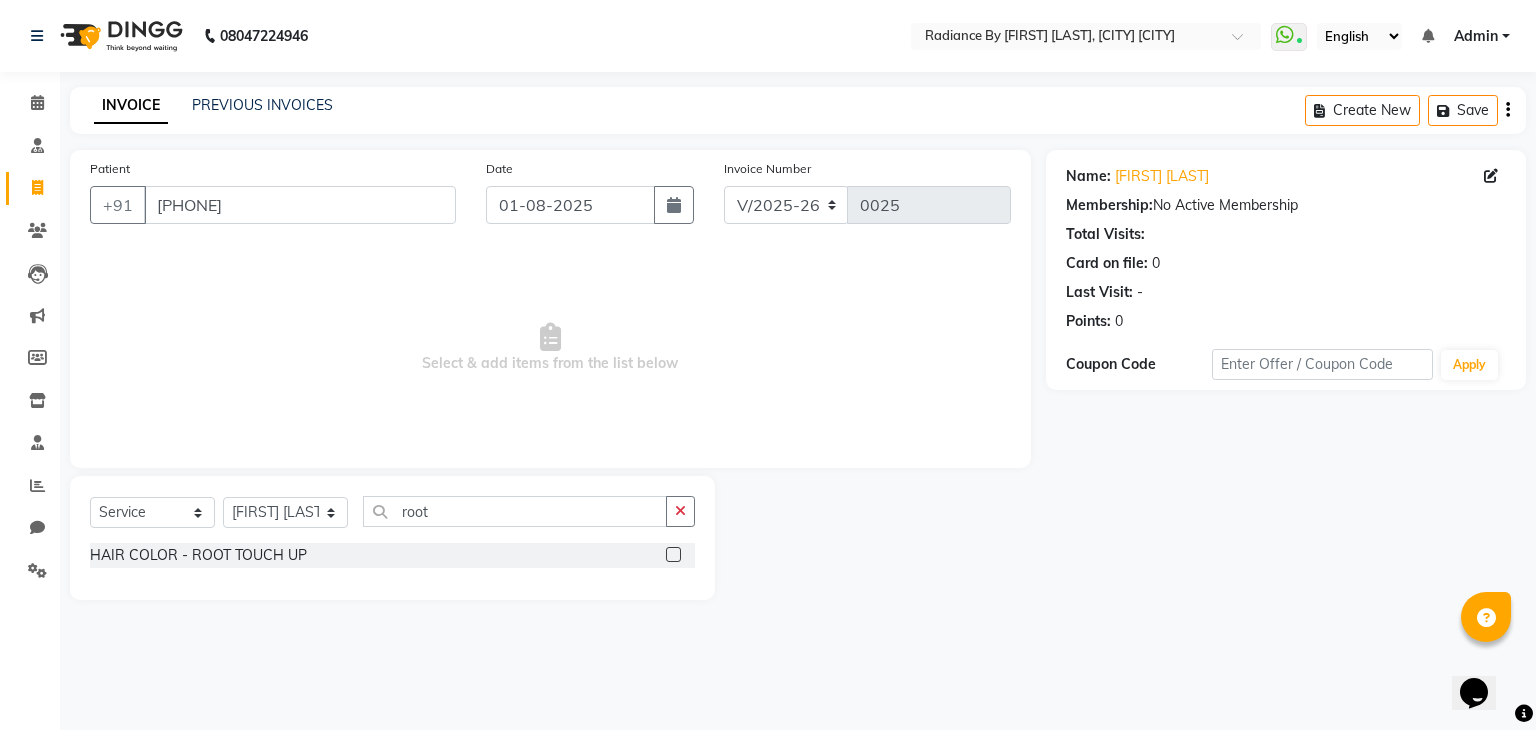 click 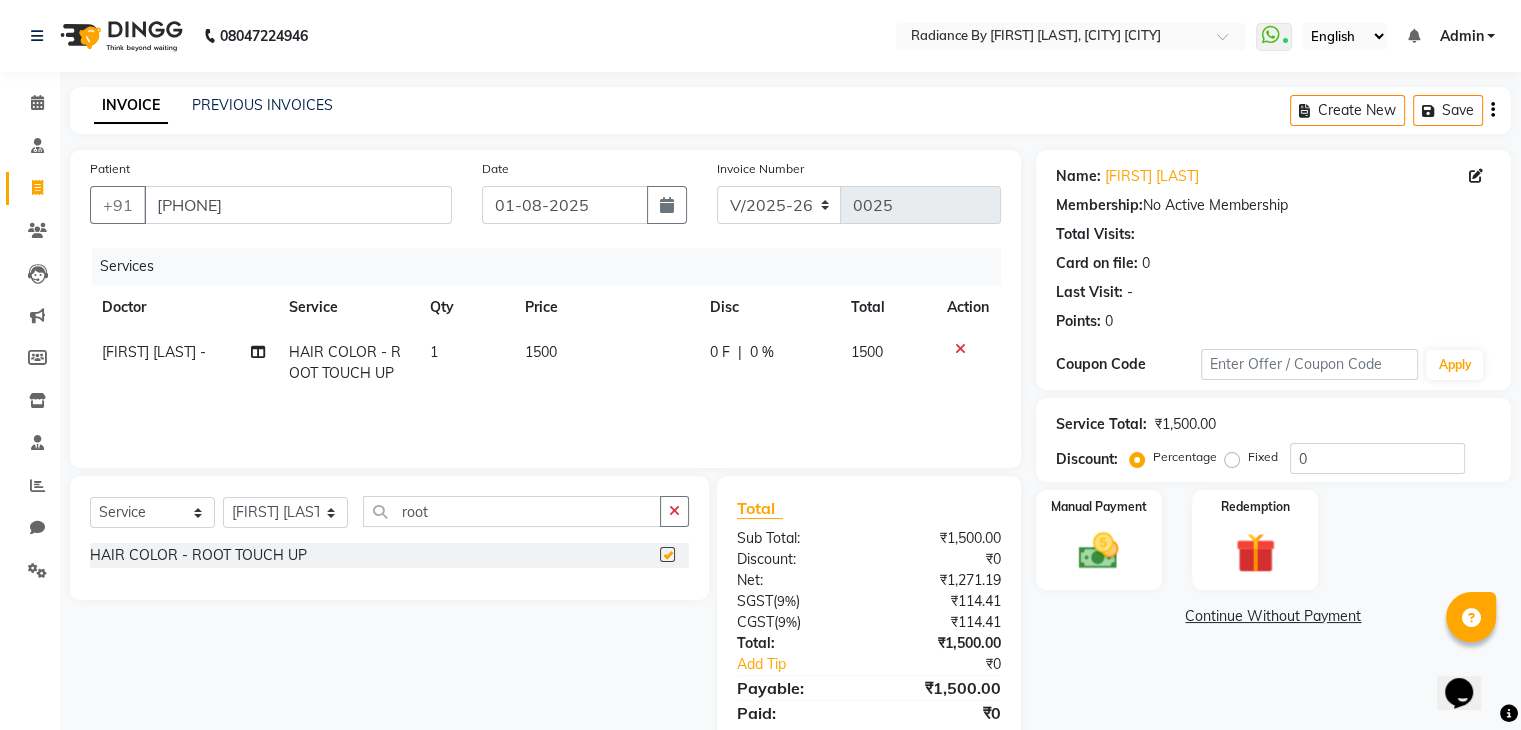 checkbox on "false" 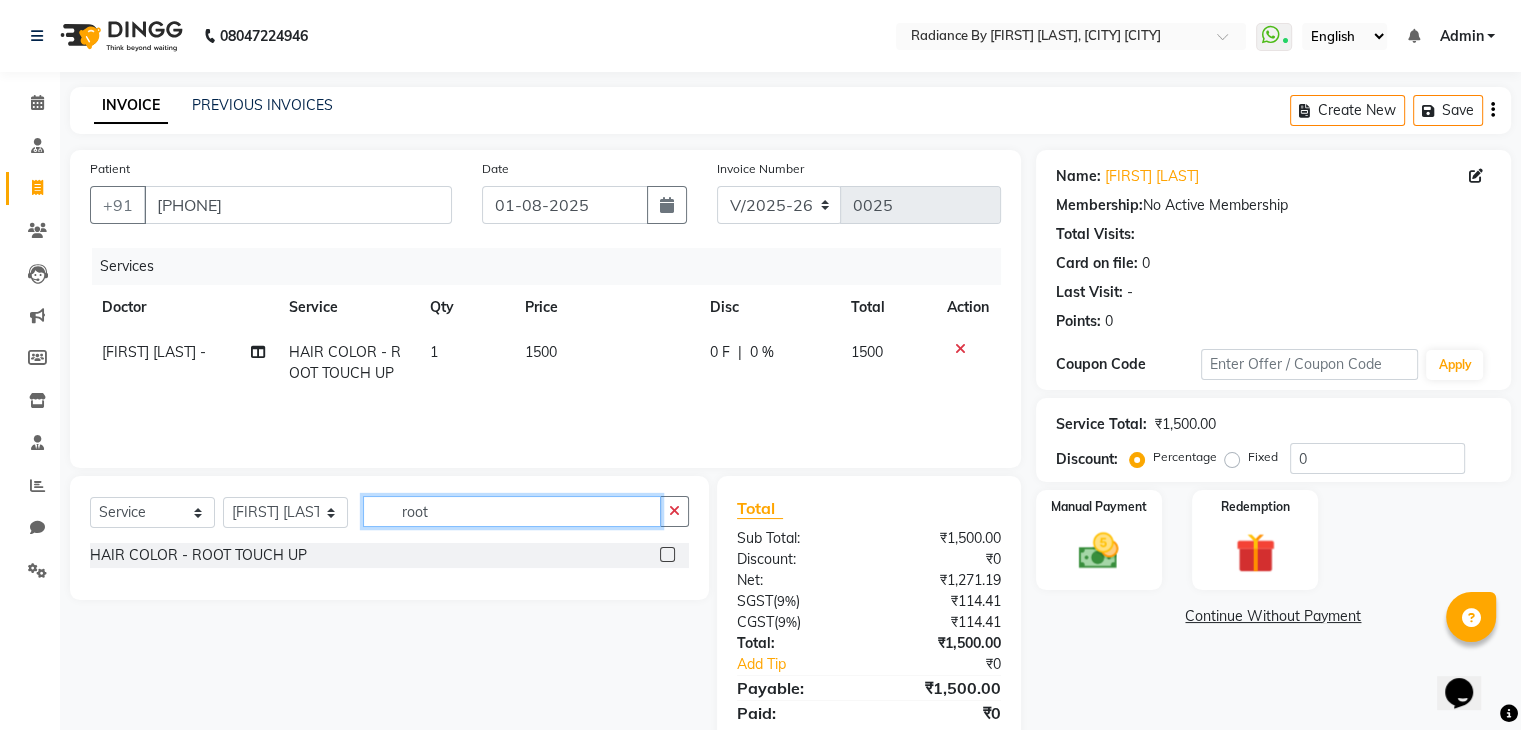 click on "root" 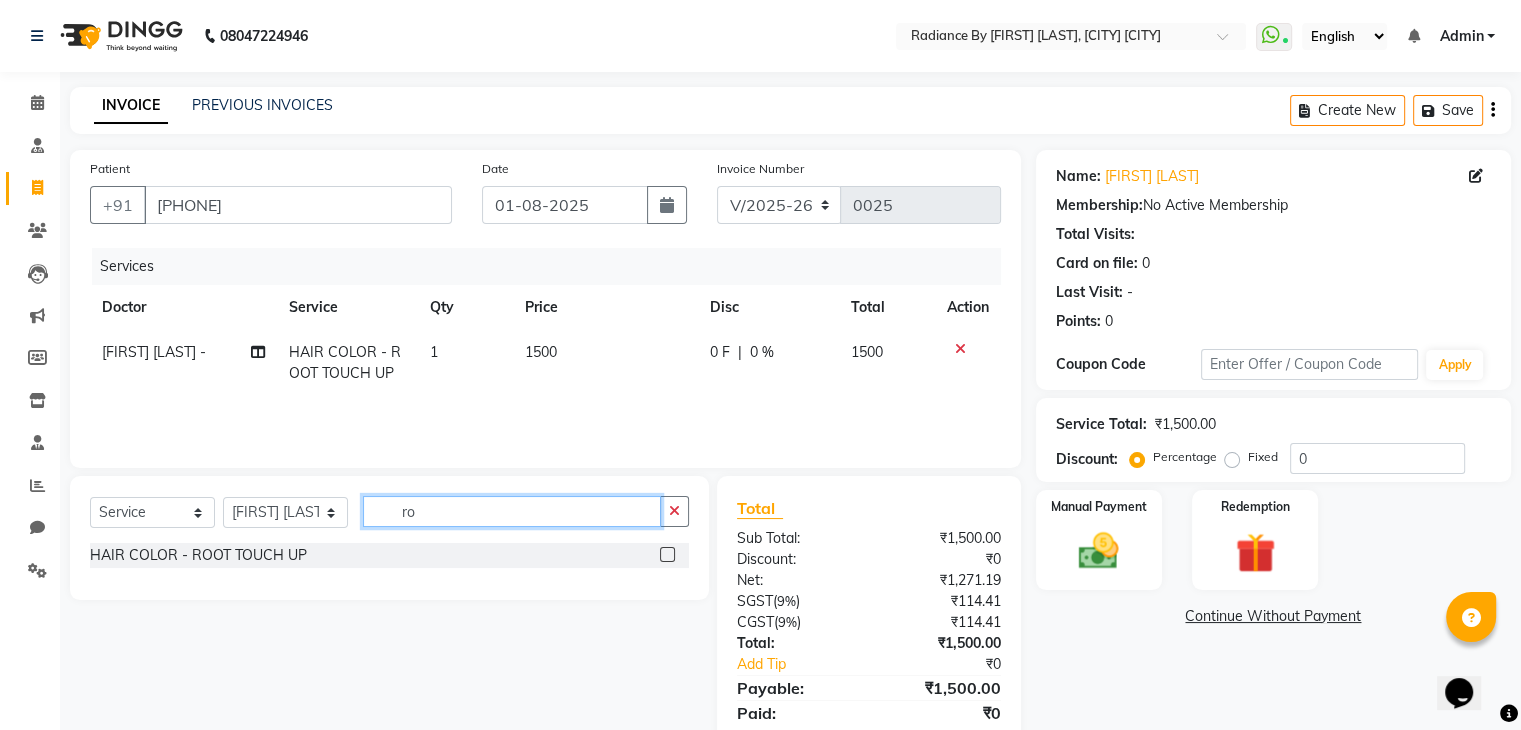 type on "r" 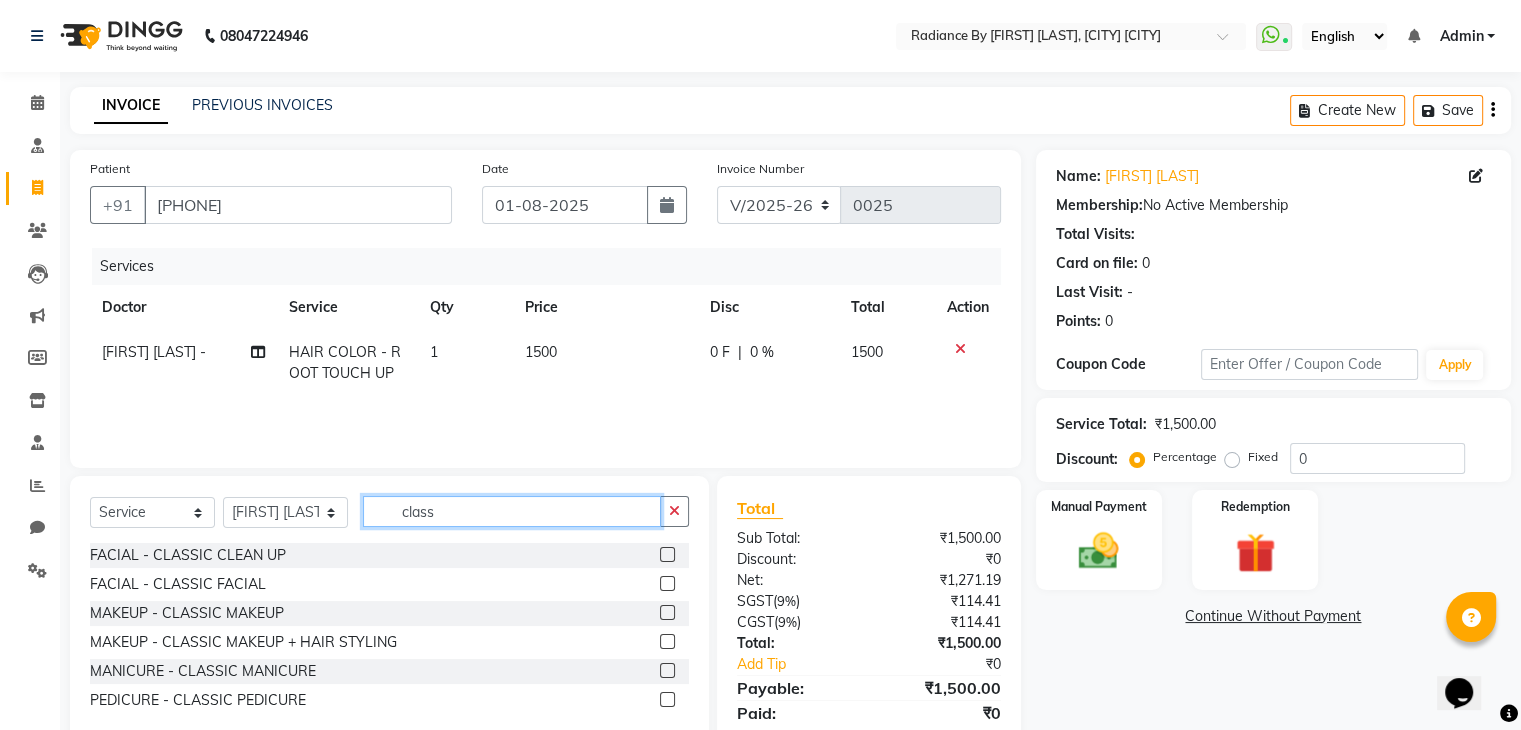 type on "class" 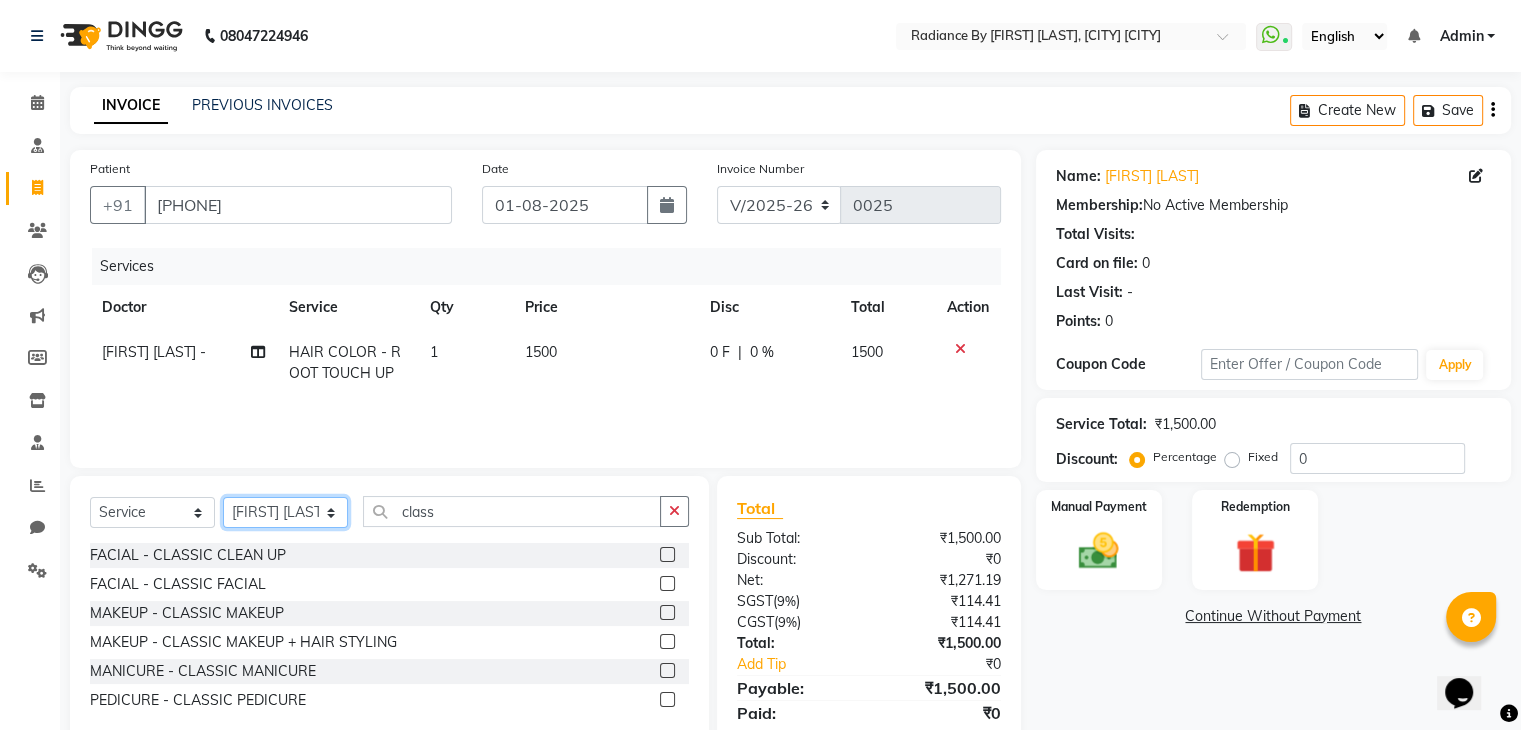 drag, startPoint x: 668, startPoint y: 702, endPoint x: 332, endPoint y: 509, distance: 387.48547 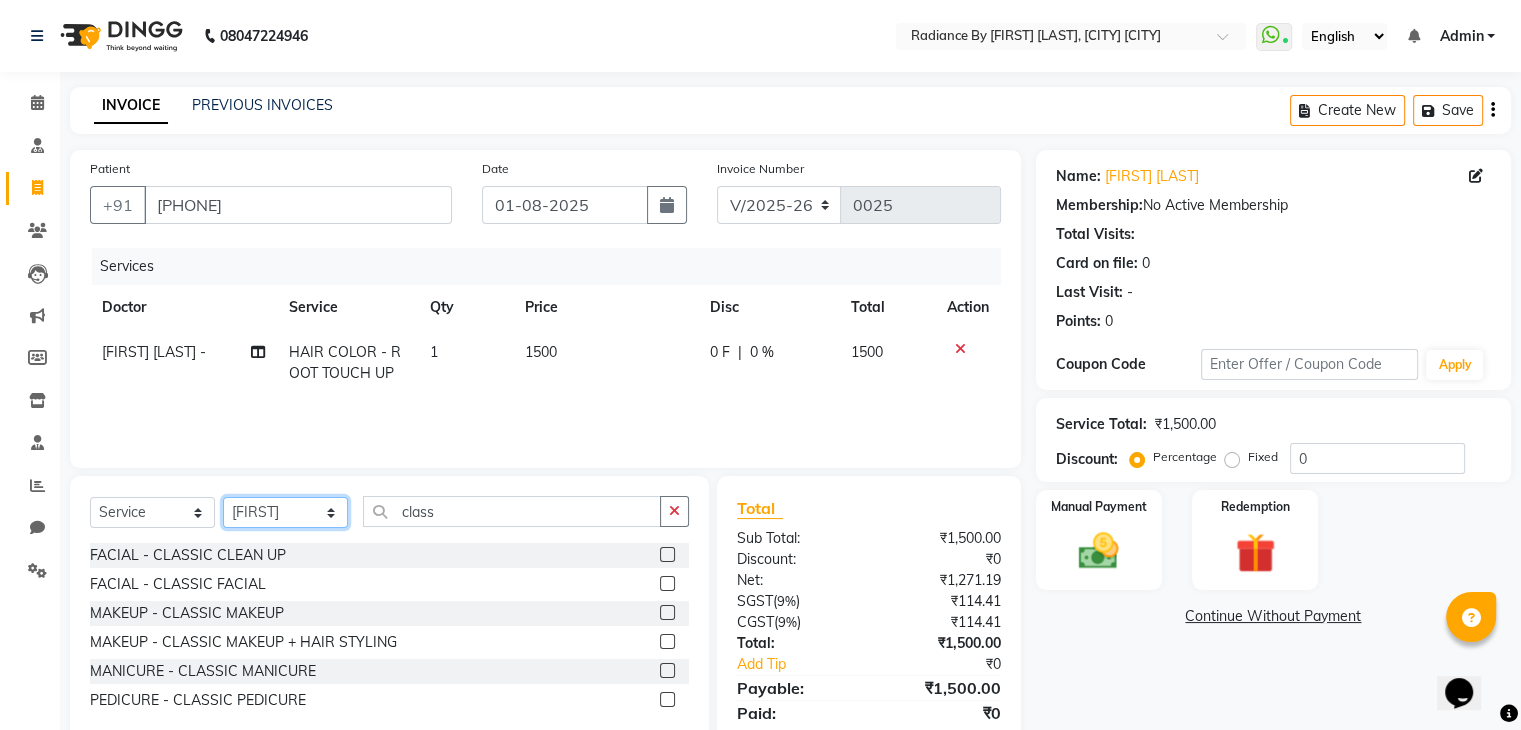 click on "Select Doctor [FIRST] [LAST] -  [FIRST] [LAST] [FIRST] -  [FIRST] [FIRST] -  [FIRST] -  [FIRST]" 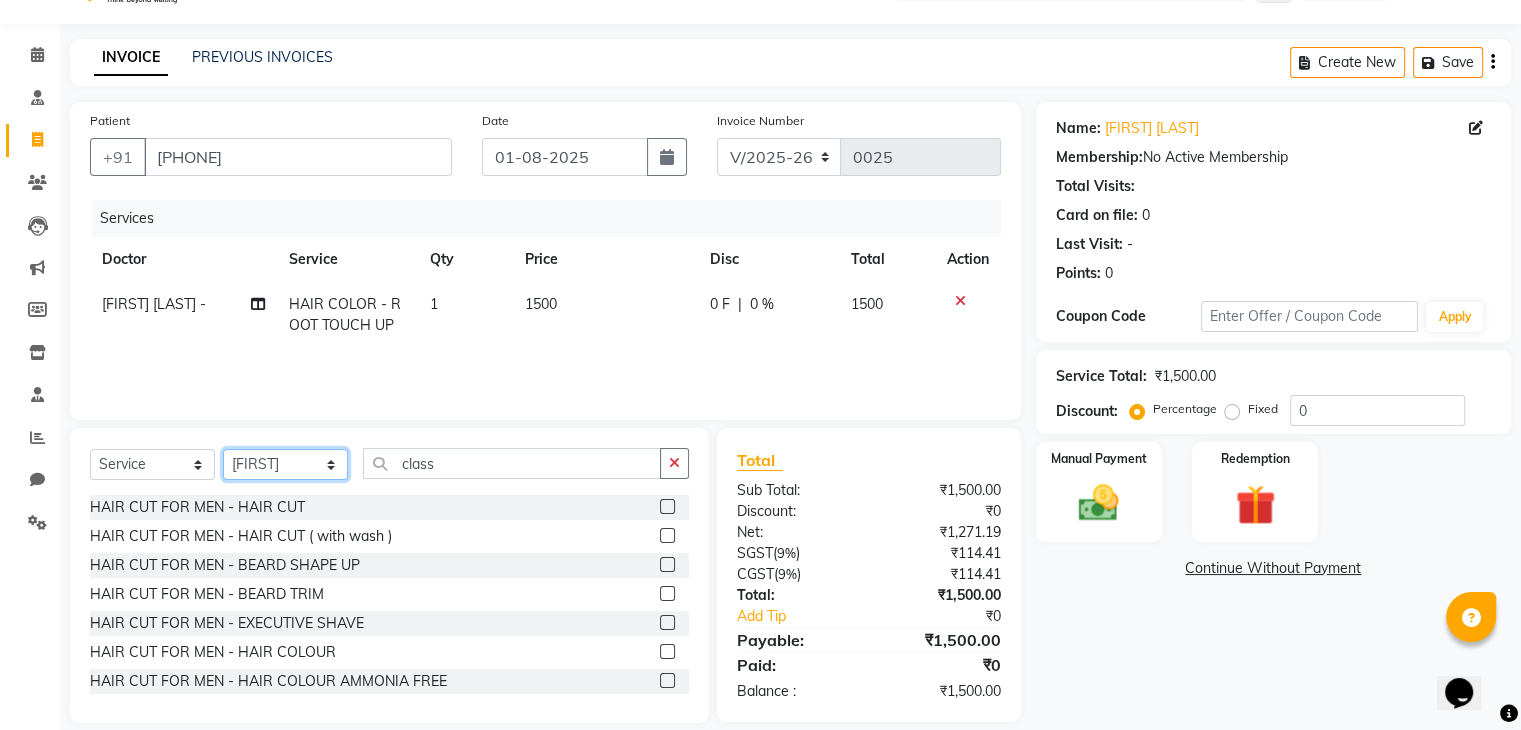 scroll, scrollTop: 50, scrollLeft: 0, axis: vertical 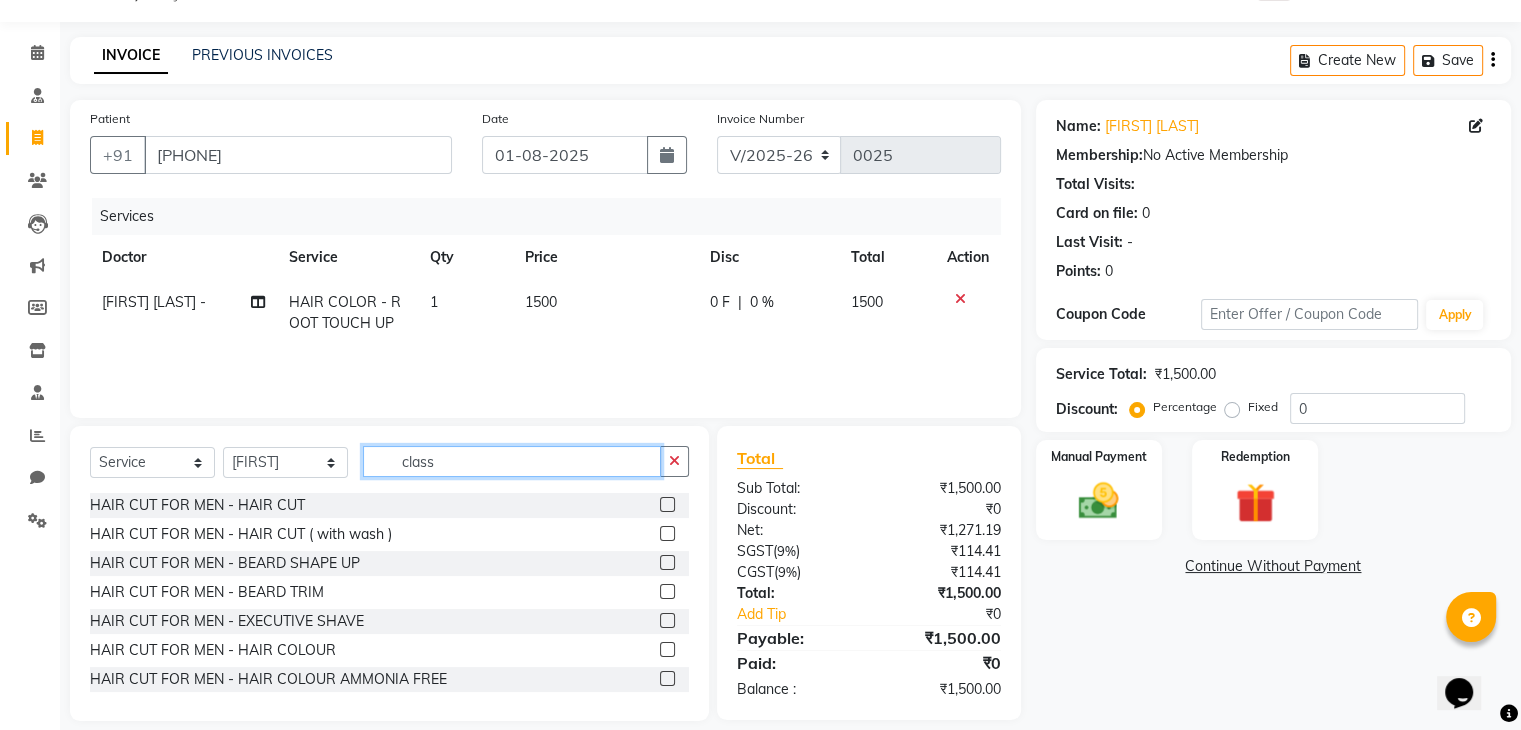 click on "class" 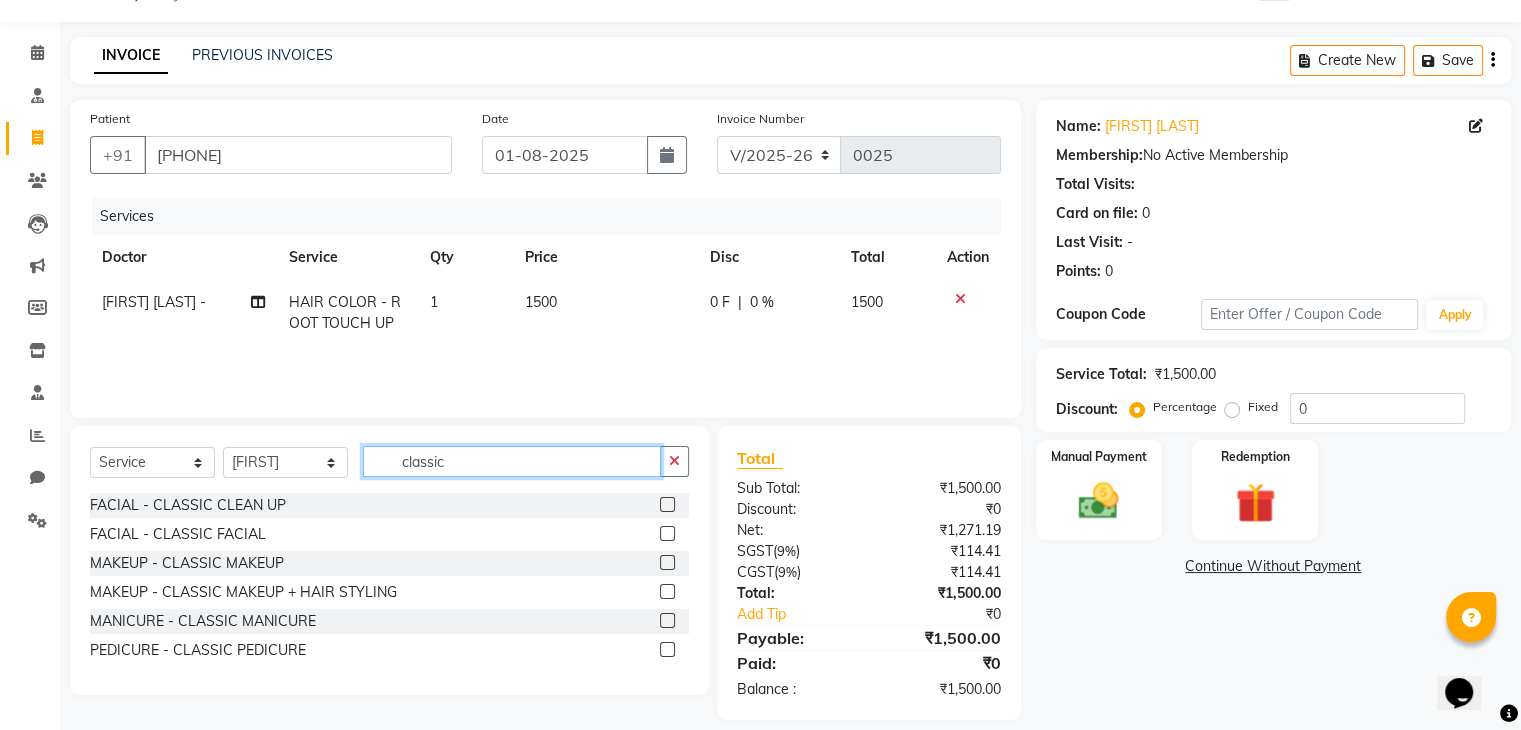 type on "classic" 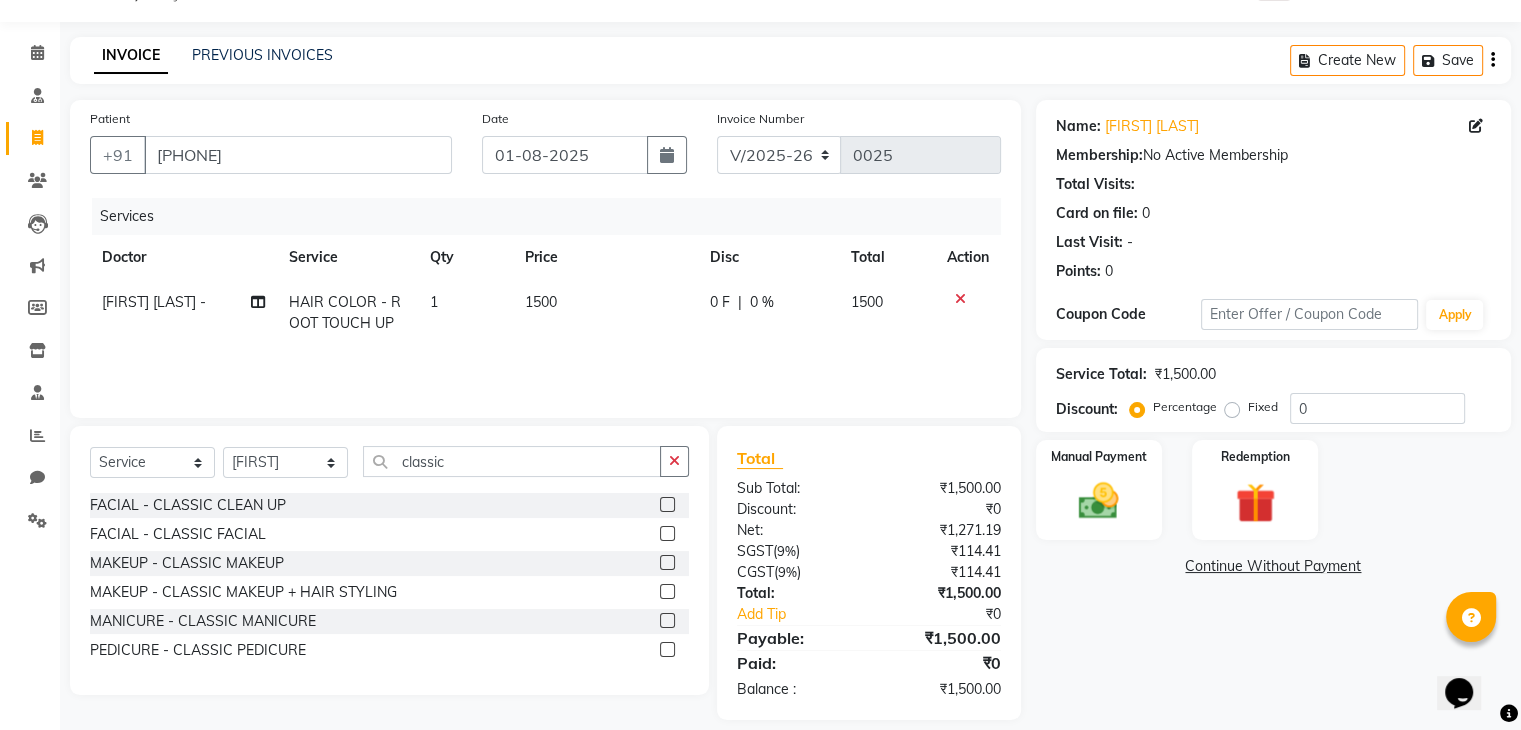 click 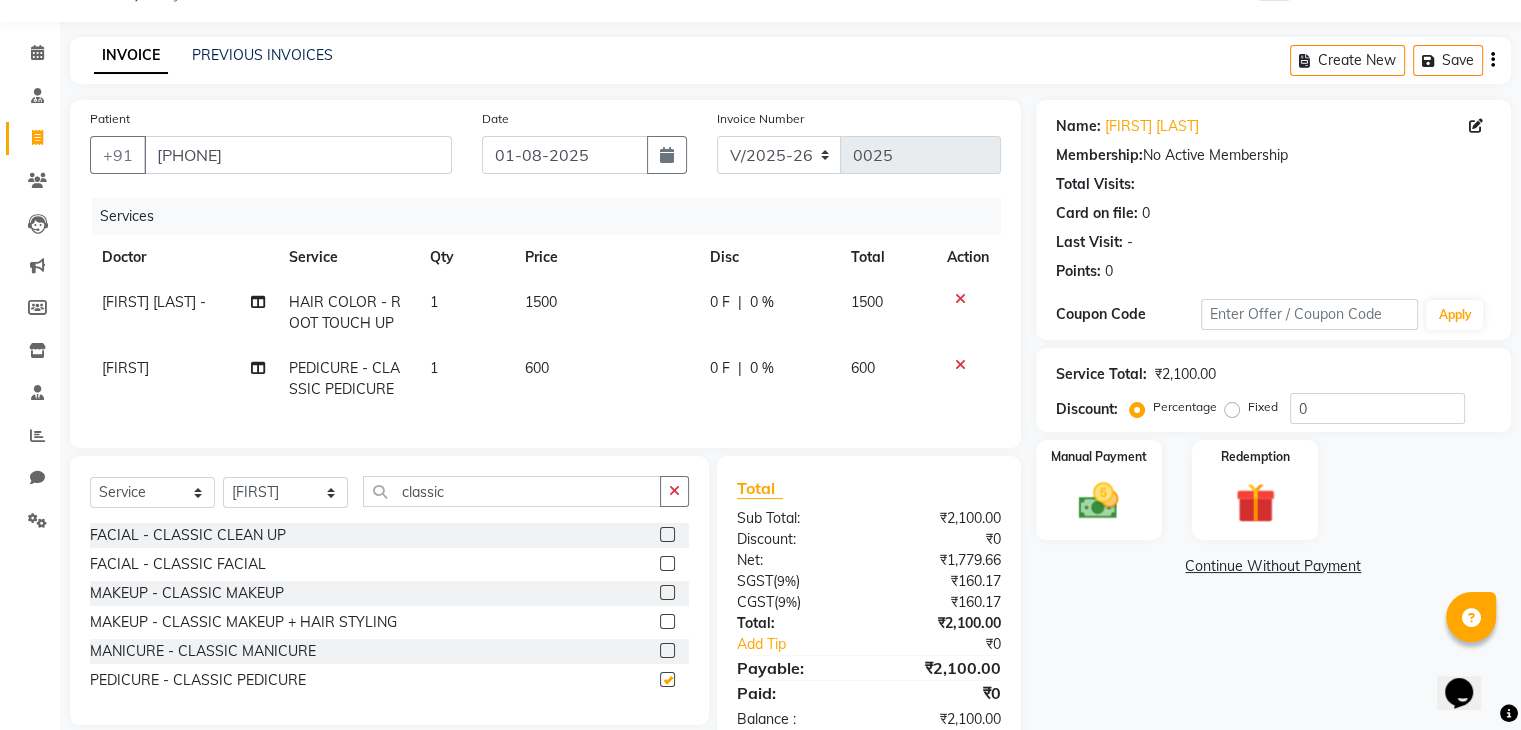 checkbox on "false" 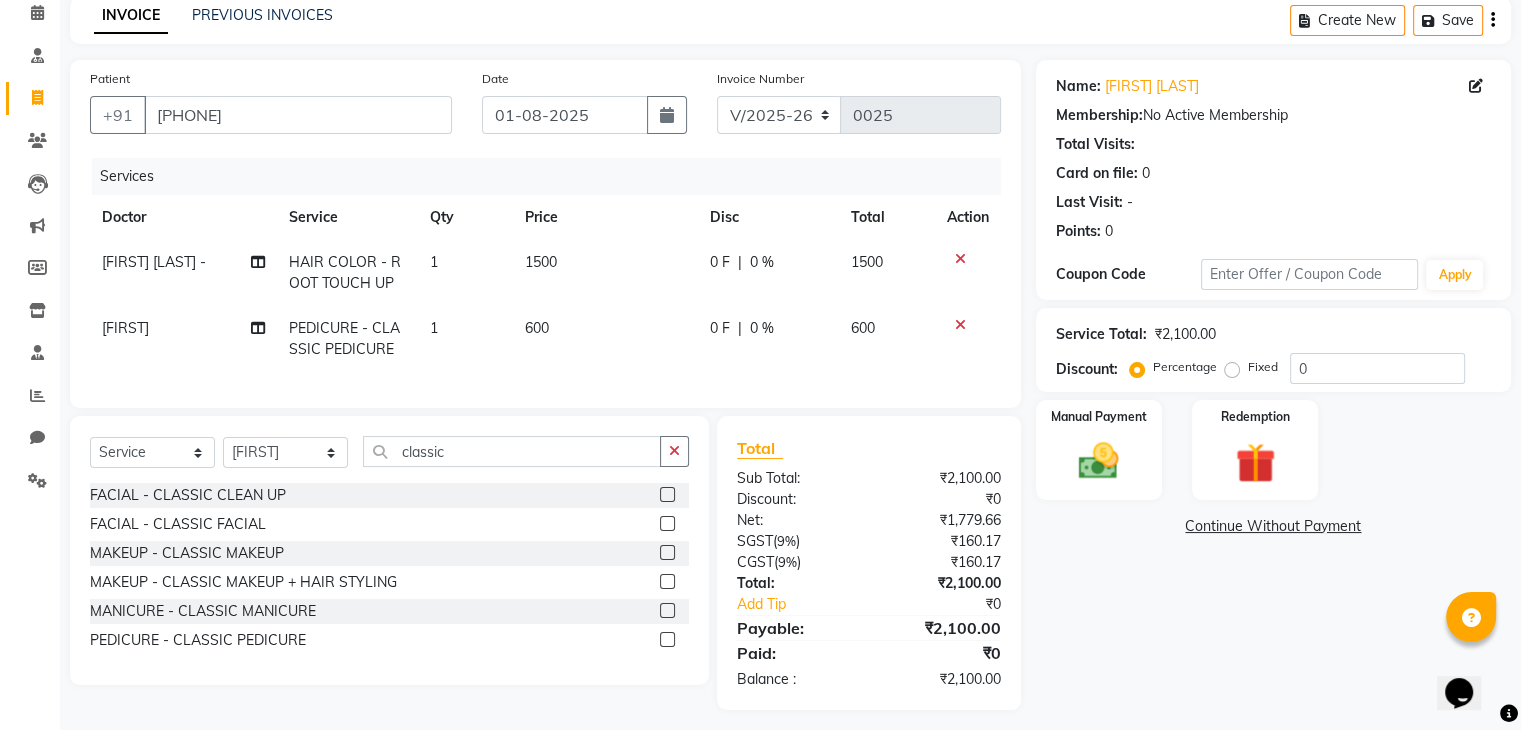 scroll, scrollTop: 116, scrollLeft: 0, axis: vertical 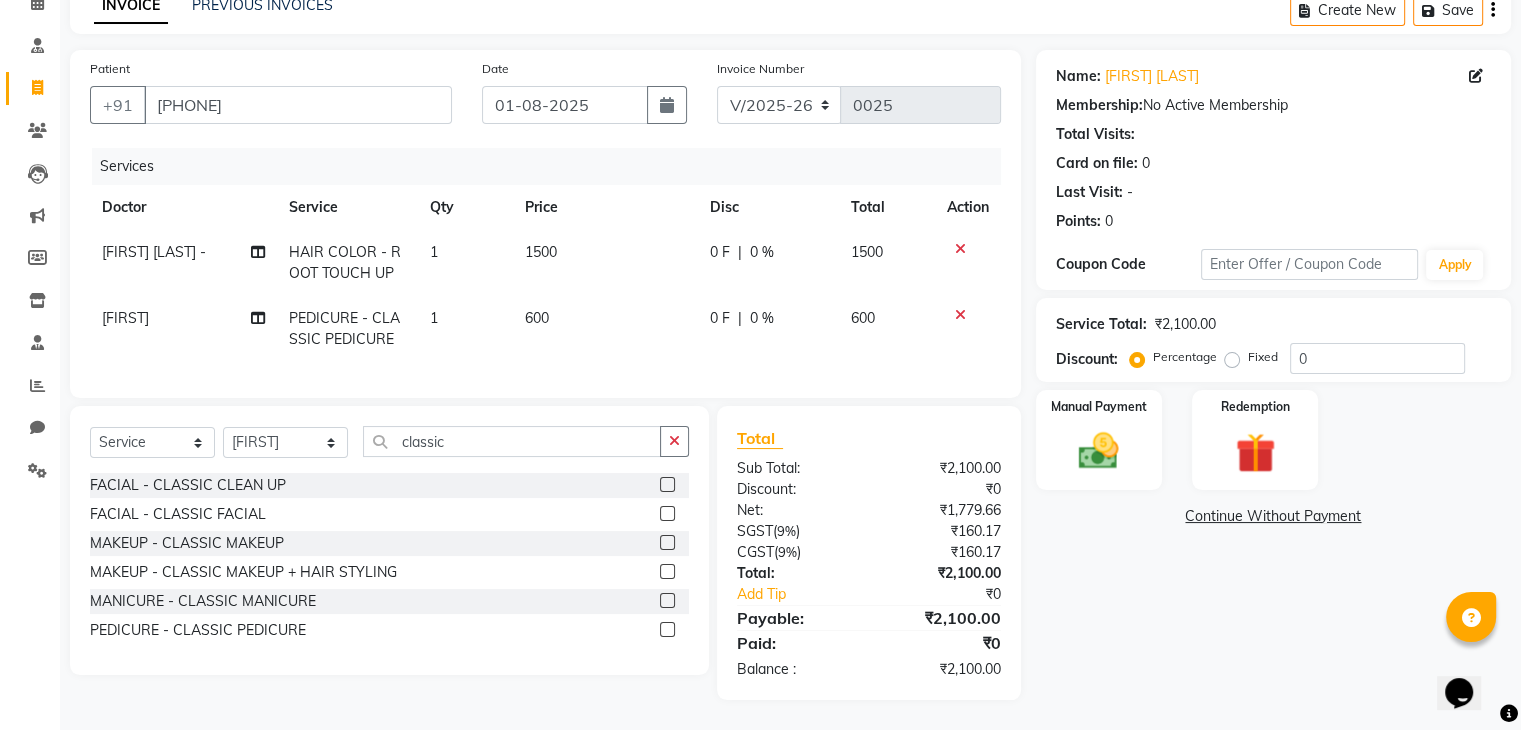 click on "600" 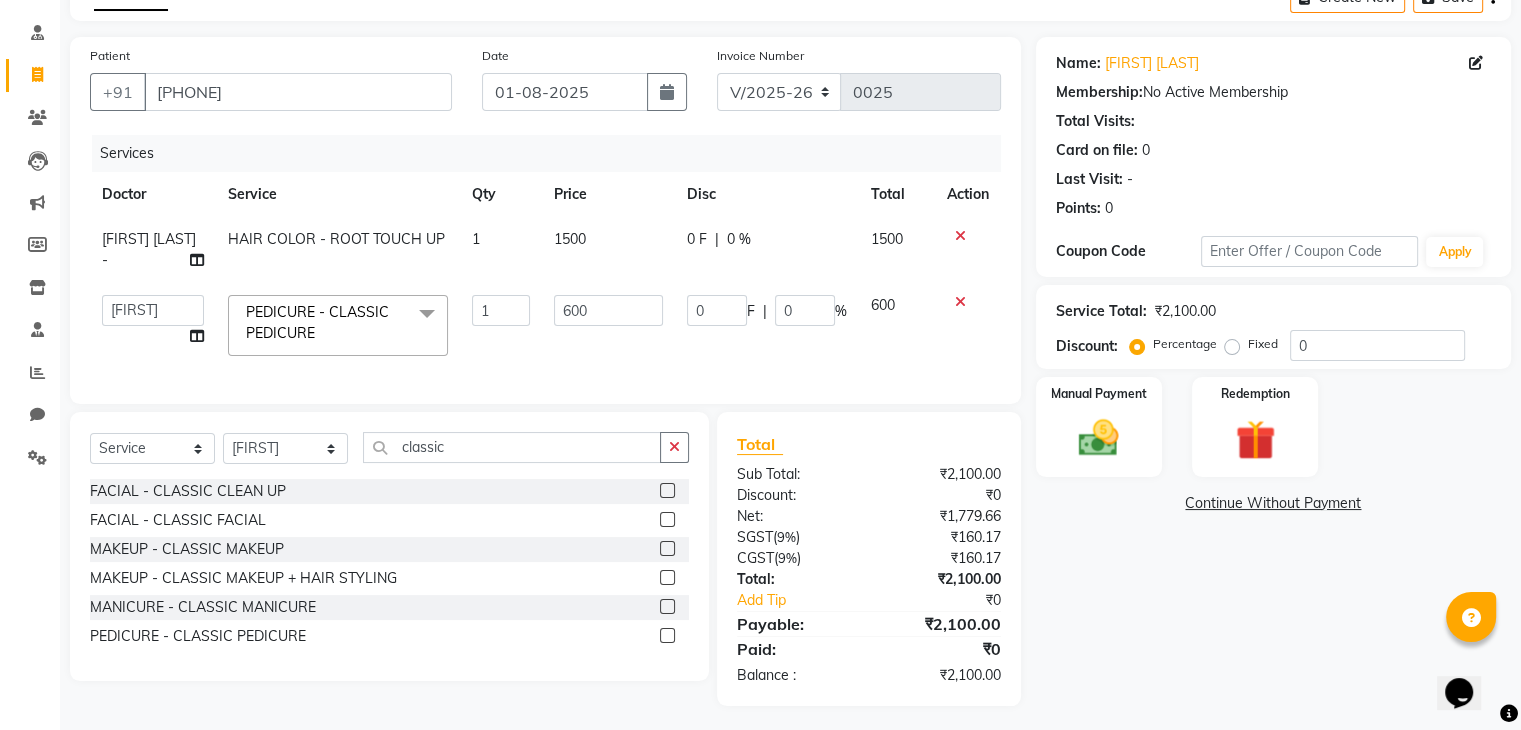 click on "1" 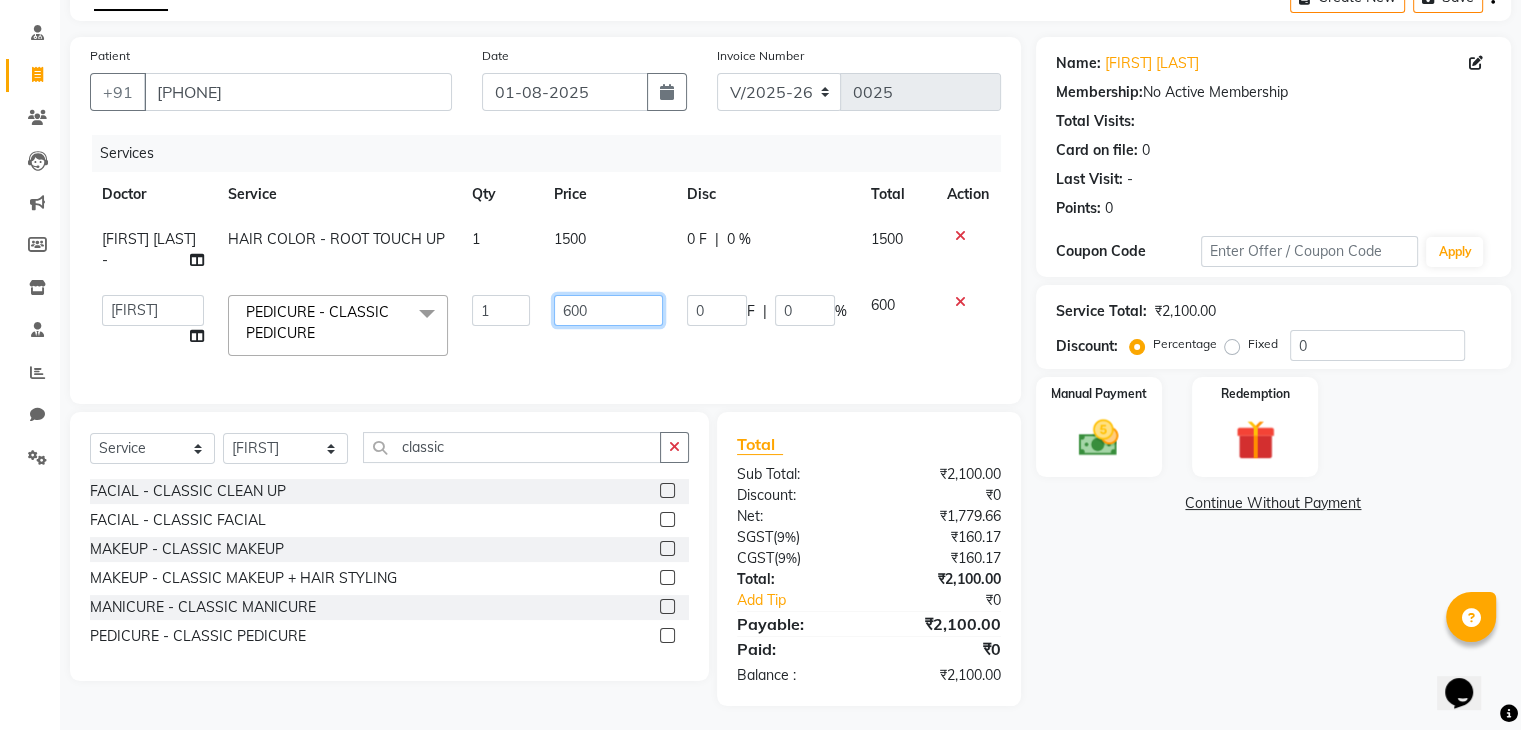 click on "600" 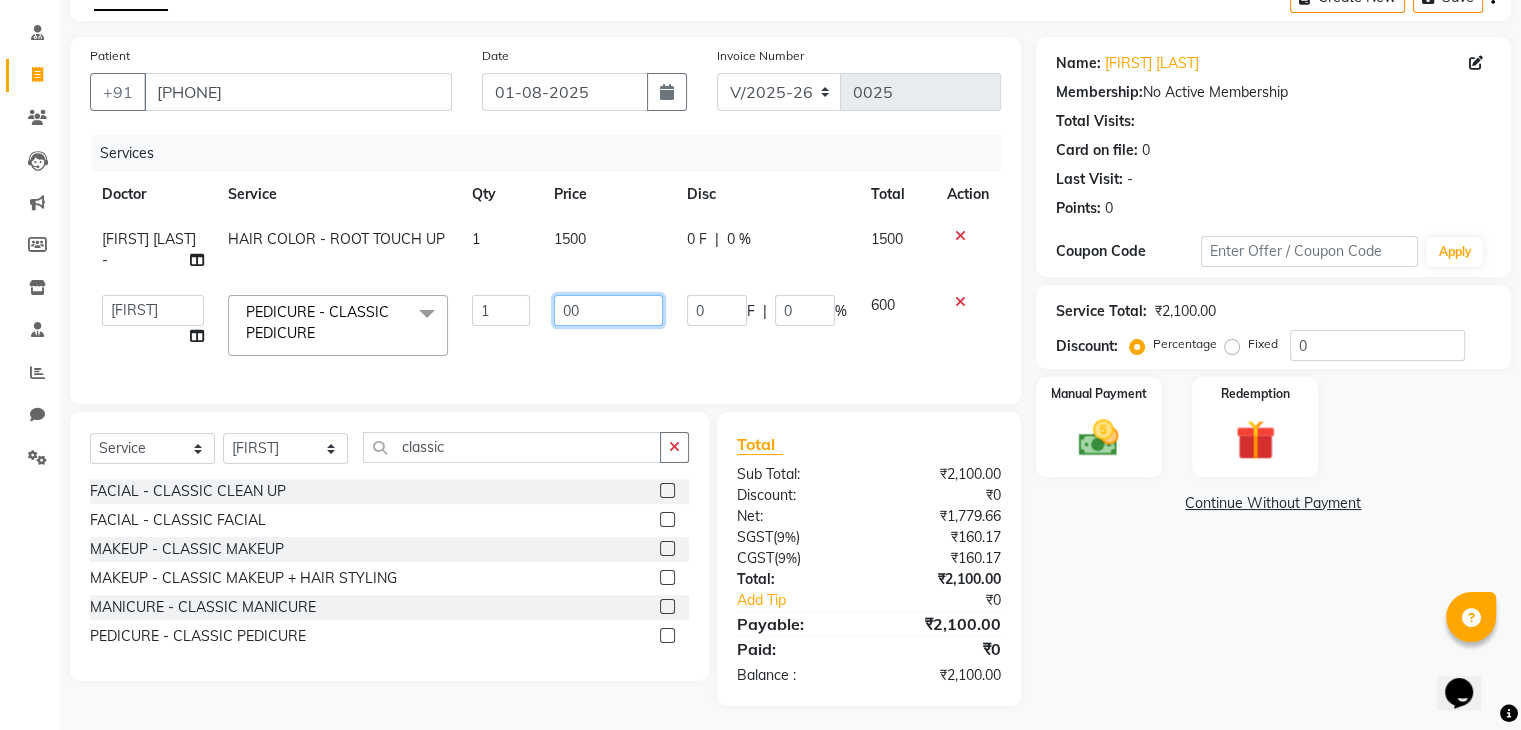 type on "800" 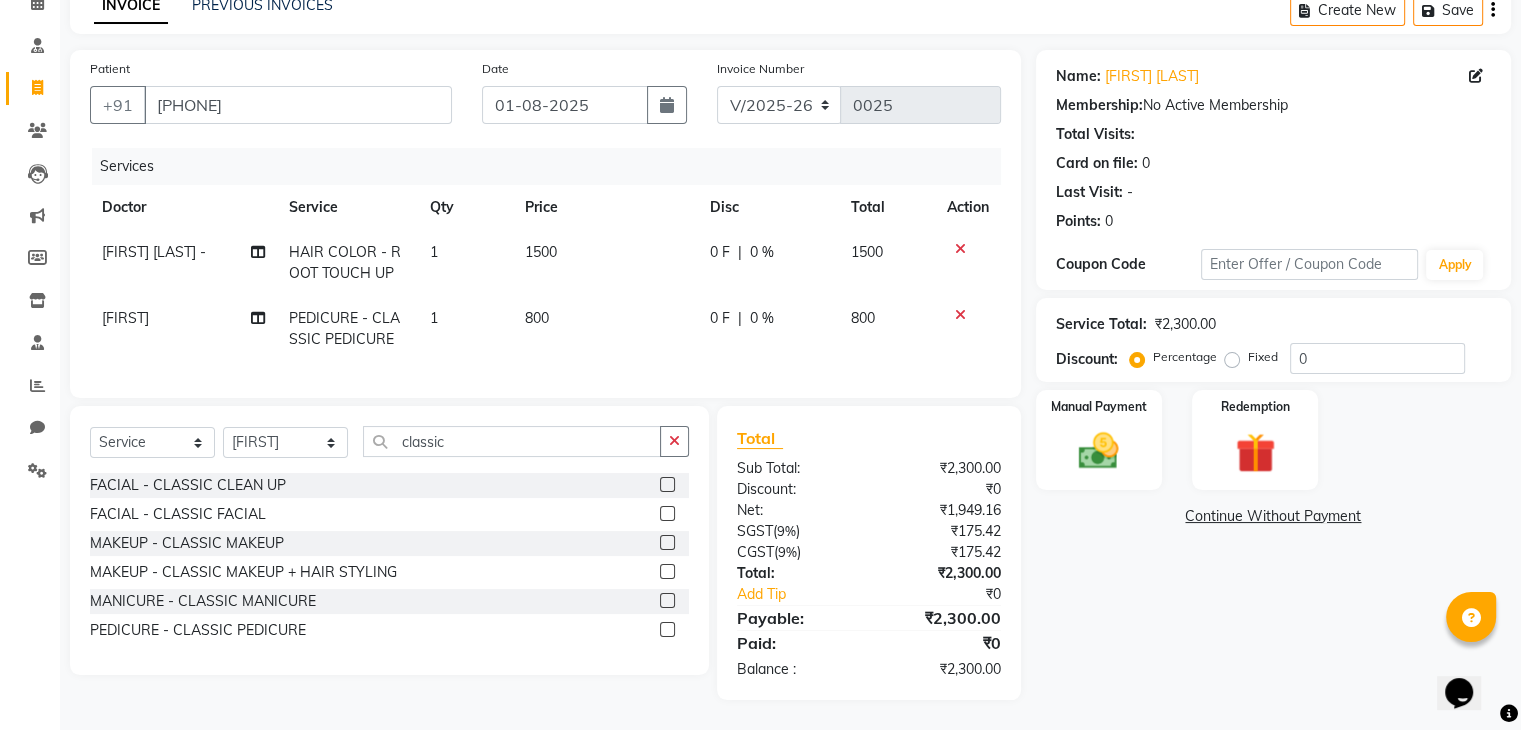 click on "Name: [FIRST] [LAST] Membership:  No Active Membership  Total Visits:   Card on file:  0 Last Visit:   - Points:   0  Coupon Code Apply Service Total:  ₹2,300.00  Discount:  Percentage   Fixed  0 Manual Payment Redemption  Continue Without Payment" 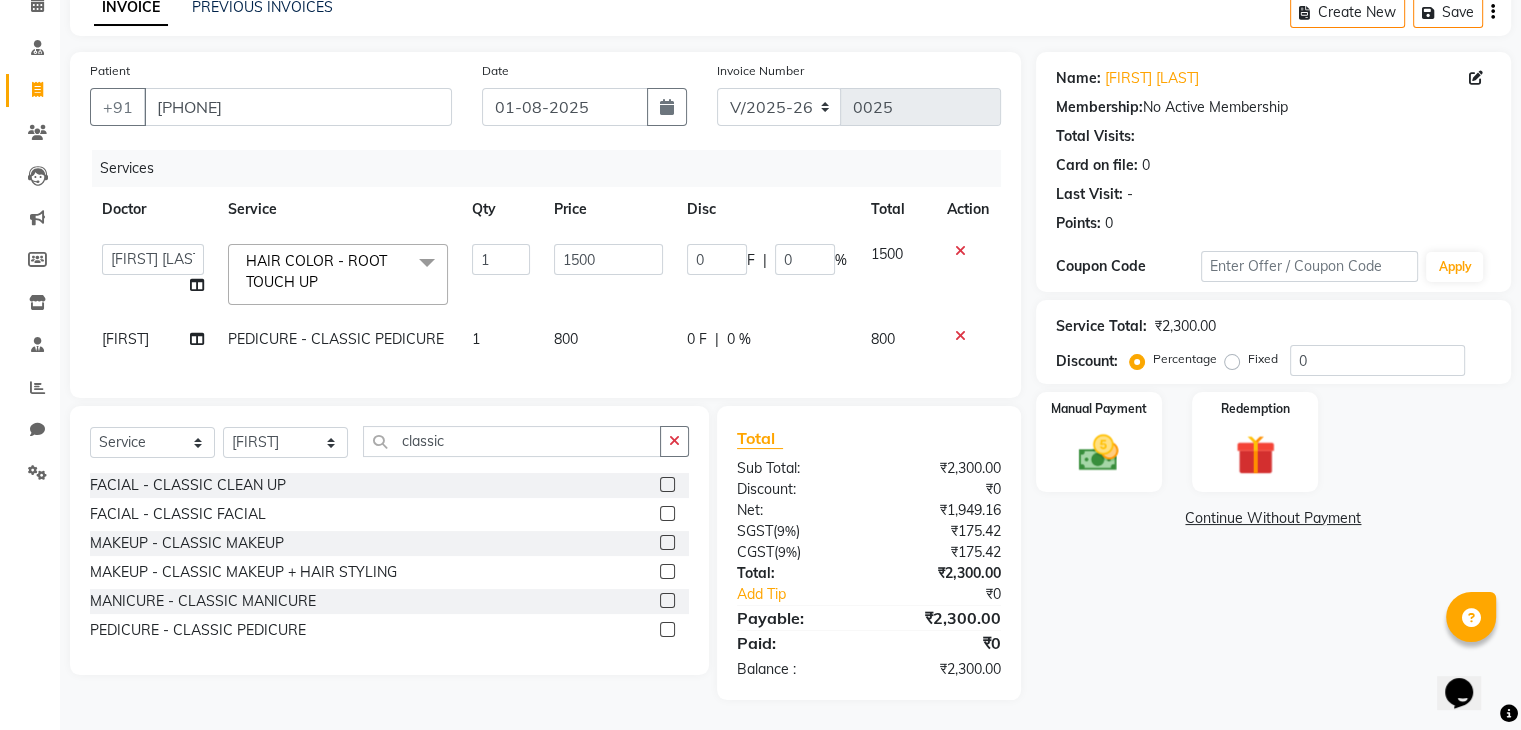 click on "1" 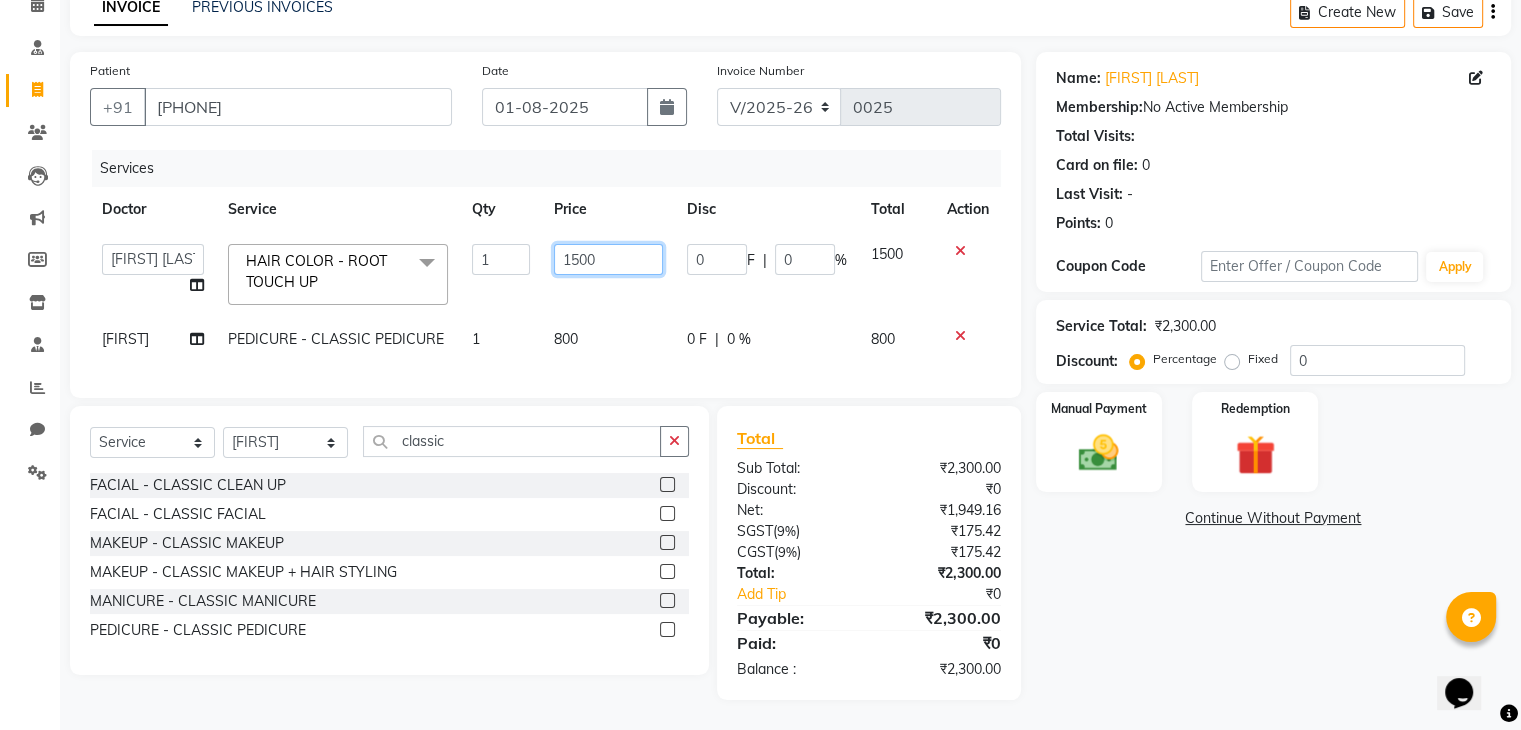 click on "1500" 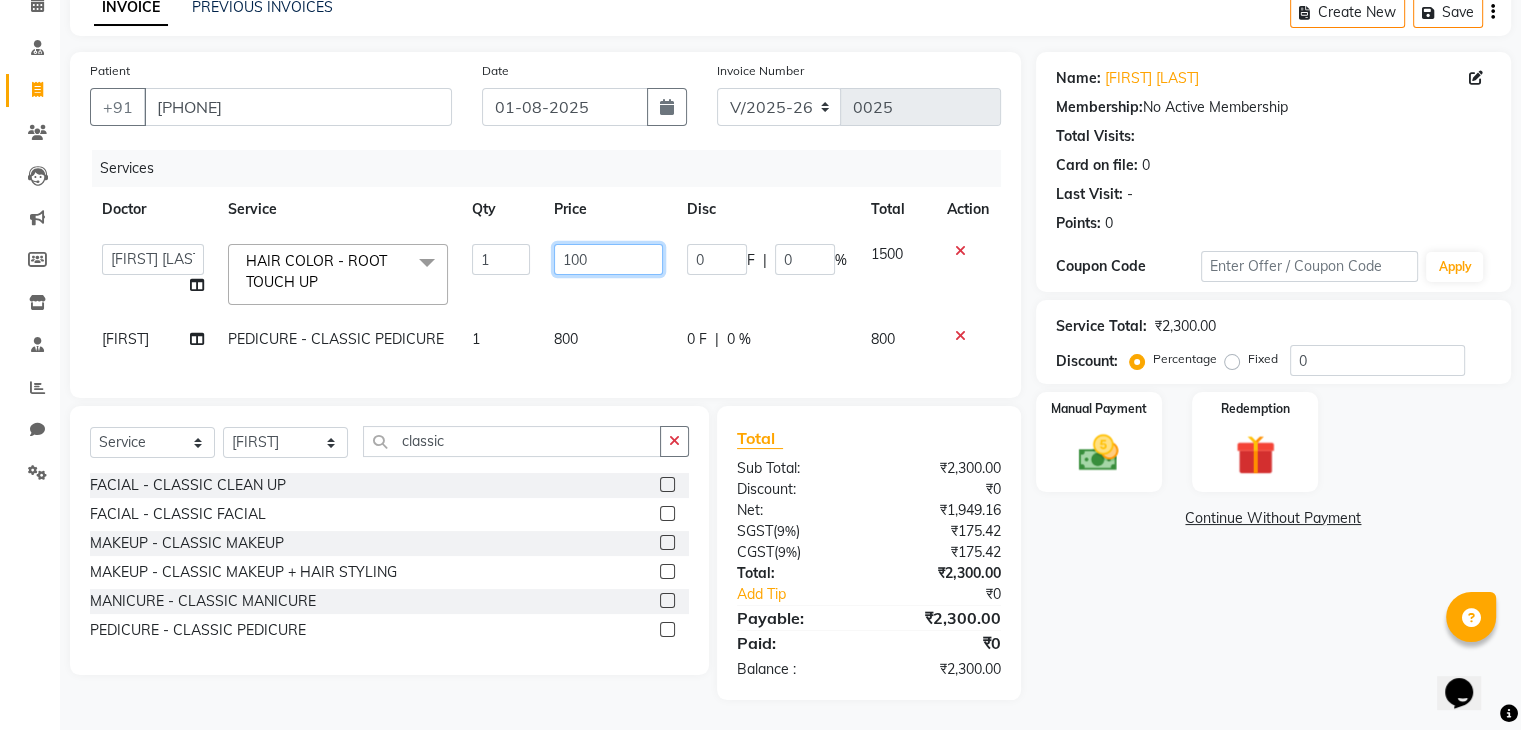type on "1600" 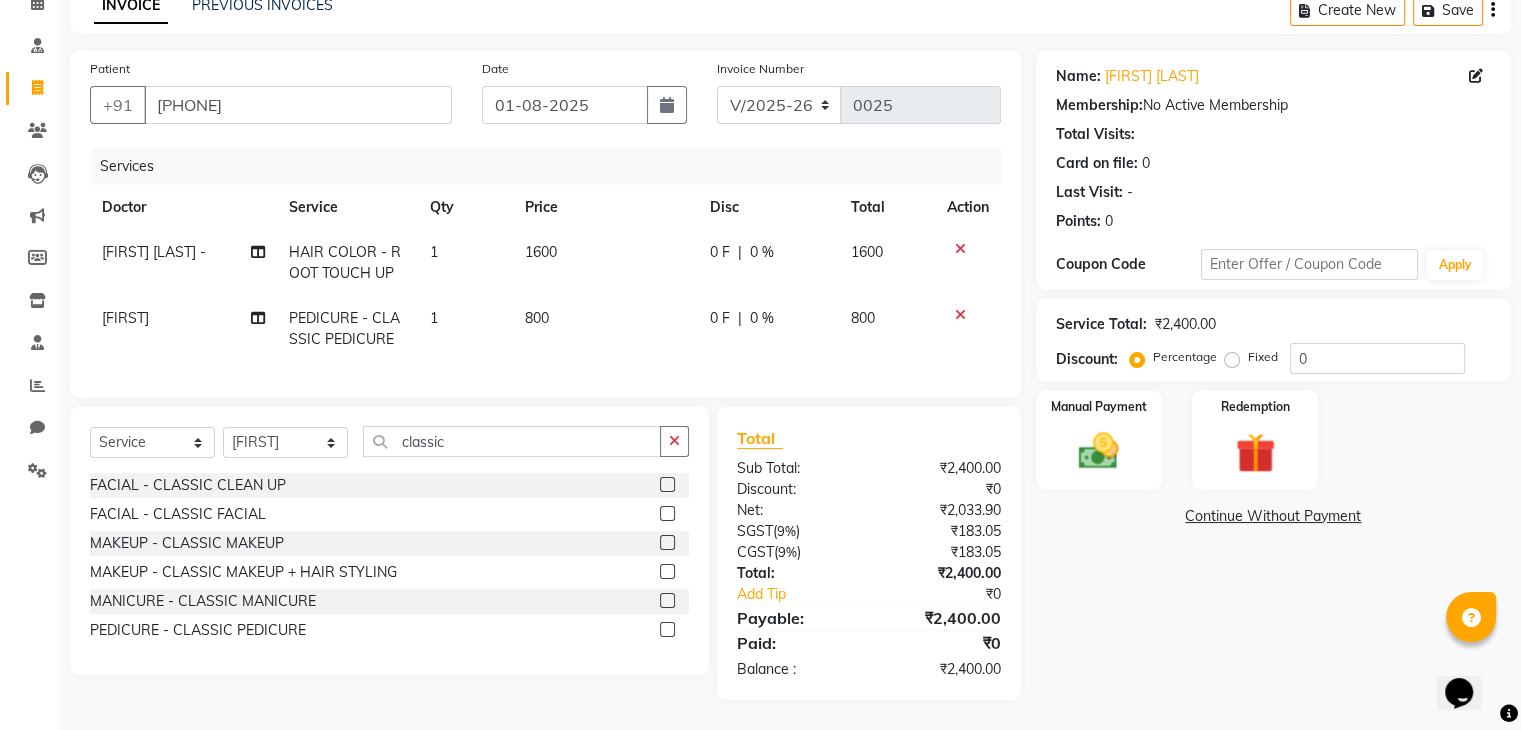 click on "Name: [FIRST] [LAST] Membership:  No Active Membership  Total Visits:   Card on file:  0 Last Visit:   - Points:   0  Coupon Code Apply Service Total:  ₹2,400.00  Discount:  Percentage   Fixed  0 Manual Payment Redemption  Continue Without Payment" 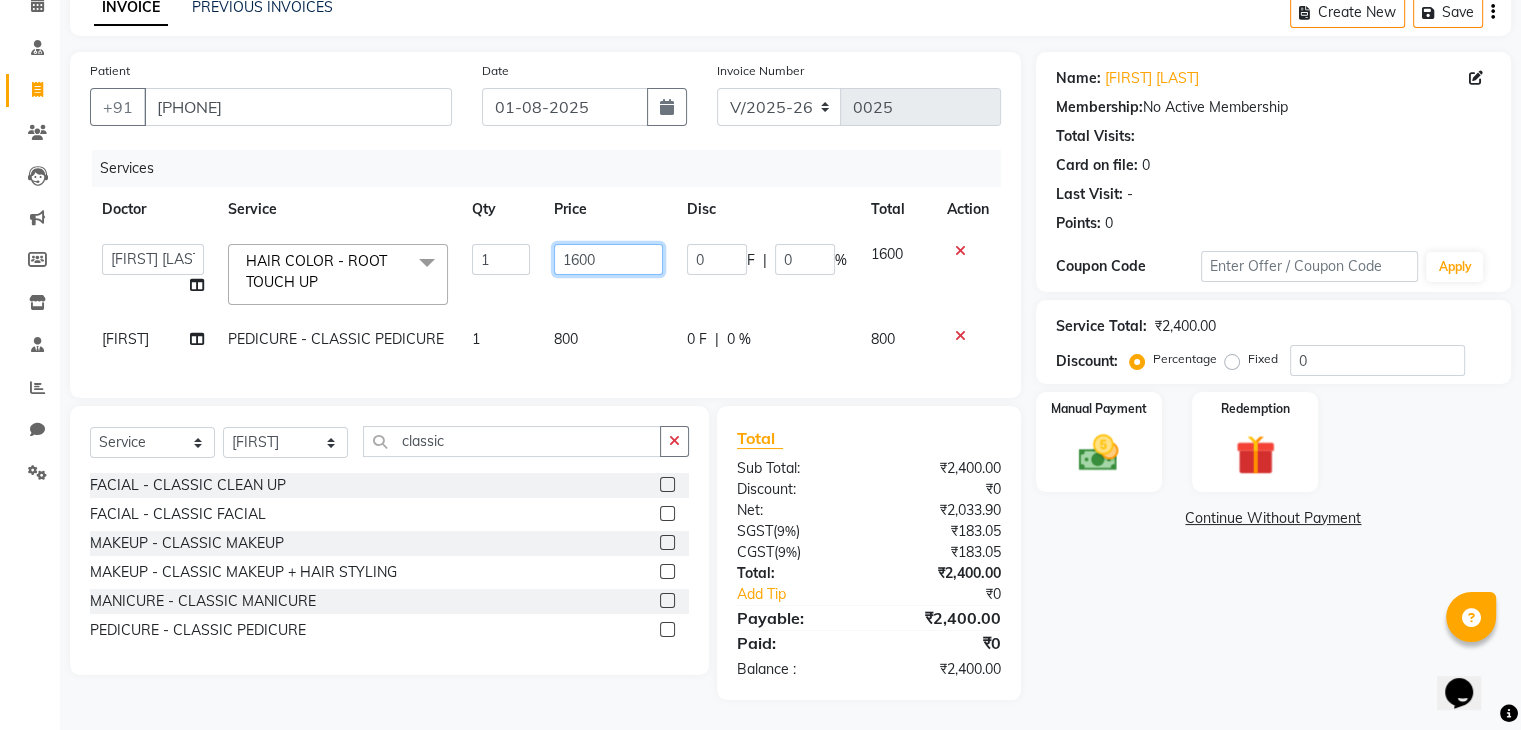 click on "1600" 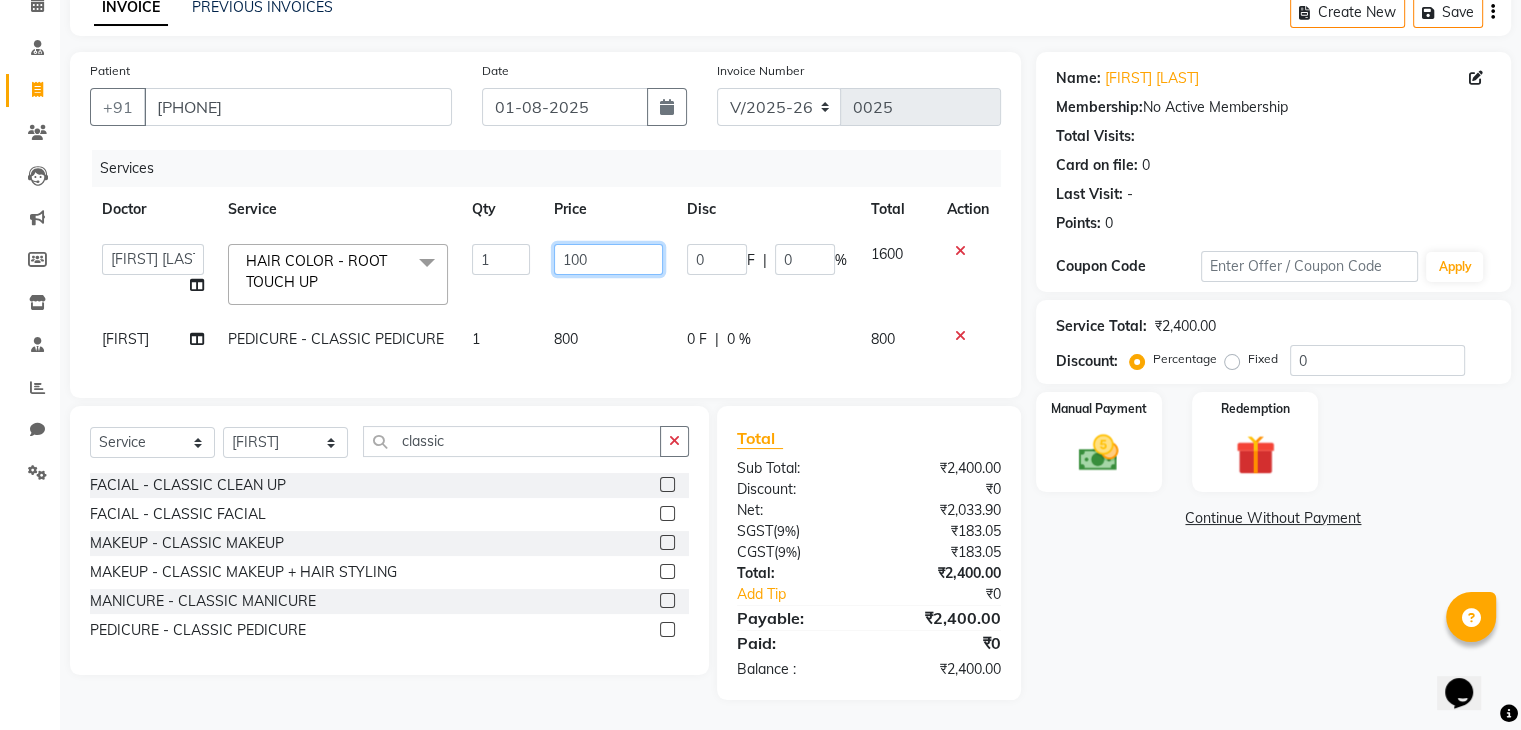 type on "1500" 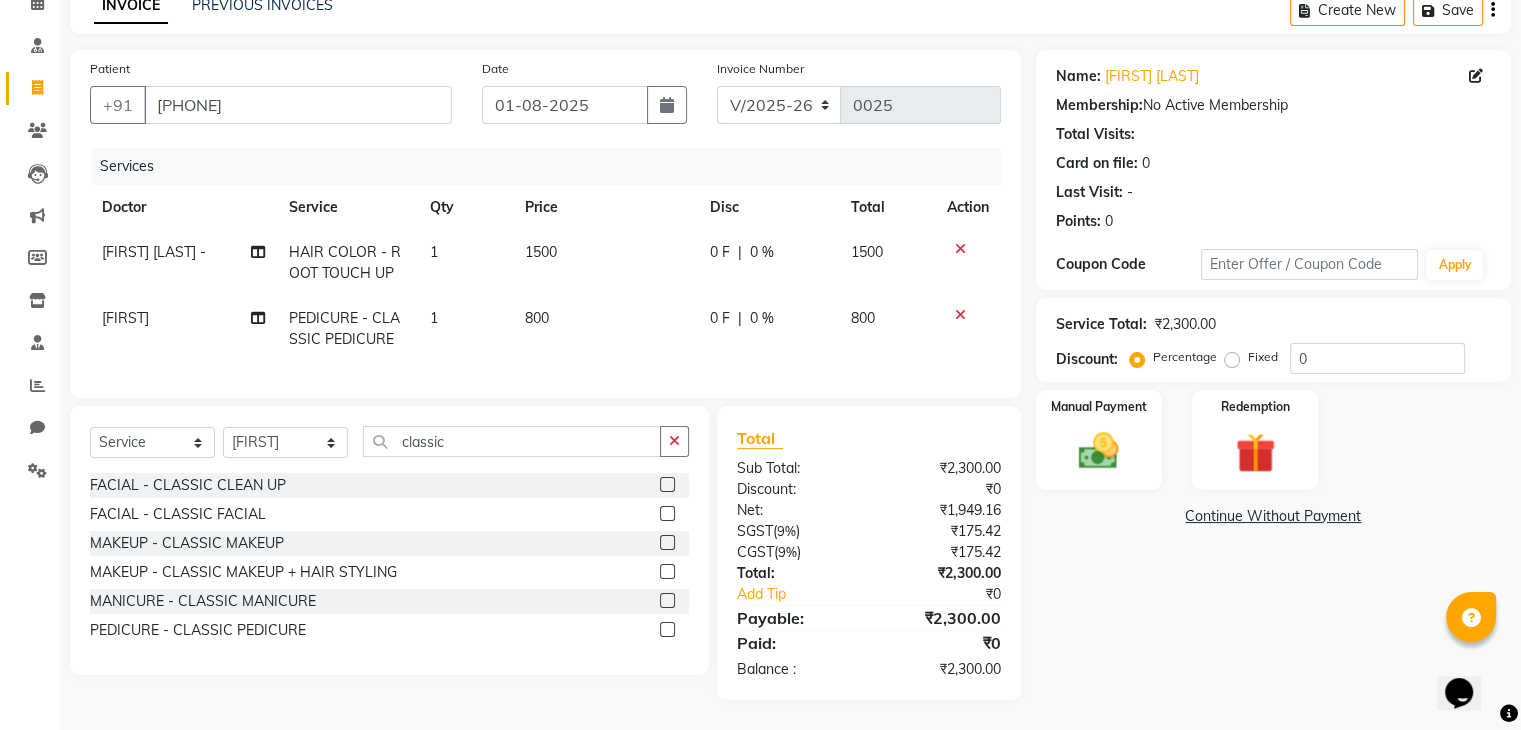 click on "Name: [FIRST] [LAST] Membership:  No Active Membership  Total Visits:   Card on file:  0 Last Visit:   - Points:   0  Coupon Code Apply Service Total:  ₹2,300.00  Discount:  Percentage   Fixed  0 Manual Payment Redemption  Continue Without Payment" 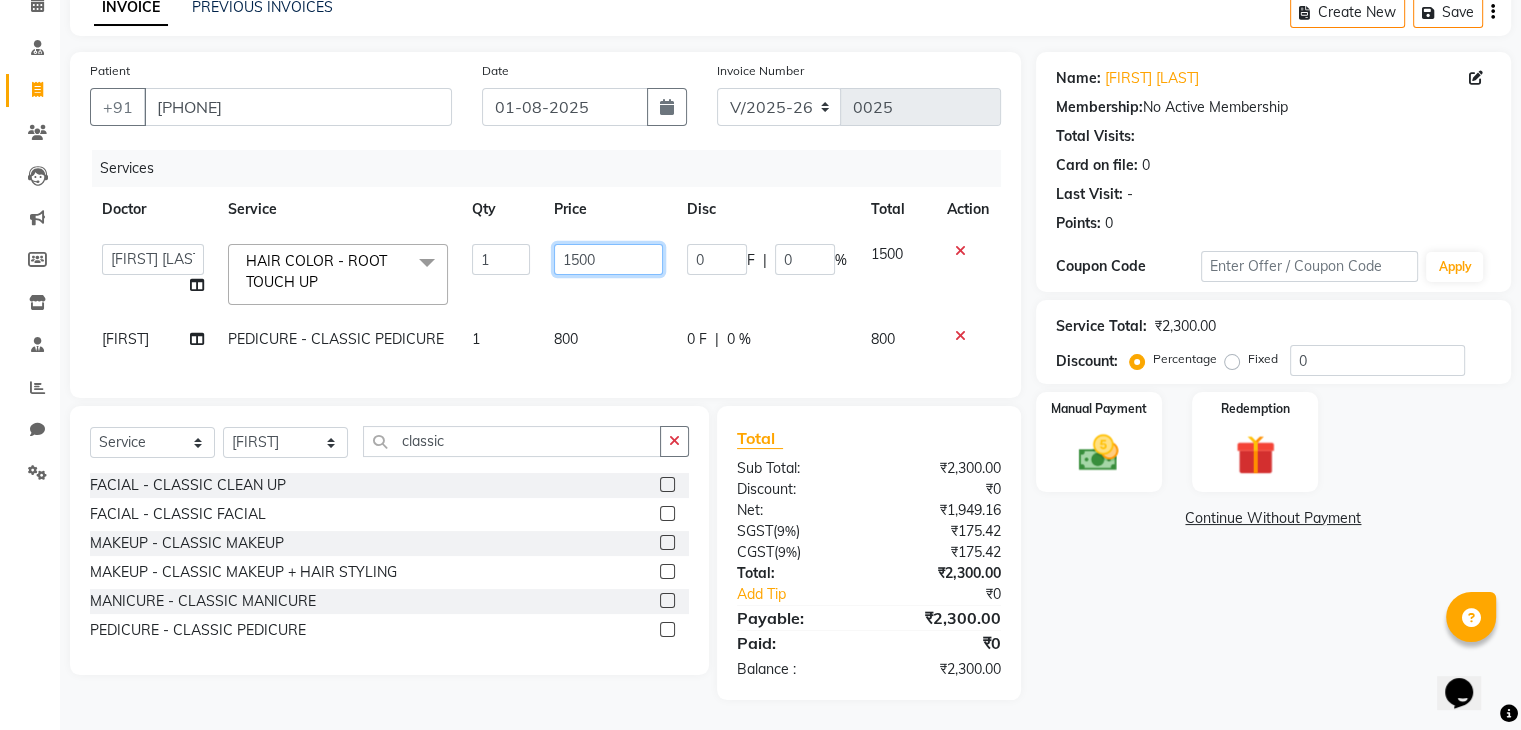 click on "1500" 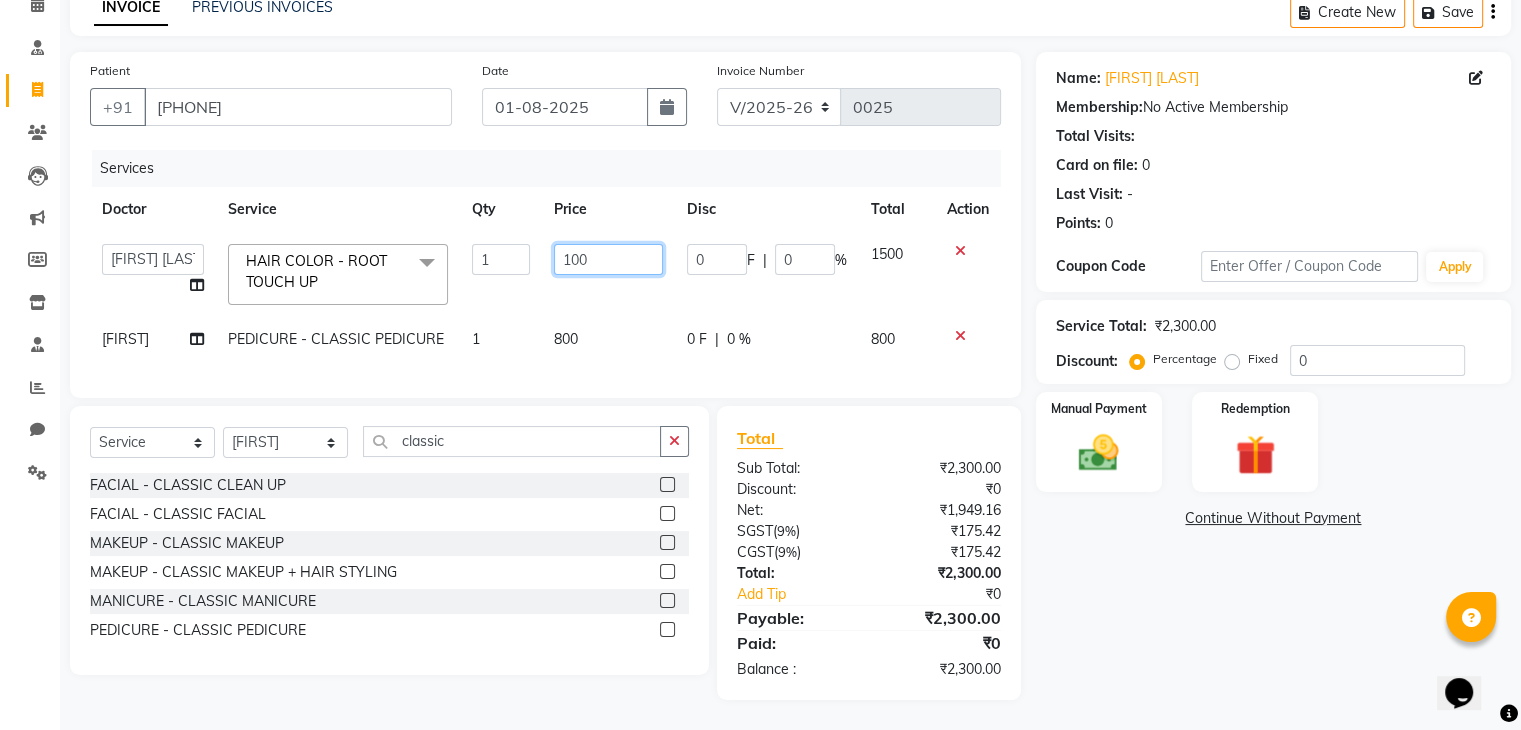 type on "1800" 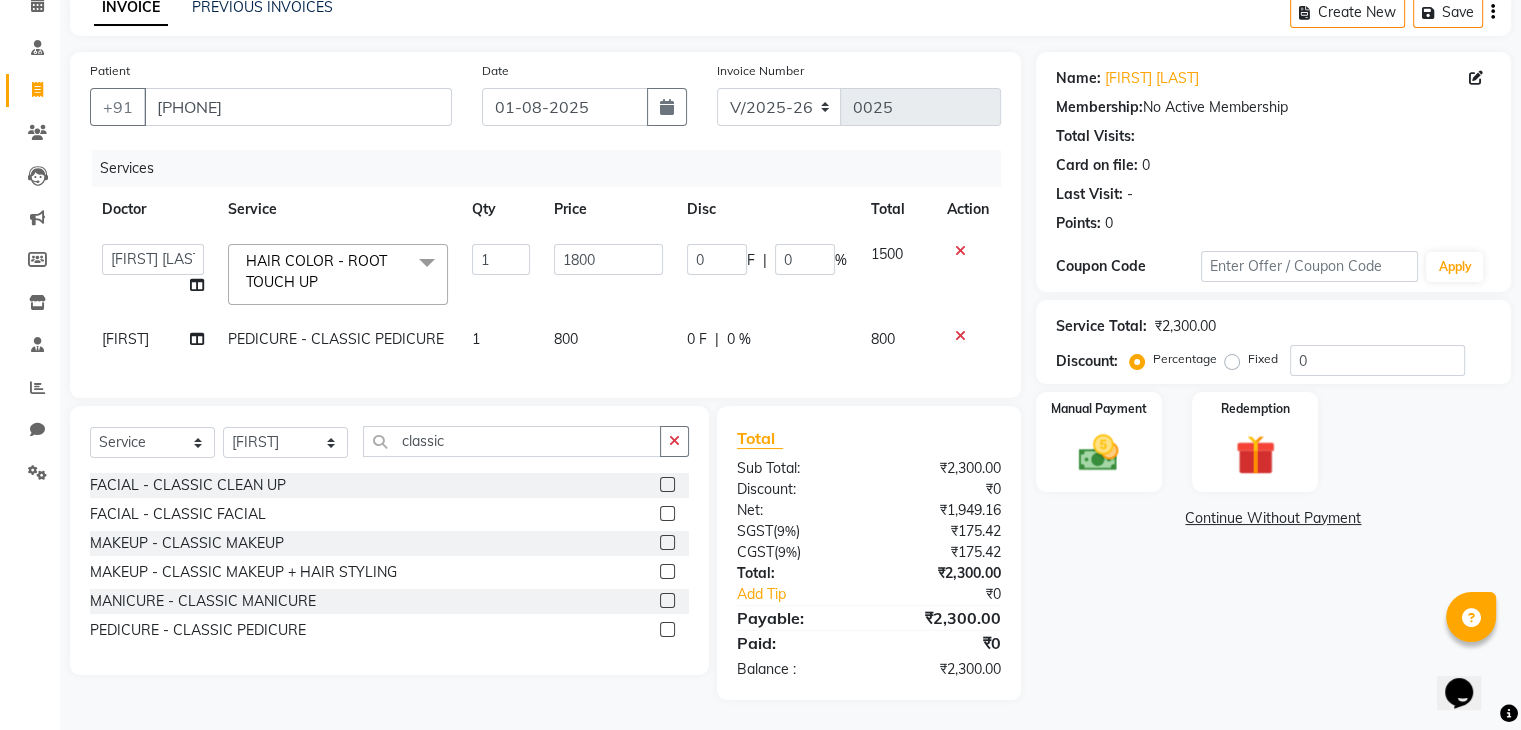 click on "Name: [FIRST] [LAST] Membership:  No Active Membership  Total Visits:   Card on file:  0 Last Visit:   - Points:   0  Coupon Code Apply Service Total:  ₹2,300.00  Discount:  Percentage   Fixed  0 Manual Payment Redemption  Continue Without Payment" 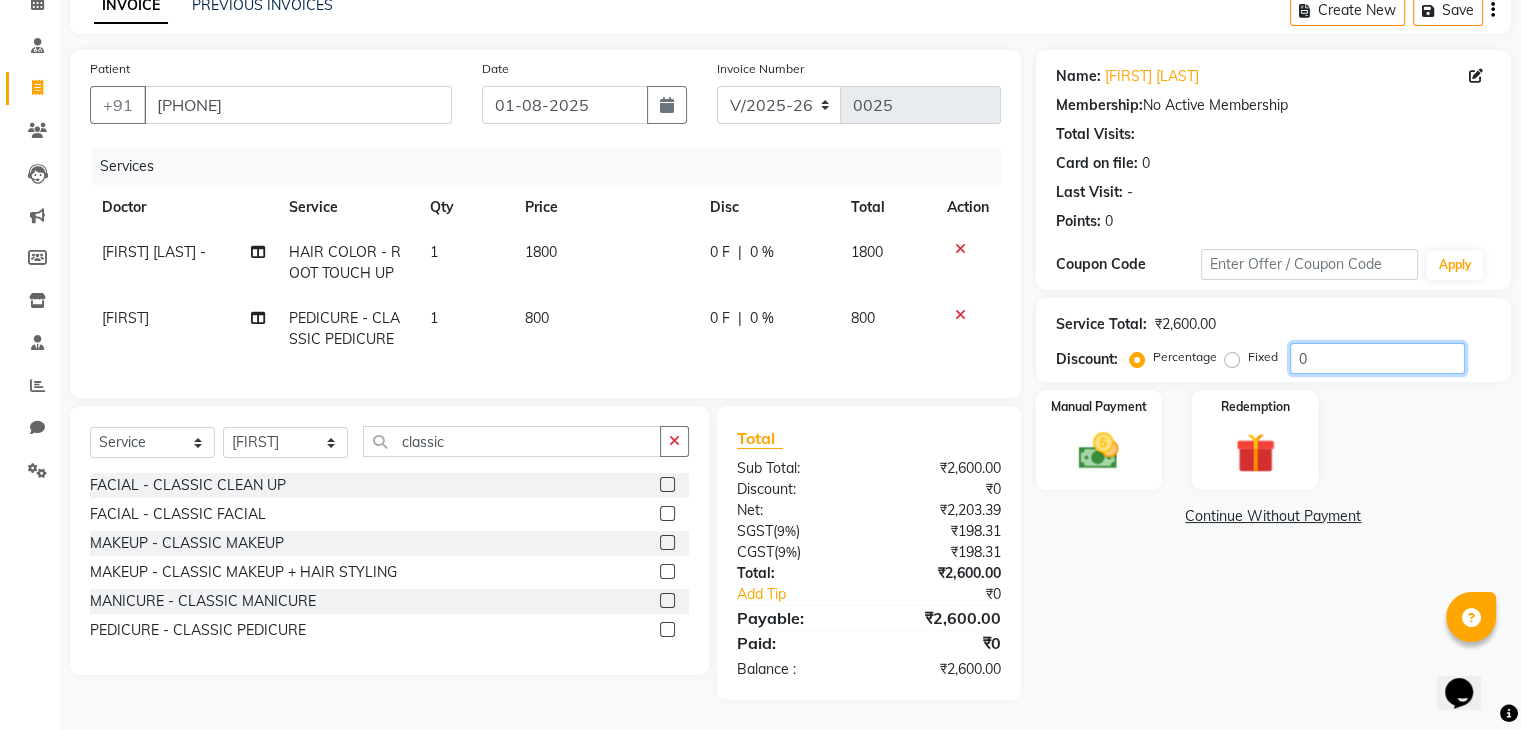 click on "0" 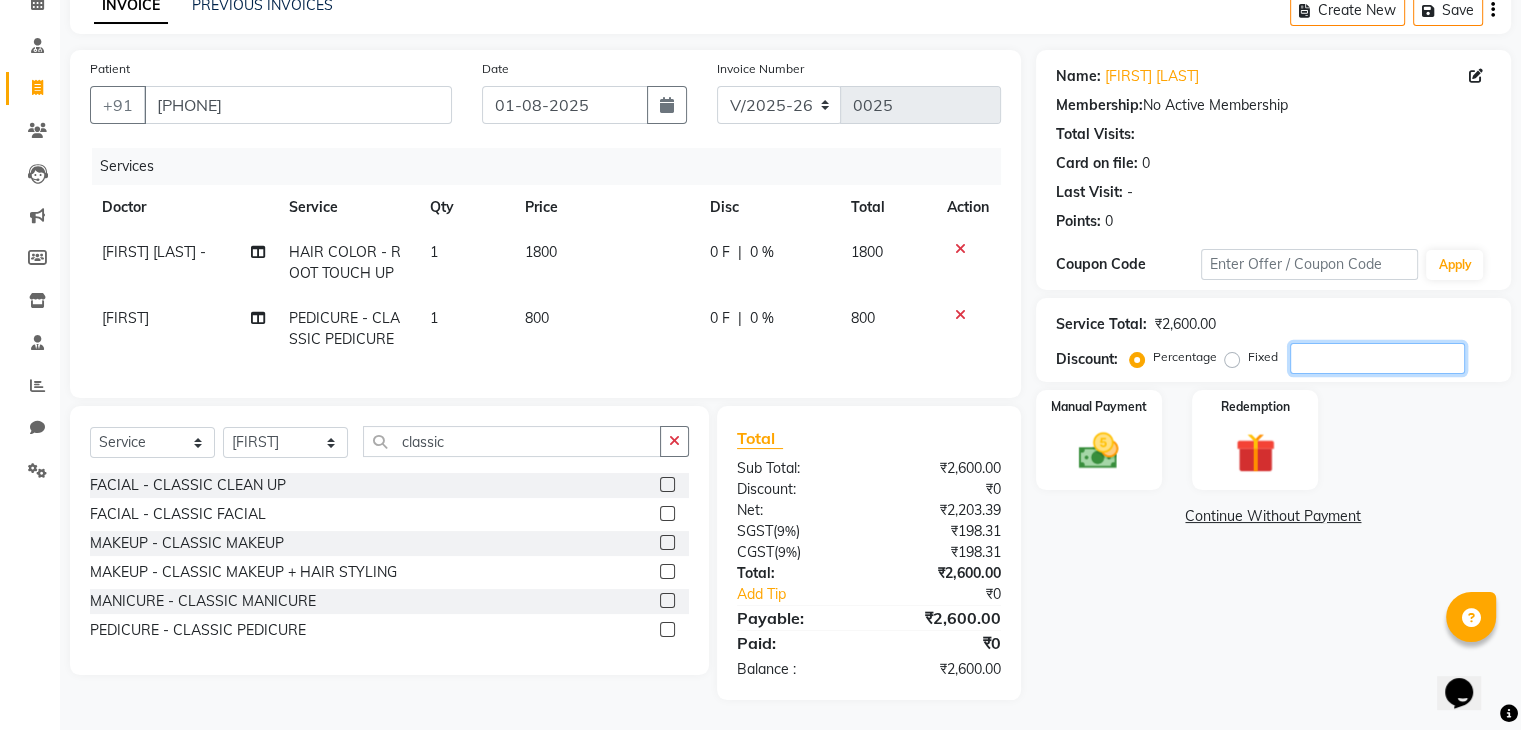 type on "5" 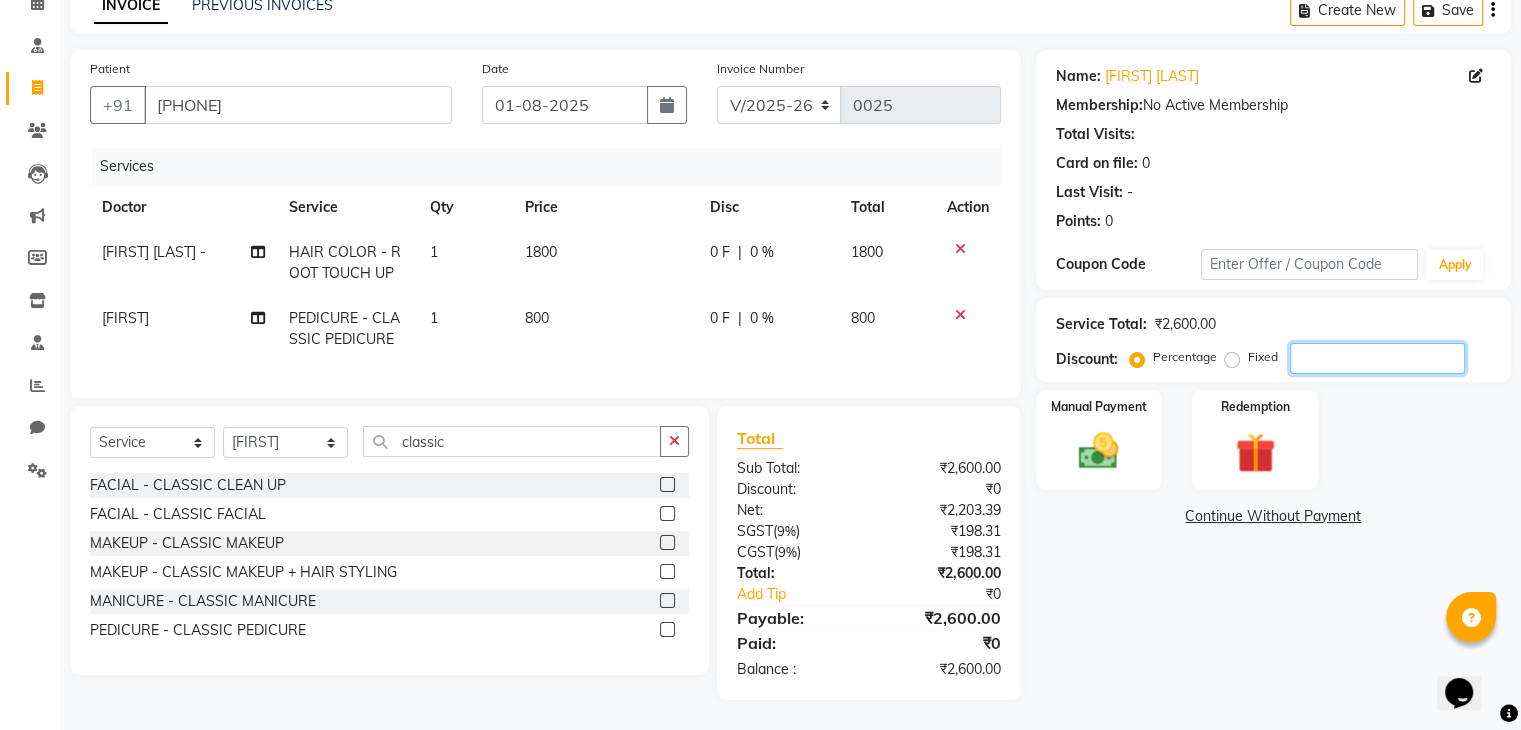 type 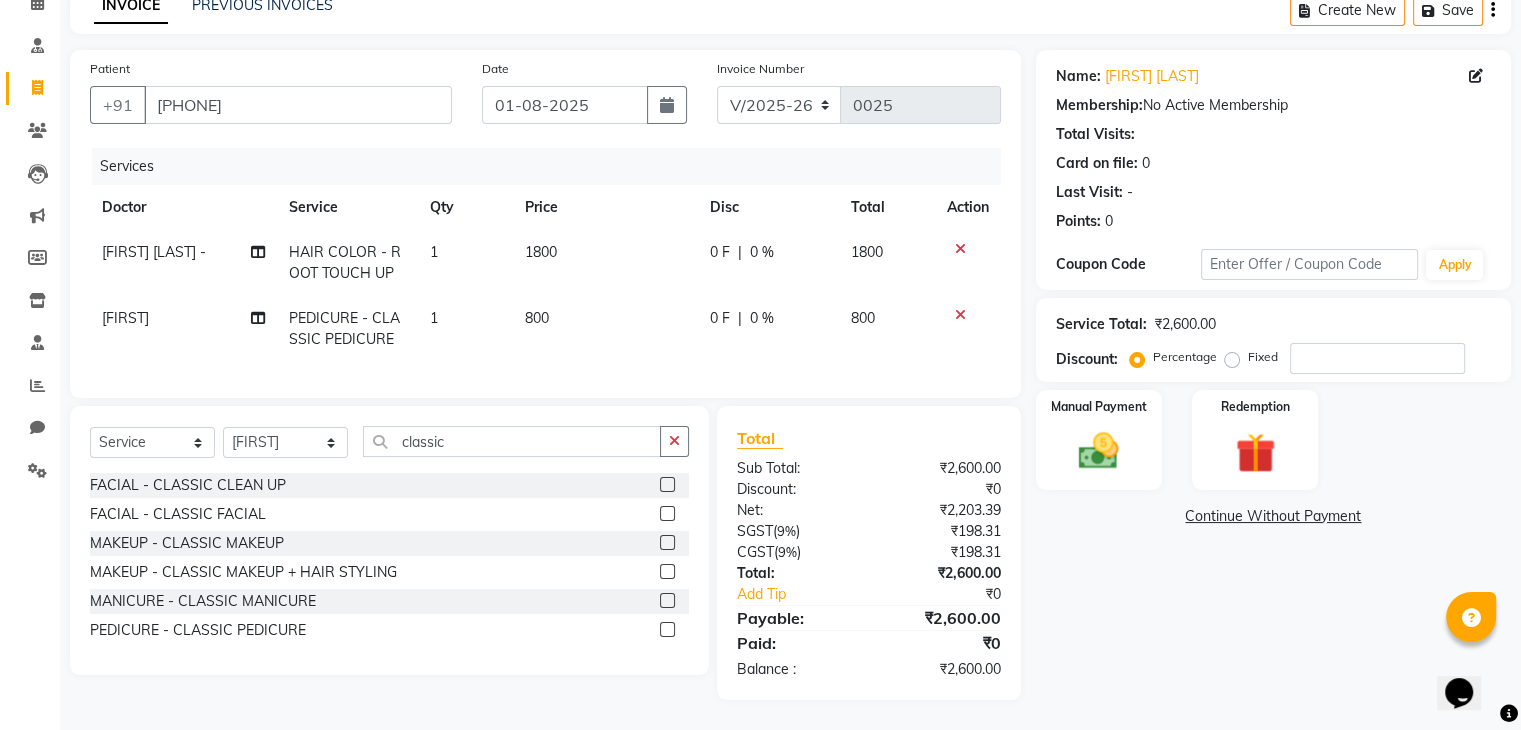 click on "1800" 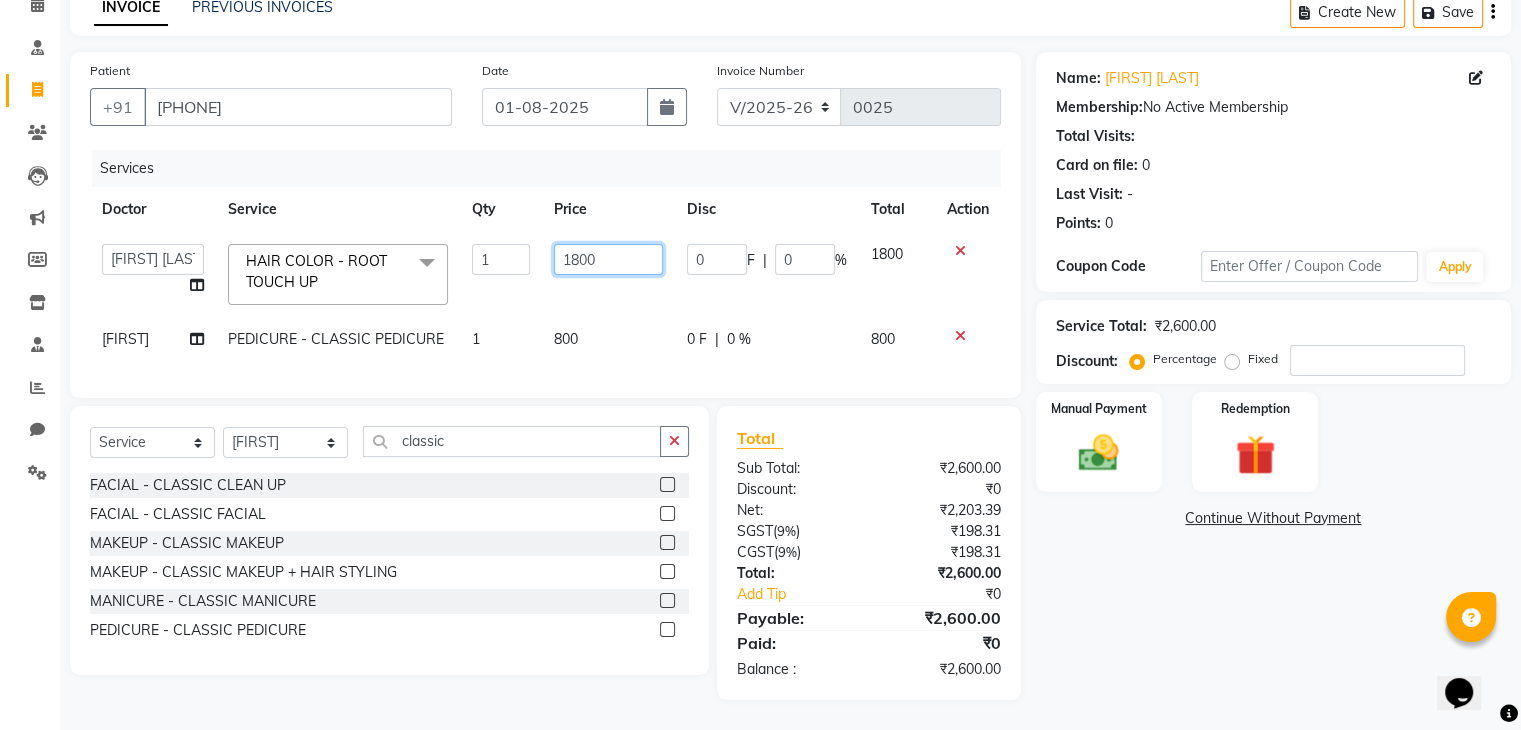 click on "1800" 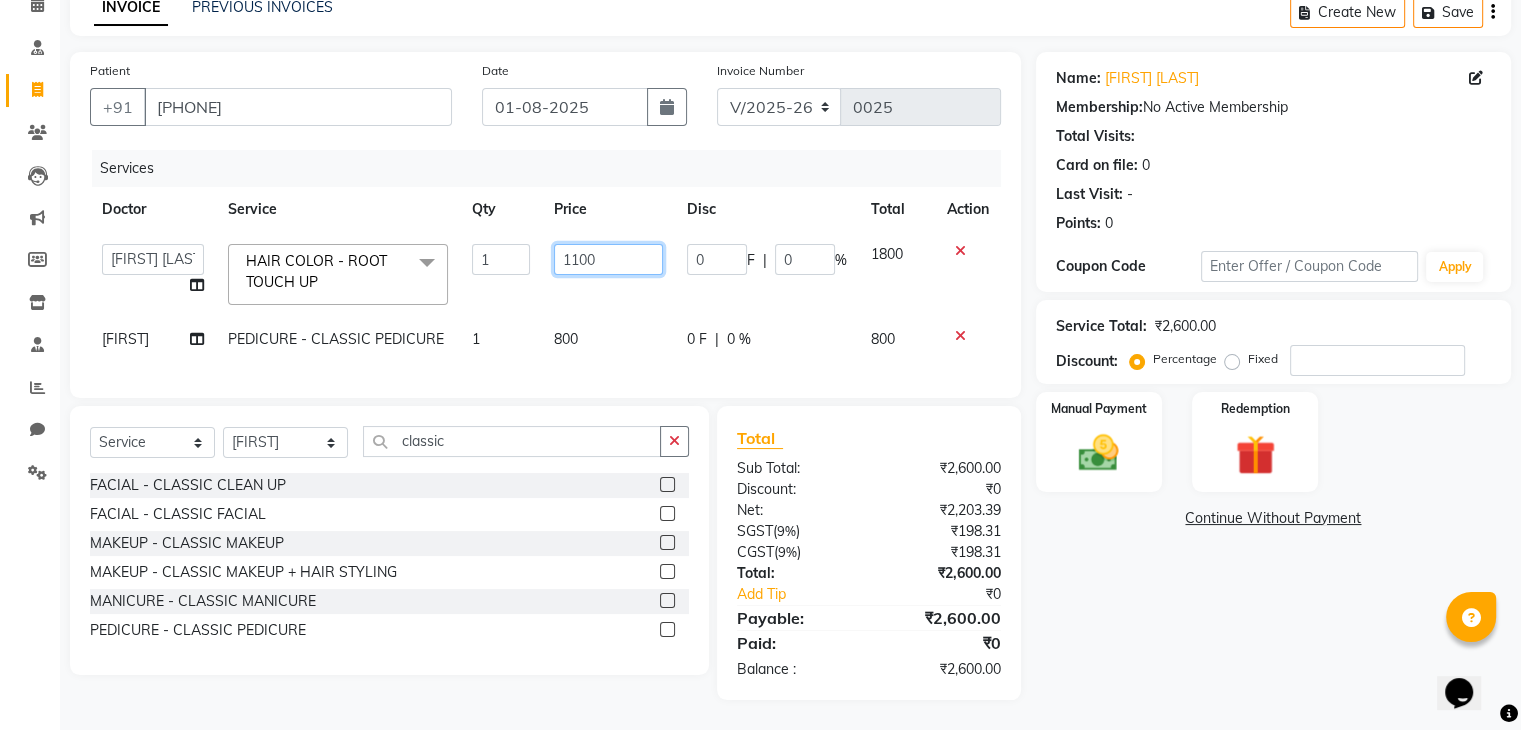 type on "11700" 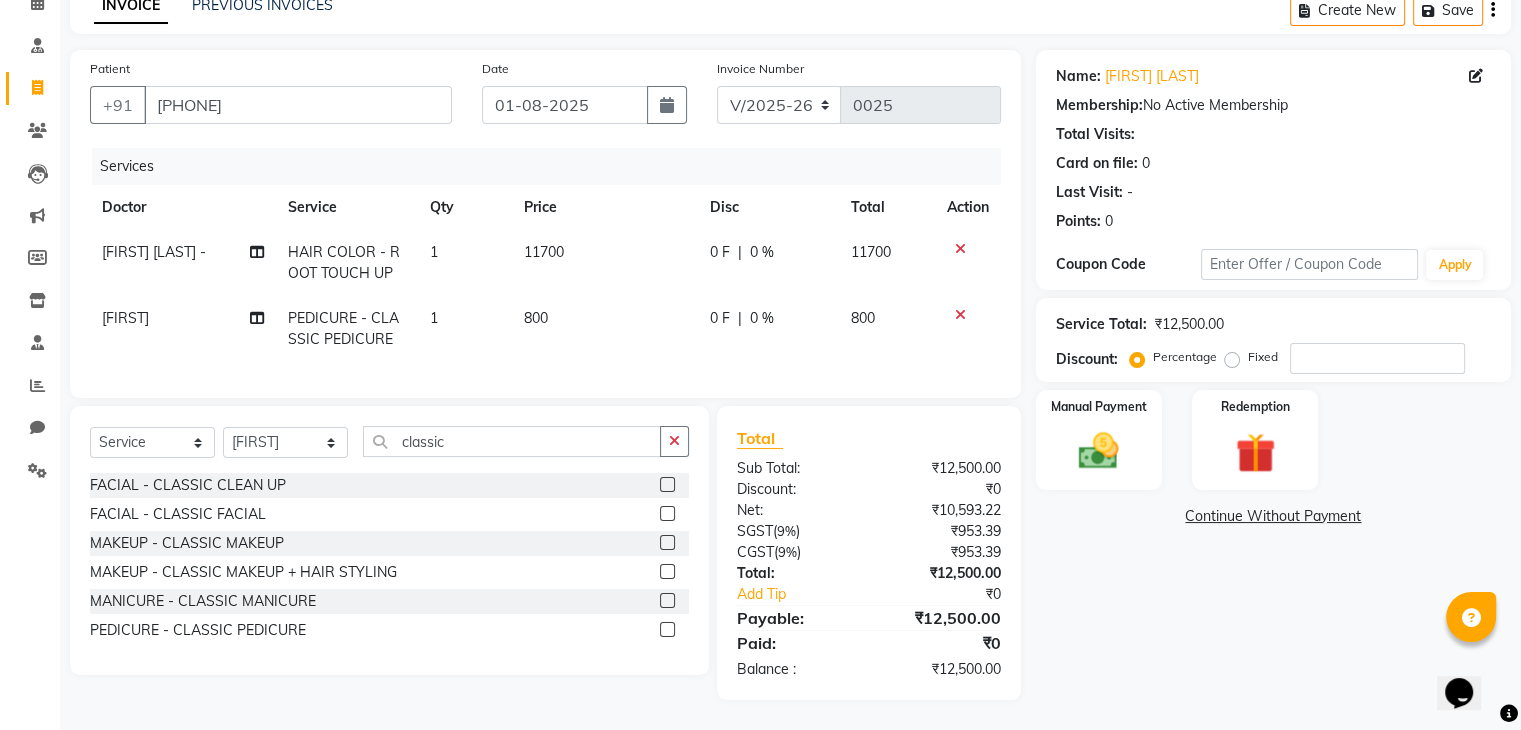 drag, startPoint x: 594, startPoint y: 238, endPoint x: 533, endPoint y: 281, distance: 74.63243 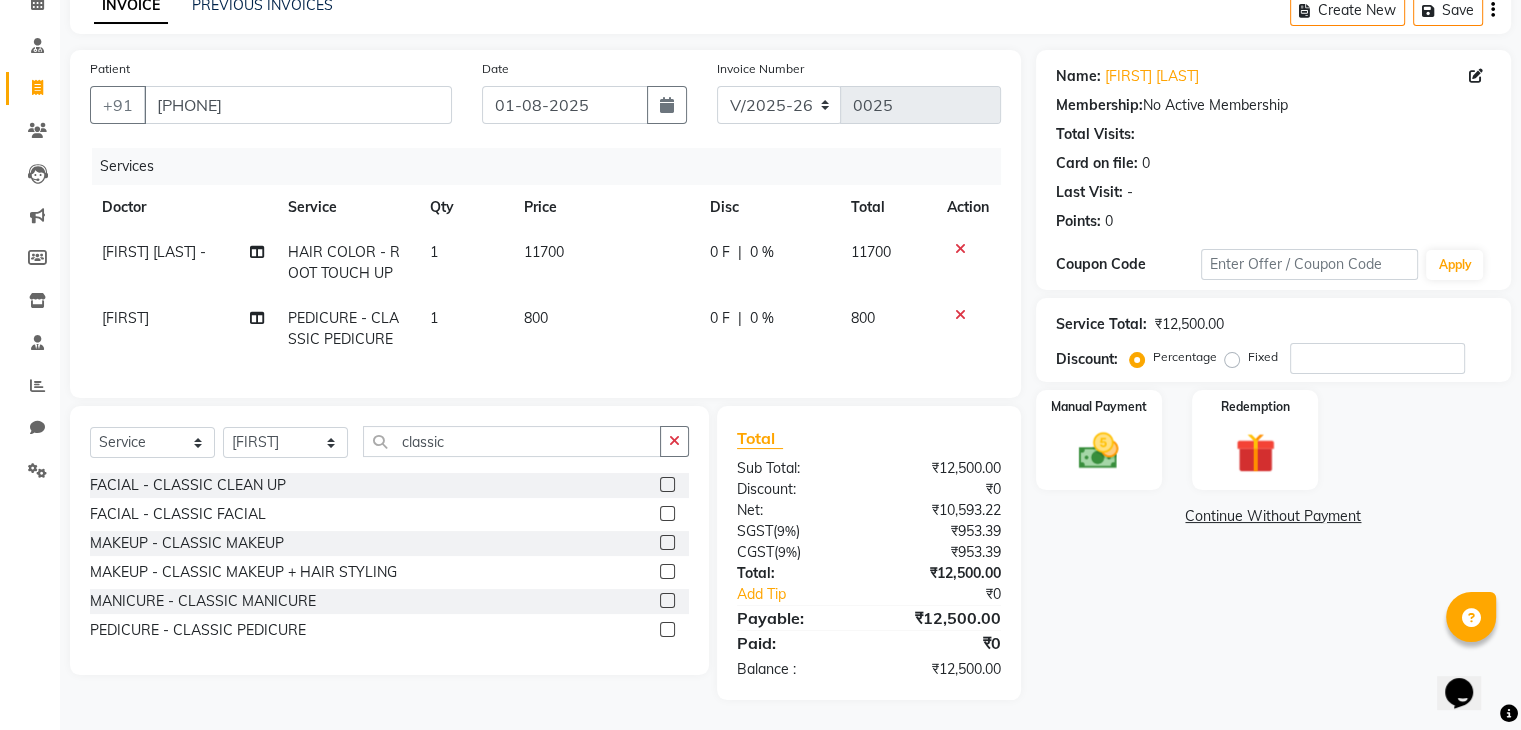 drag, startPoint x: 533, startPoint y: 281, endPoint x: 637, endPoint y: 180, distance: 144.97241 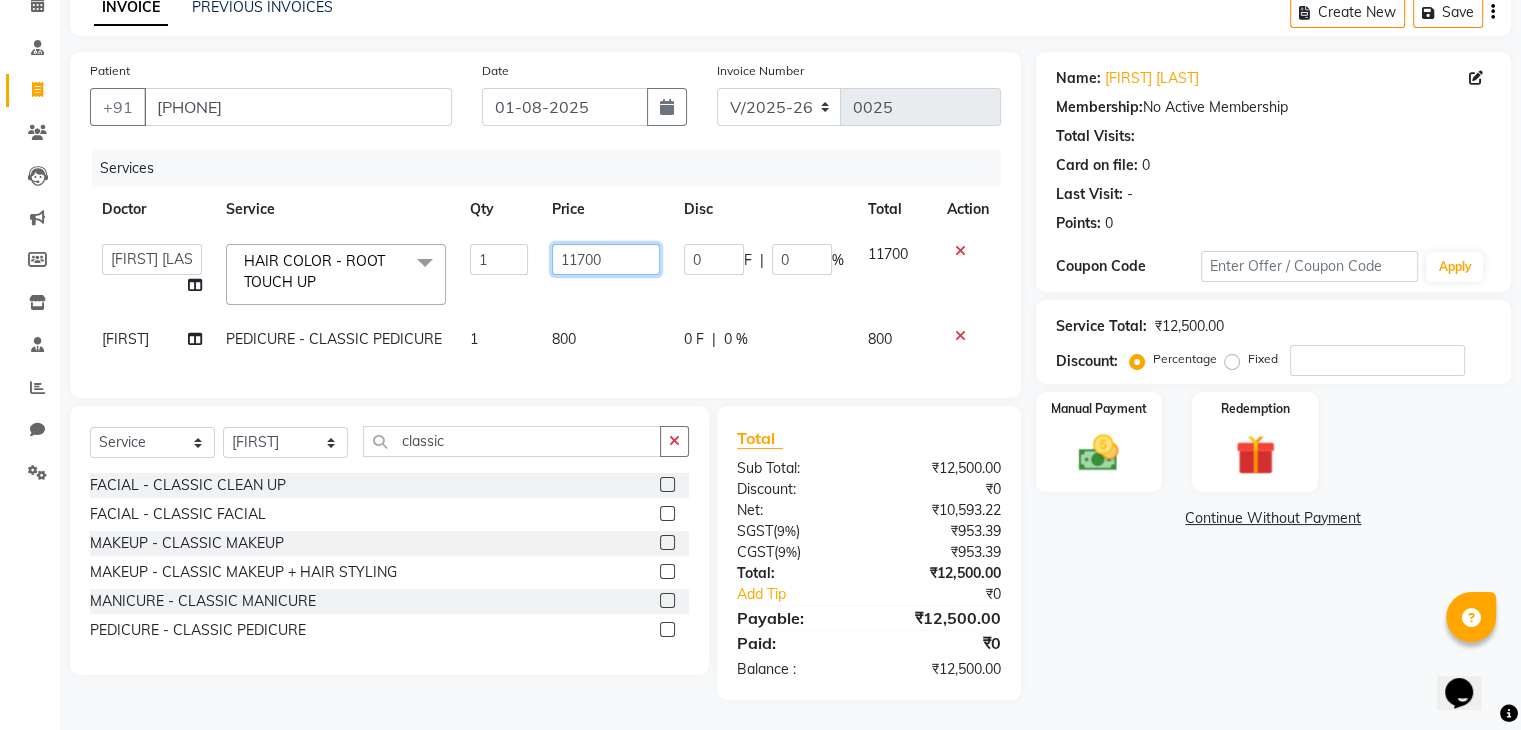 click on "11700" 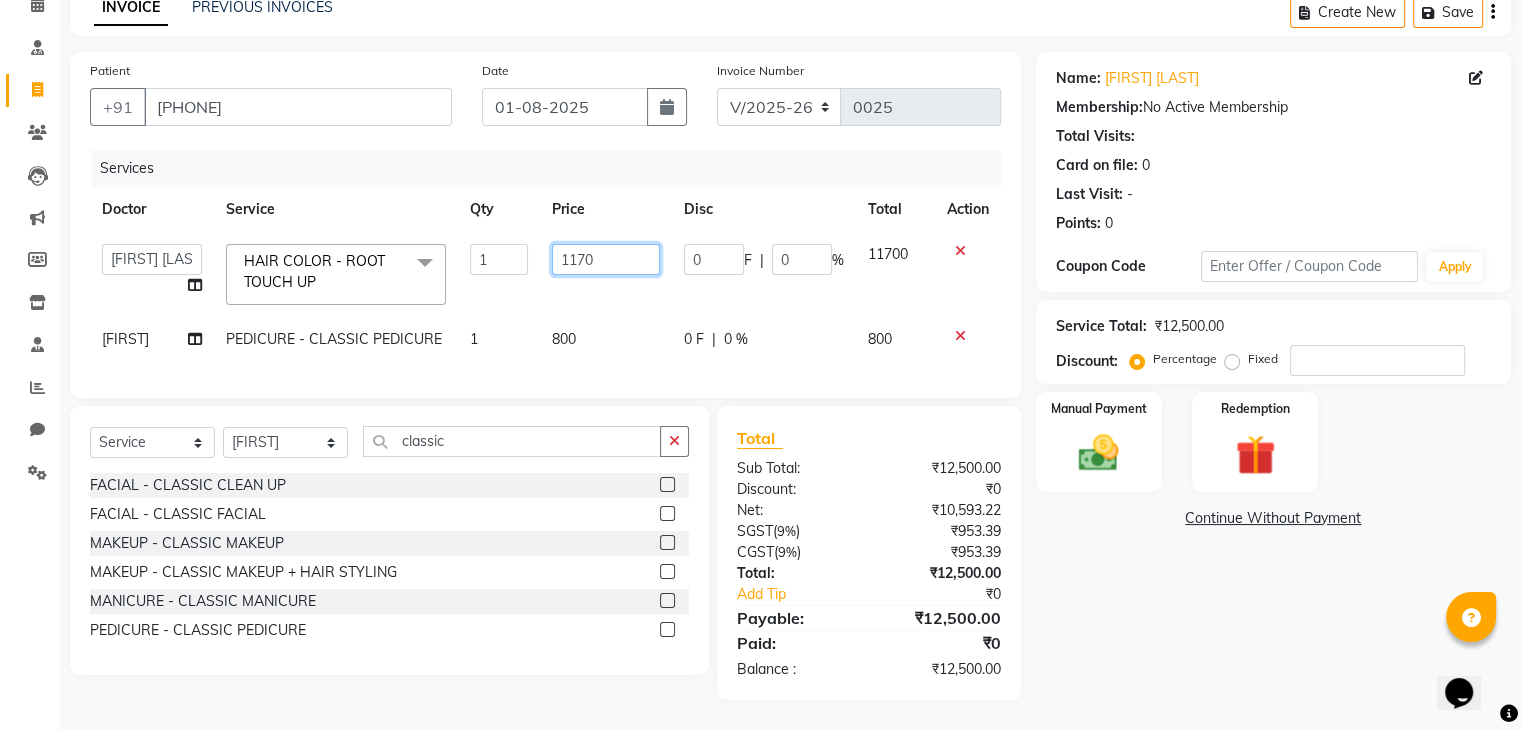 click on "1170" 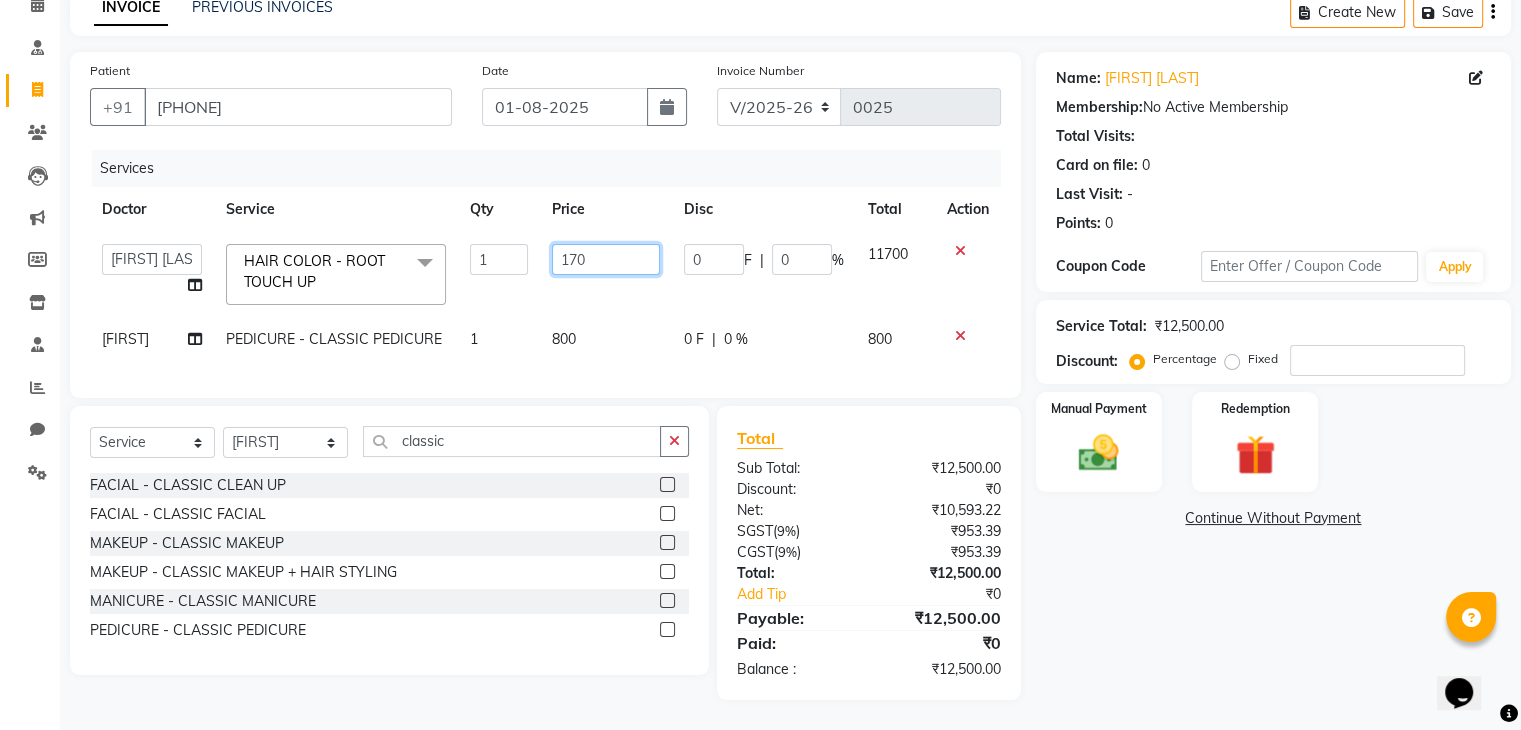 type on "1770" 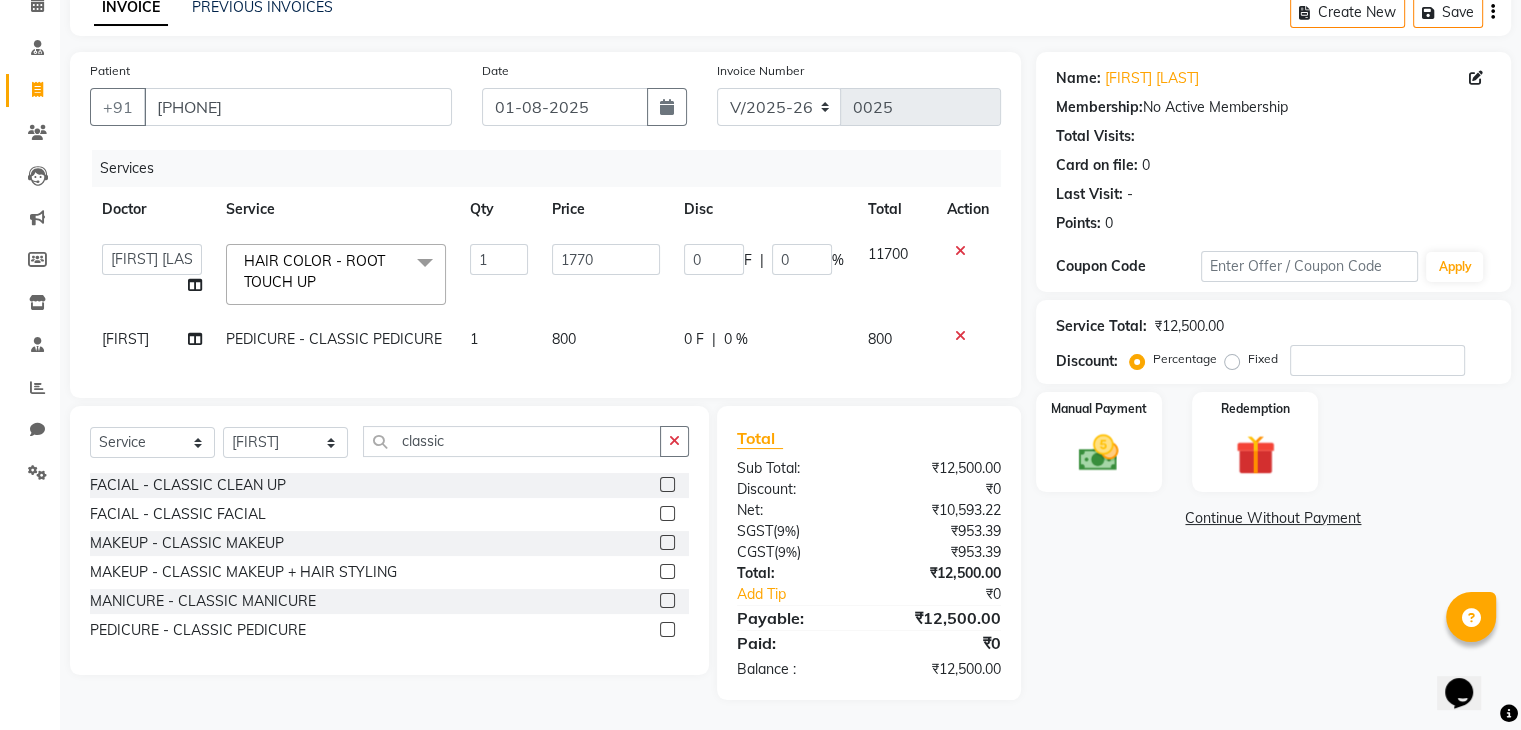 click on "Name: [FIRST] [LAST] Membership:  No Active Membership  Total Visits:   Card on file:  0 Last Visit:   - Points:   0  Coupon Code Apply Service Total:  ₹12,500.00  Discount:  Percentage   Fixed  Manual Payment Redemption  Continue Without Payment" 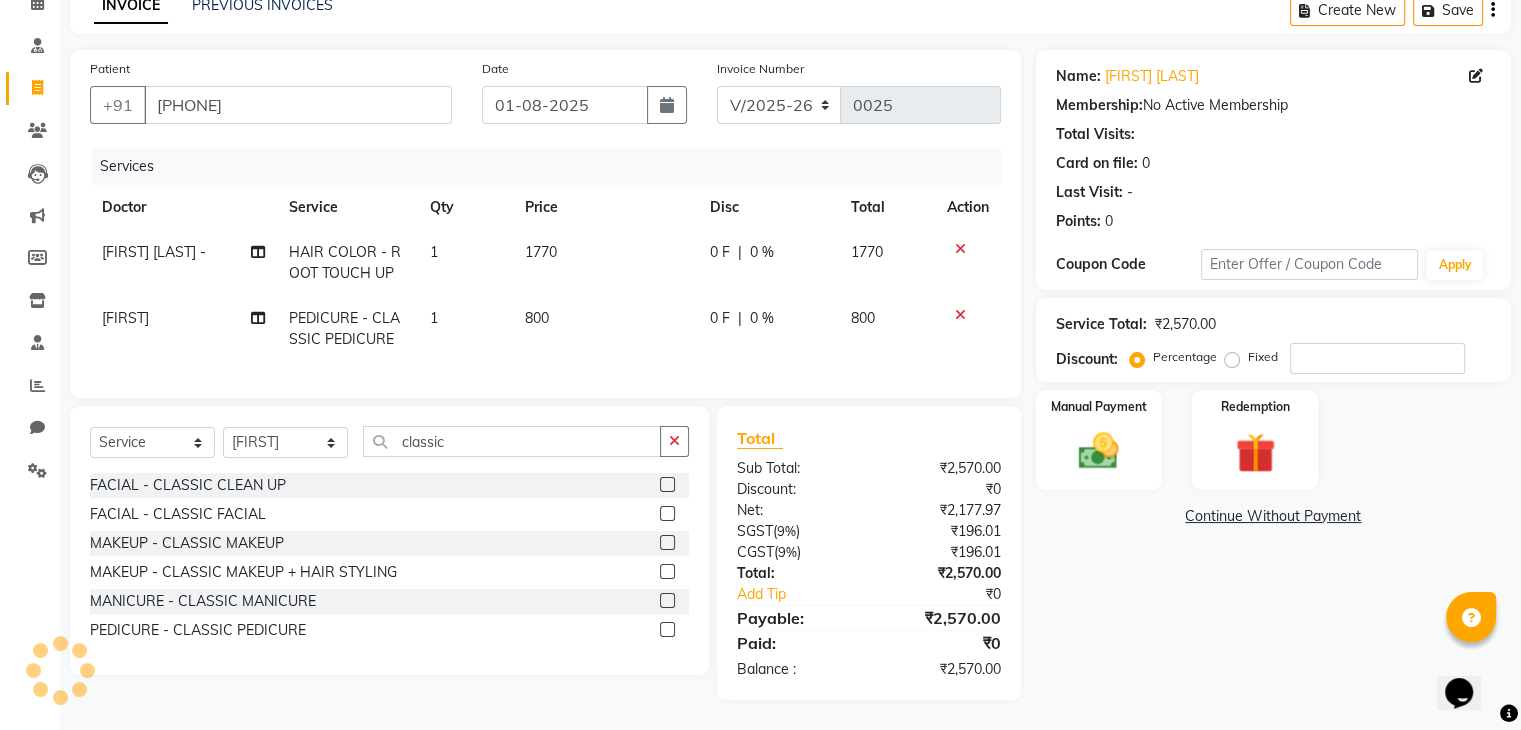 click on "1770" 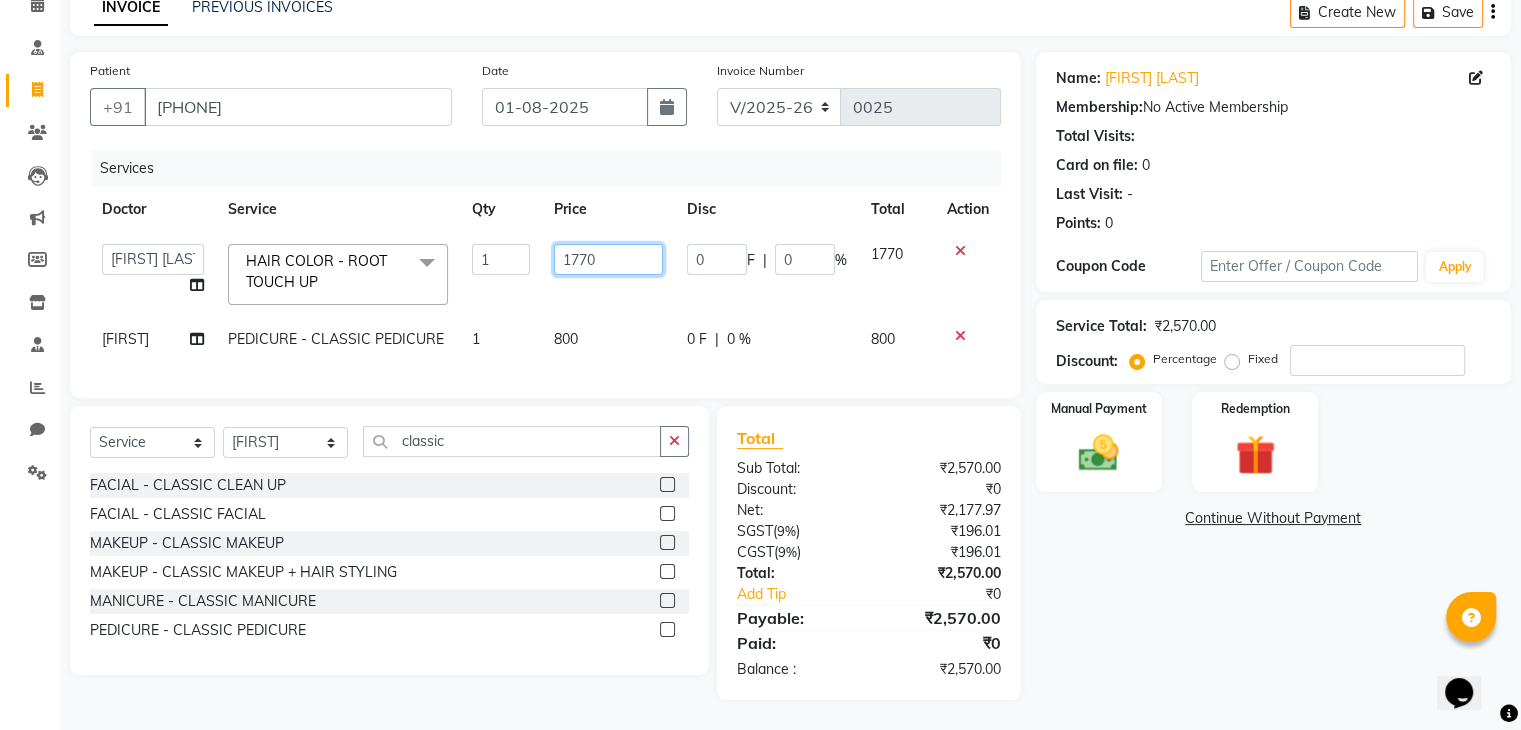 click on "1770" 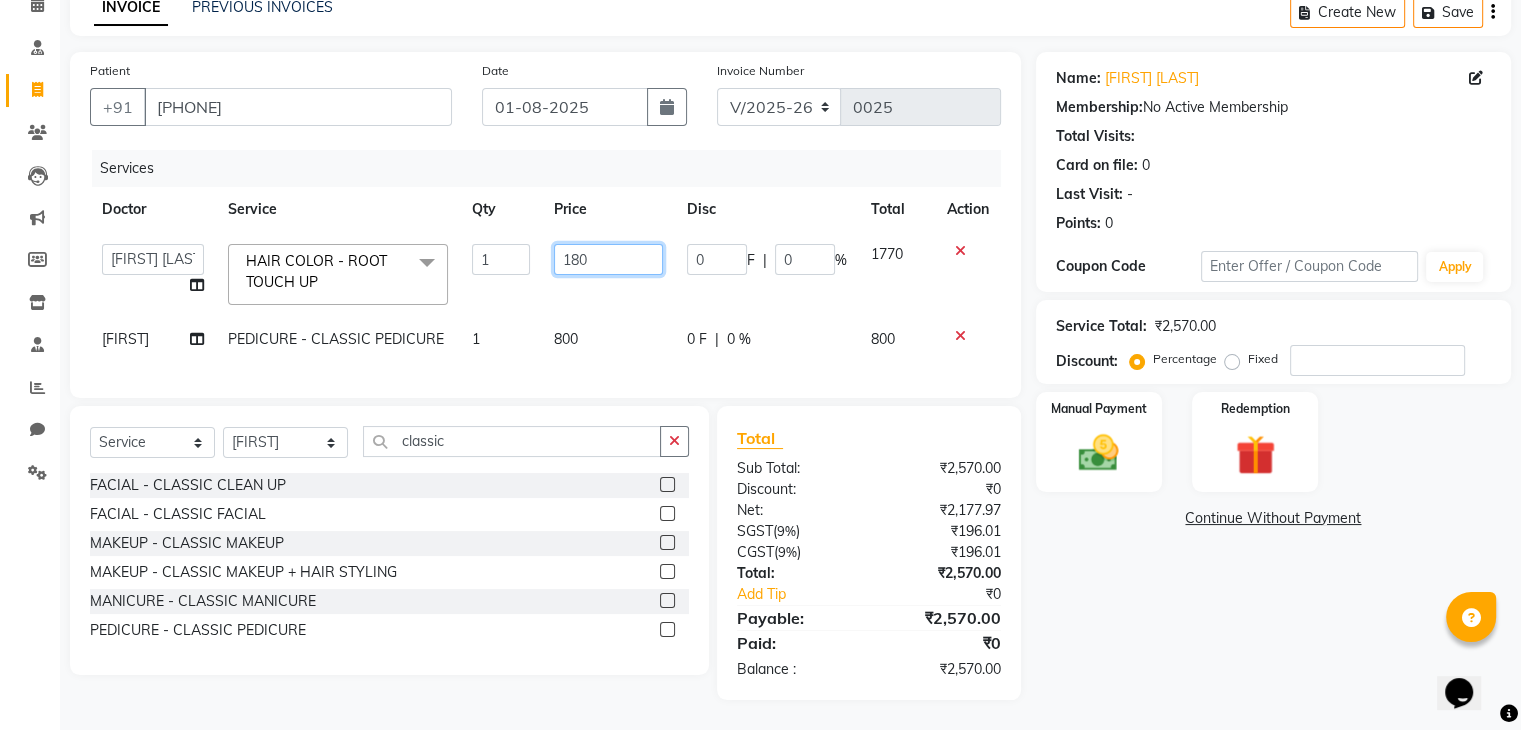 type on "1800" 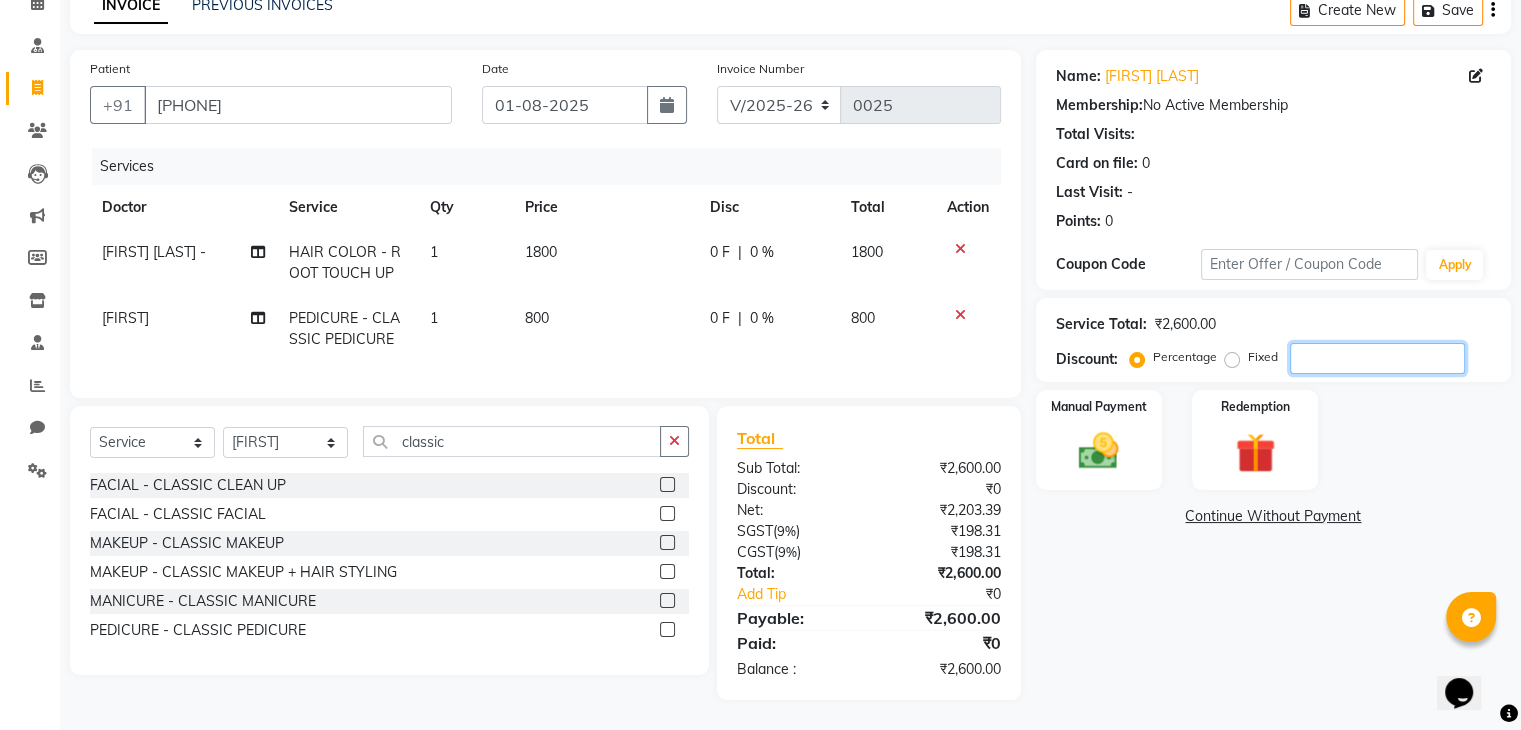 click 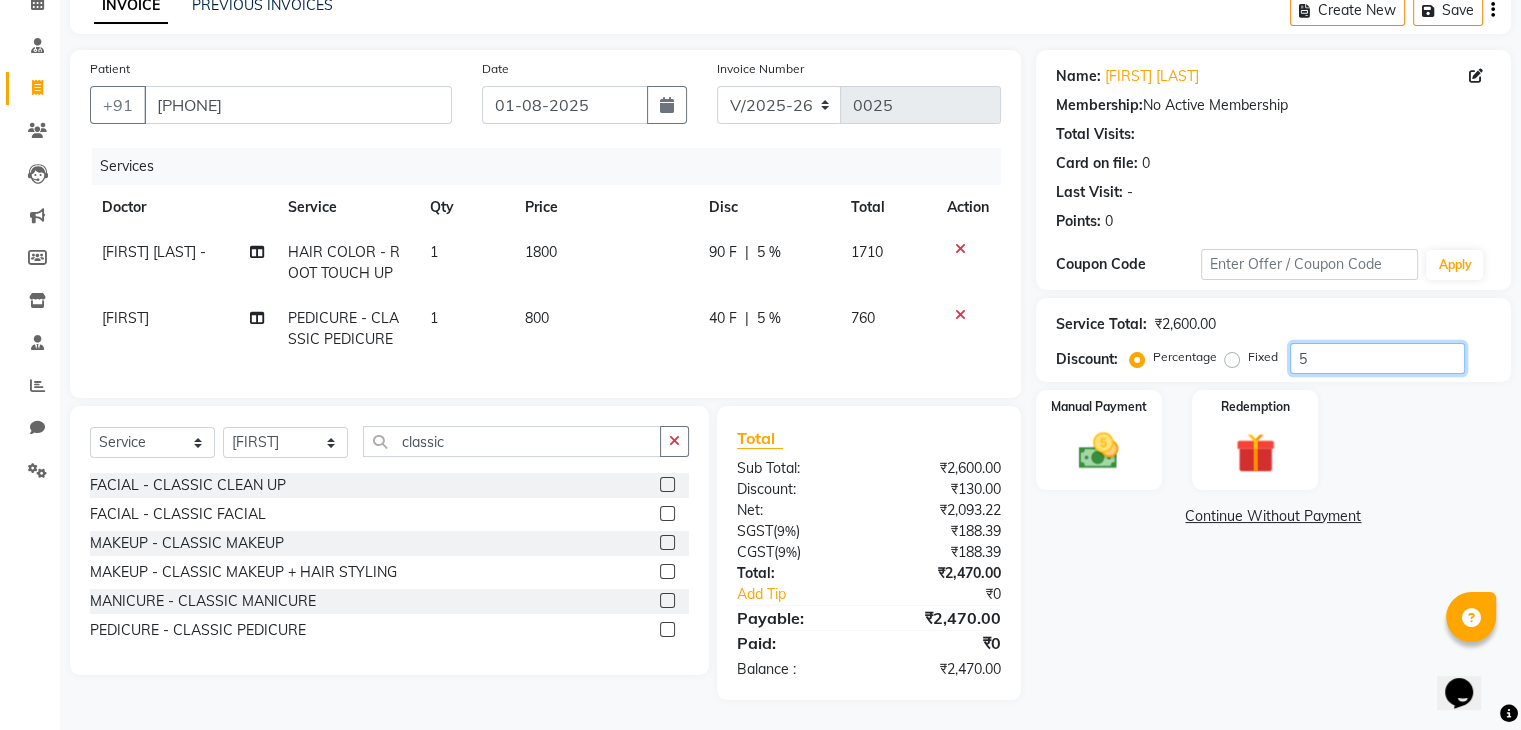 type on "5" 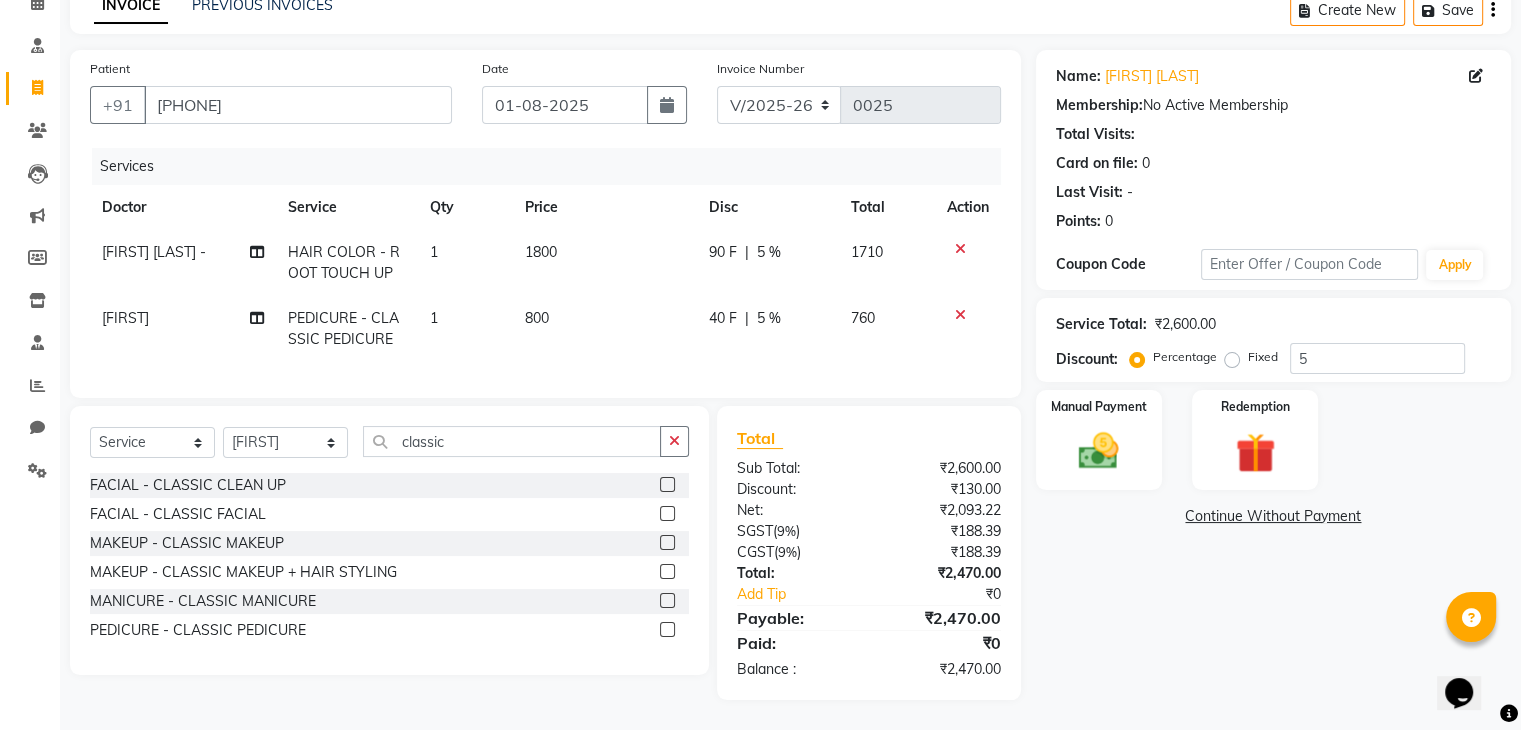 click on "Name: [FIRST] [LAST] Membership:  No Active Membership  Total Visits:   Card on file:  0 Last Visit:   - Points:   0  Coupon Code Apply Service Total:  ₹2,600.00  Discount:  Percentage   Fixed  5 Manual Payment Redemption  Continue Without Payment" 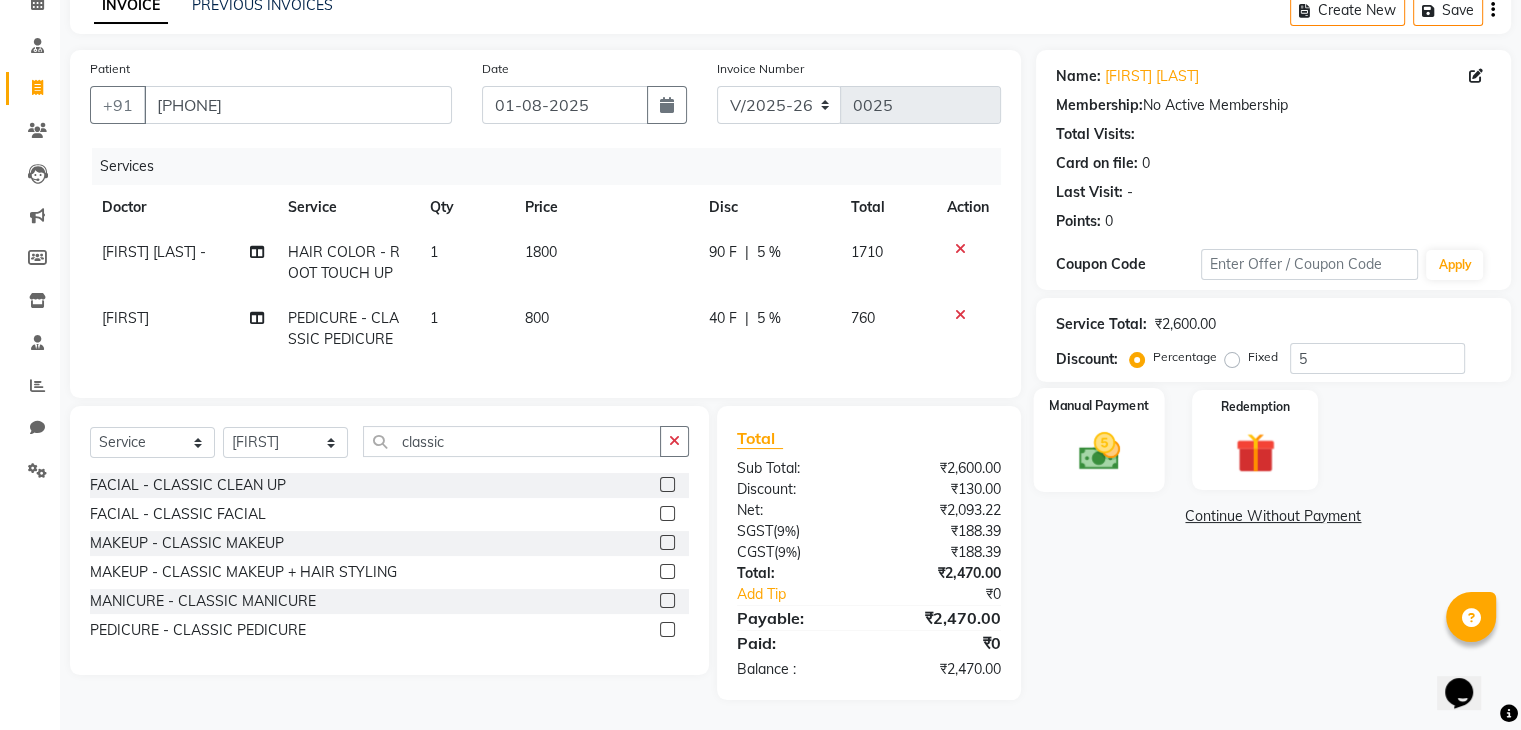 click 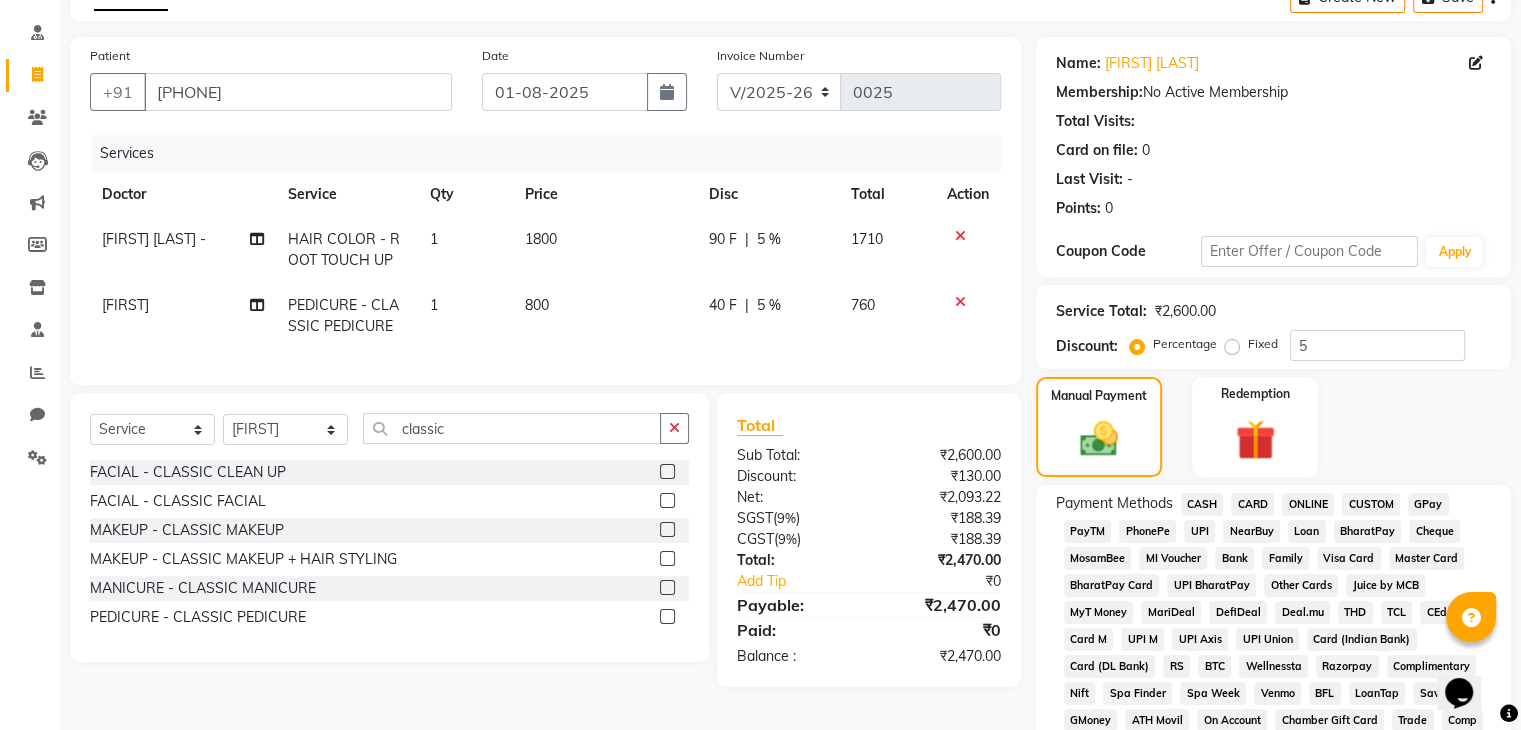 click on "CASH" 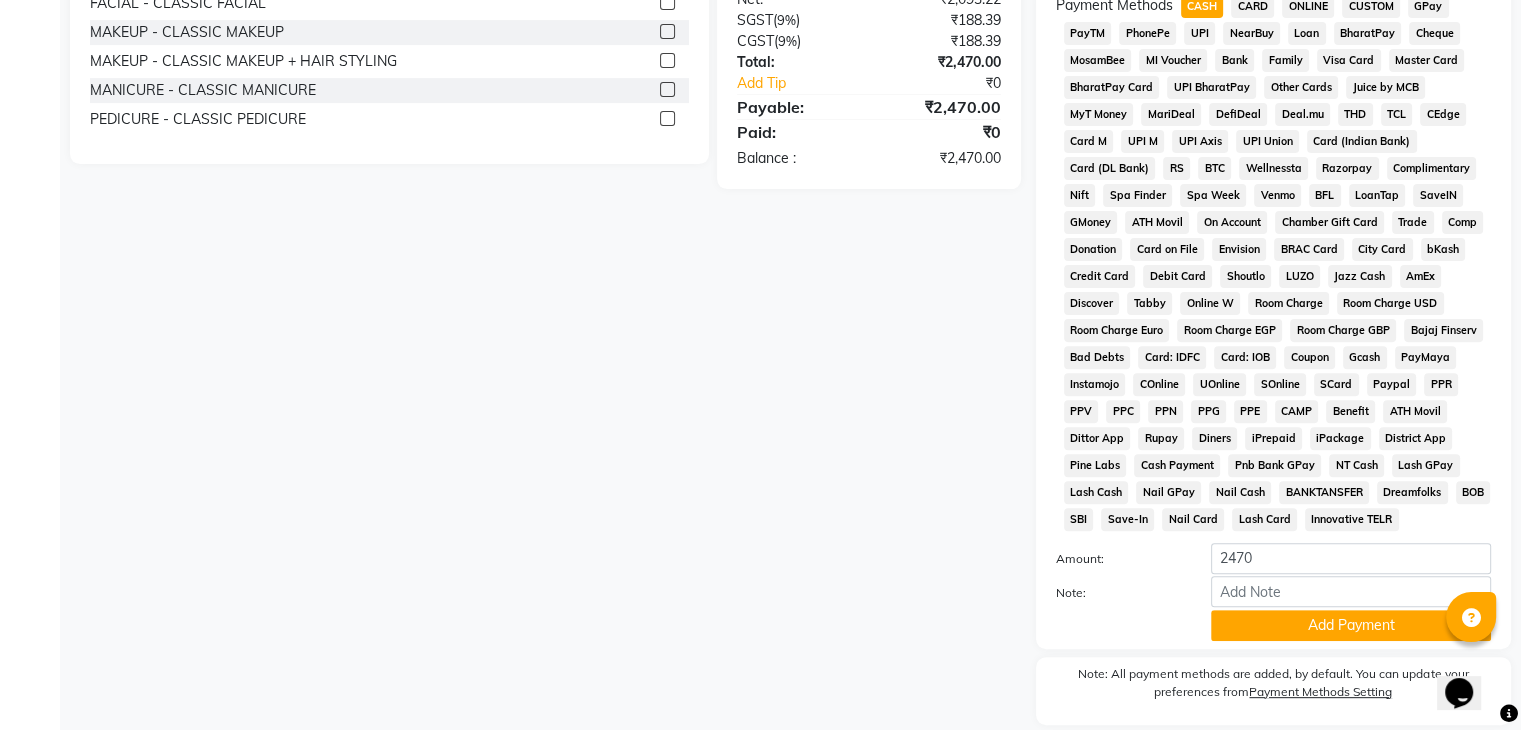scroll, scrollTop: 681, scrollLeft: 0, axis: vertical 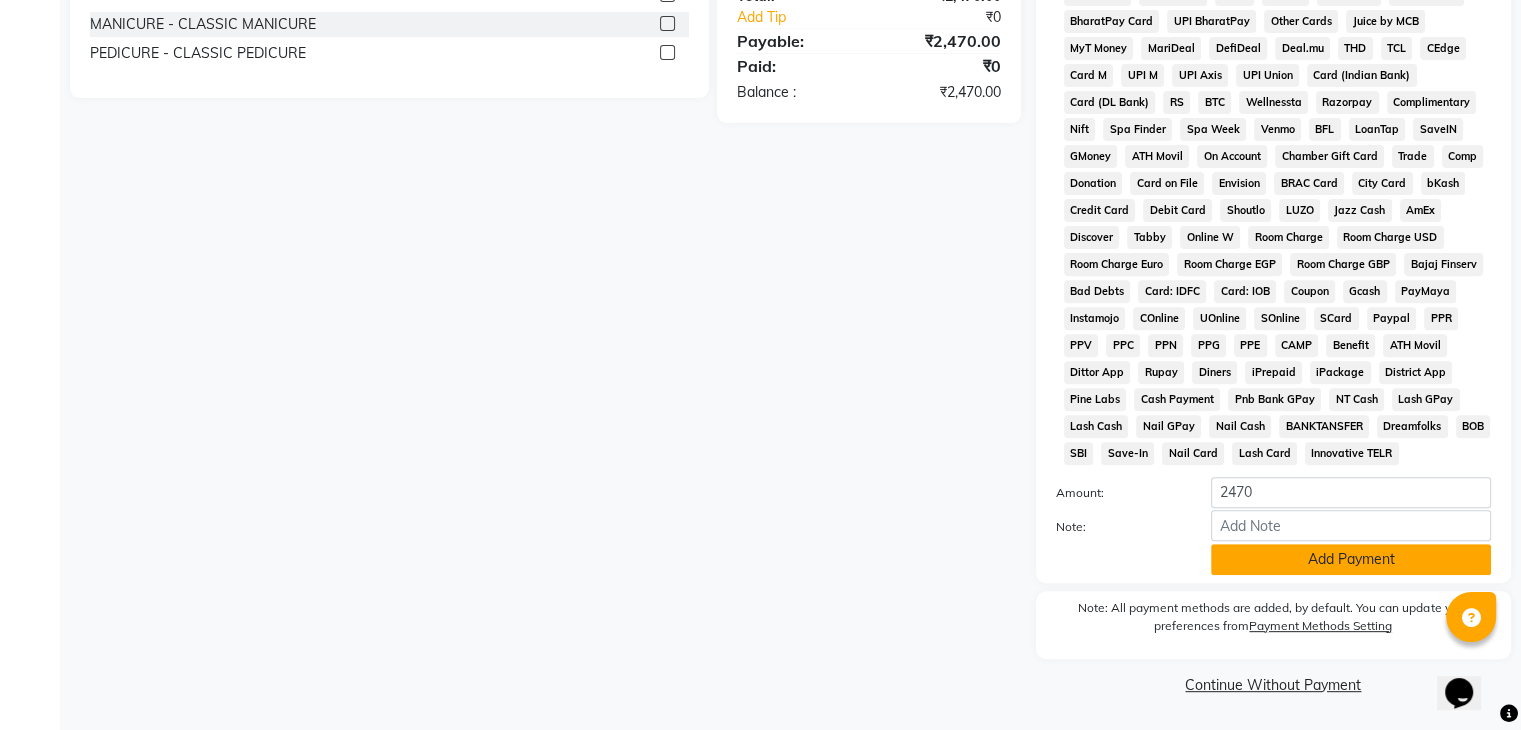 click on "Add Payment" 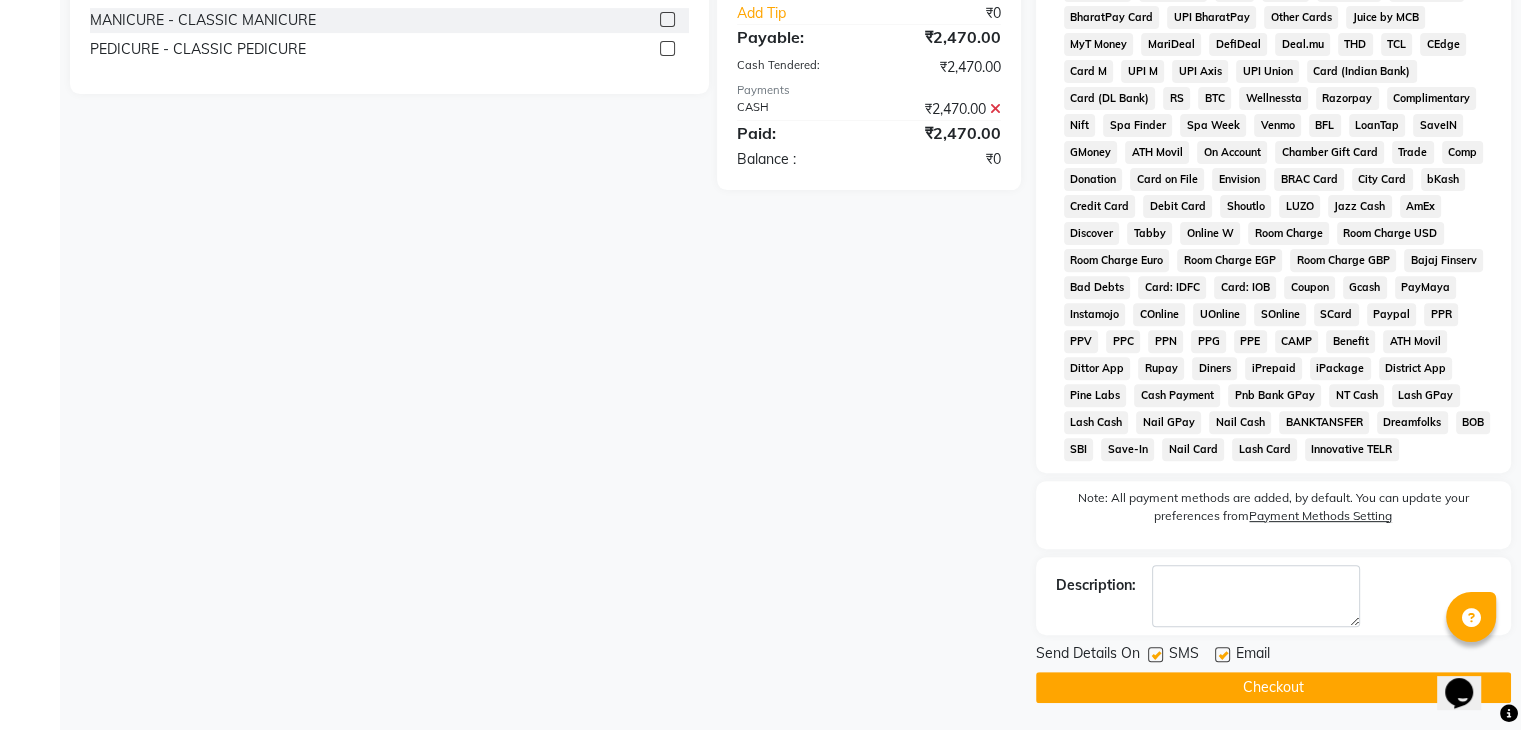 click on "Checkout" 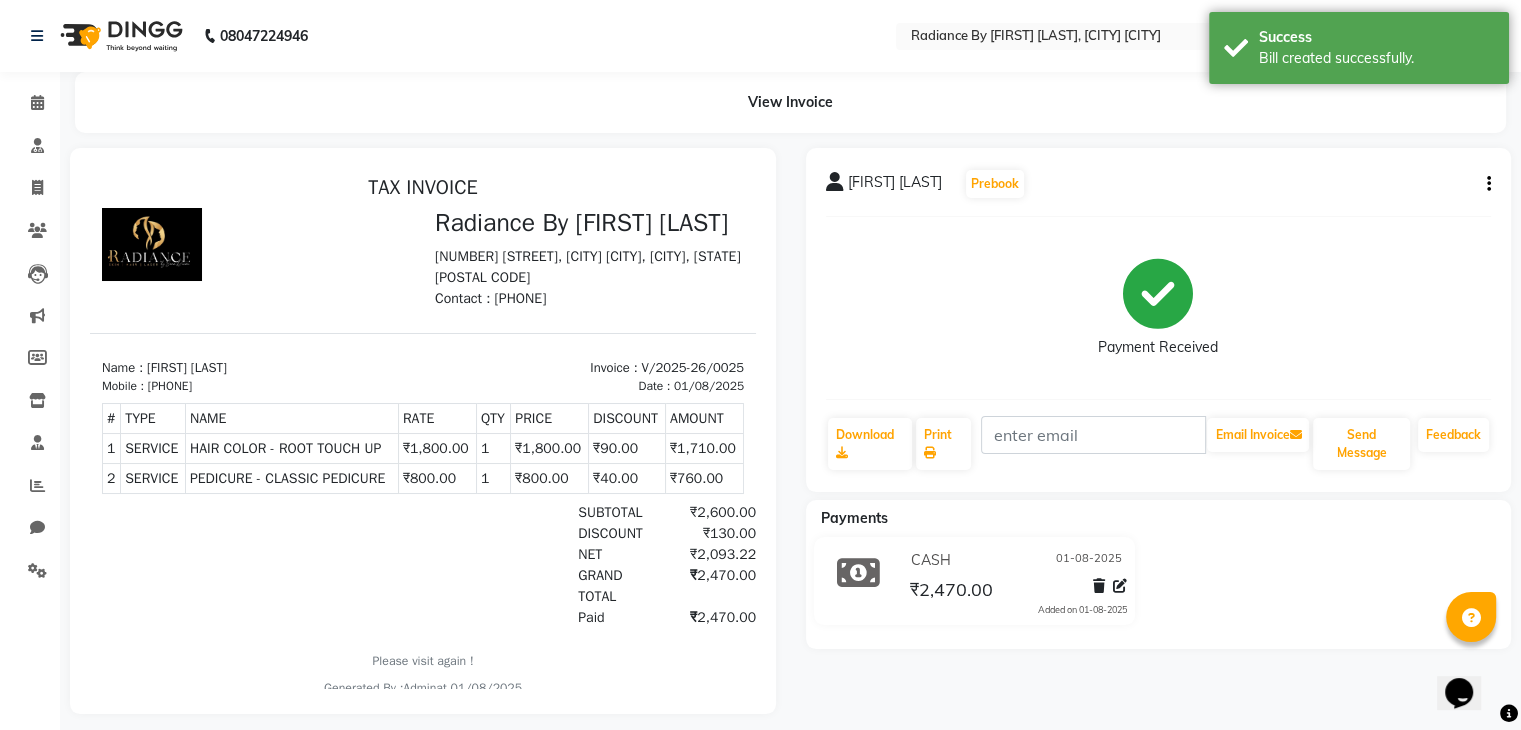 scroll, scrollTop: 0, scrollLeft: 0, axis: both 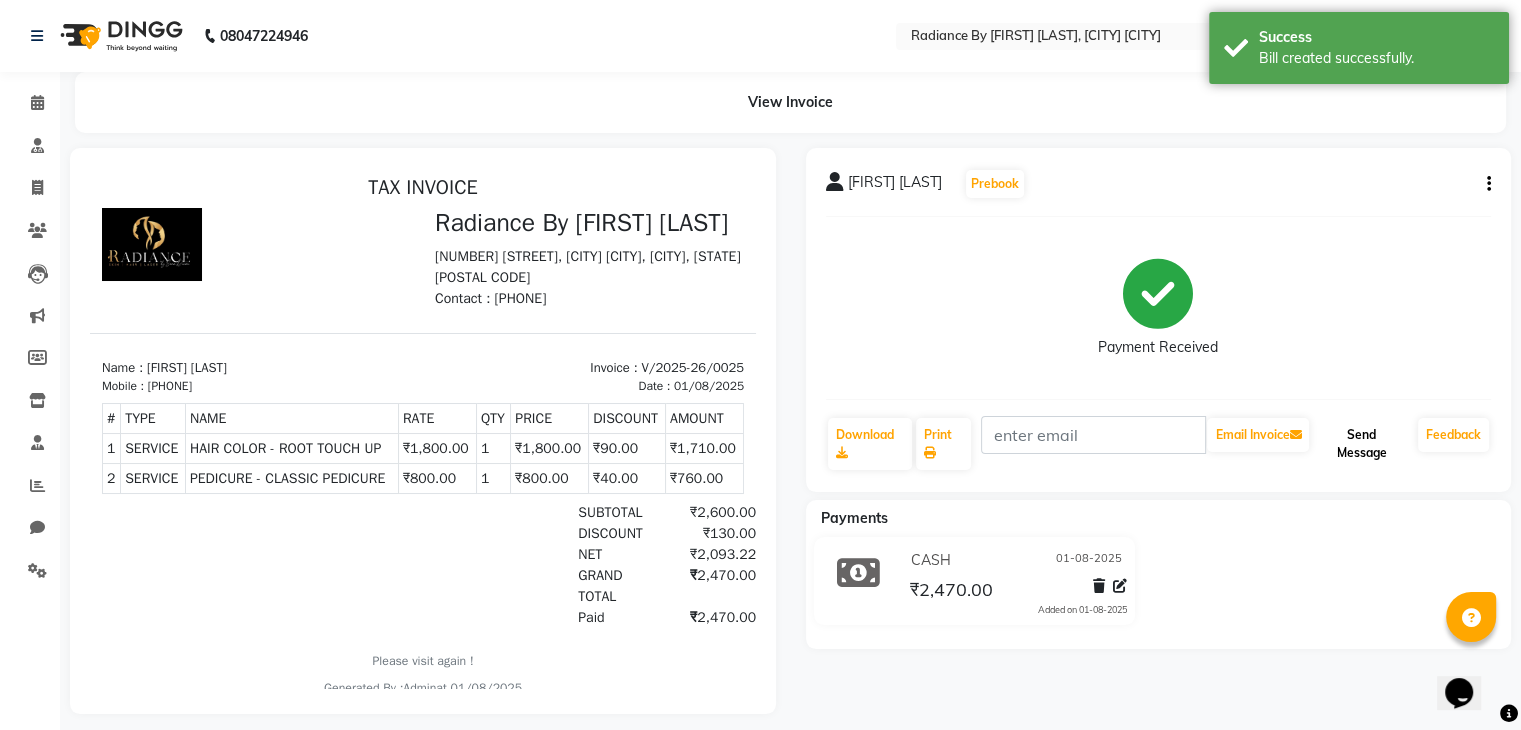 click on "Send Message" 